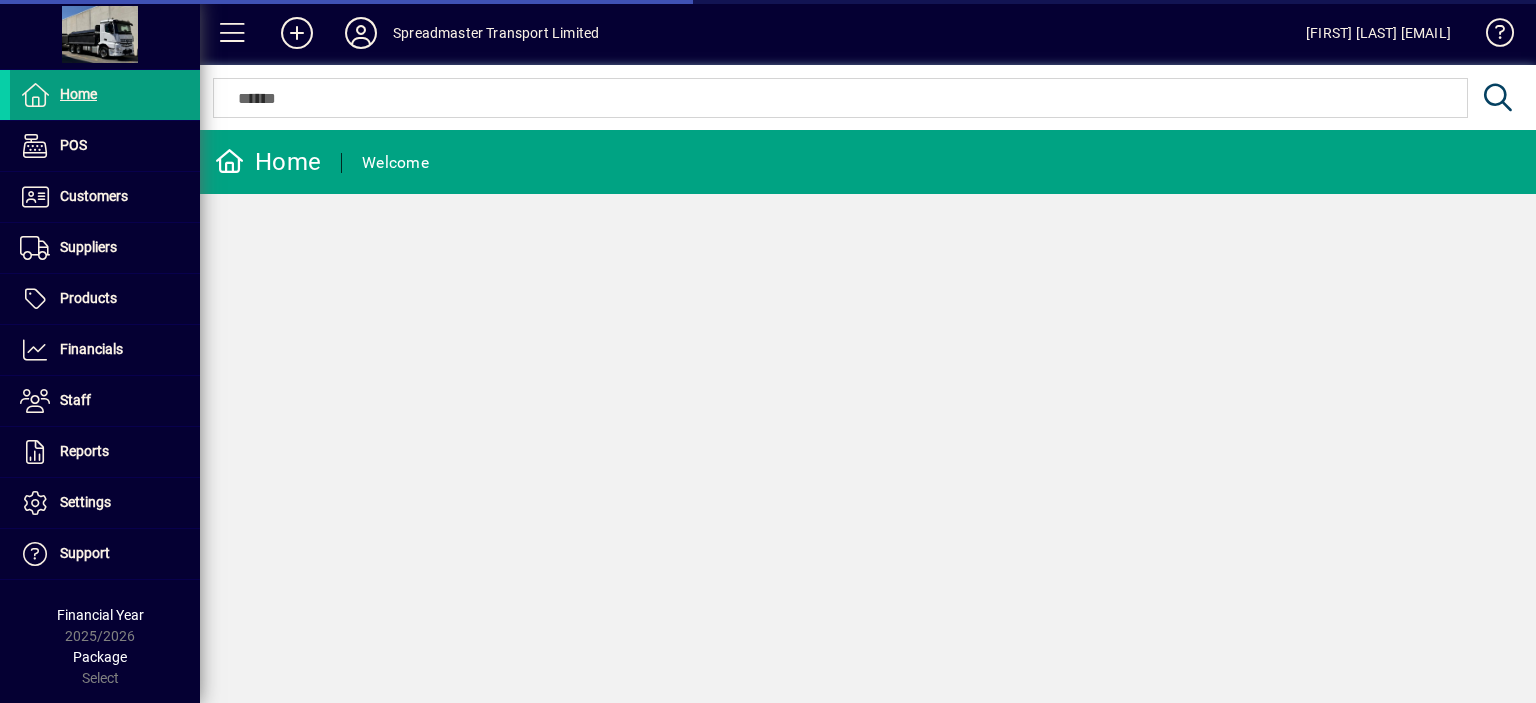 scroll, scrollTop: 0, scrollLeft: 0, axis: both 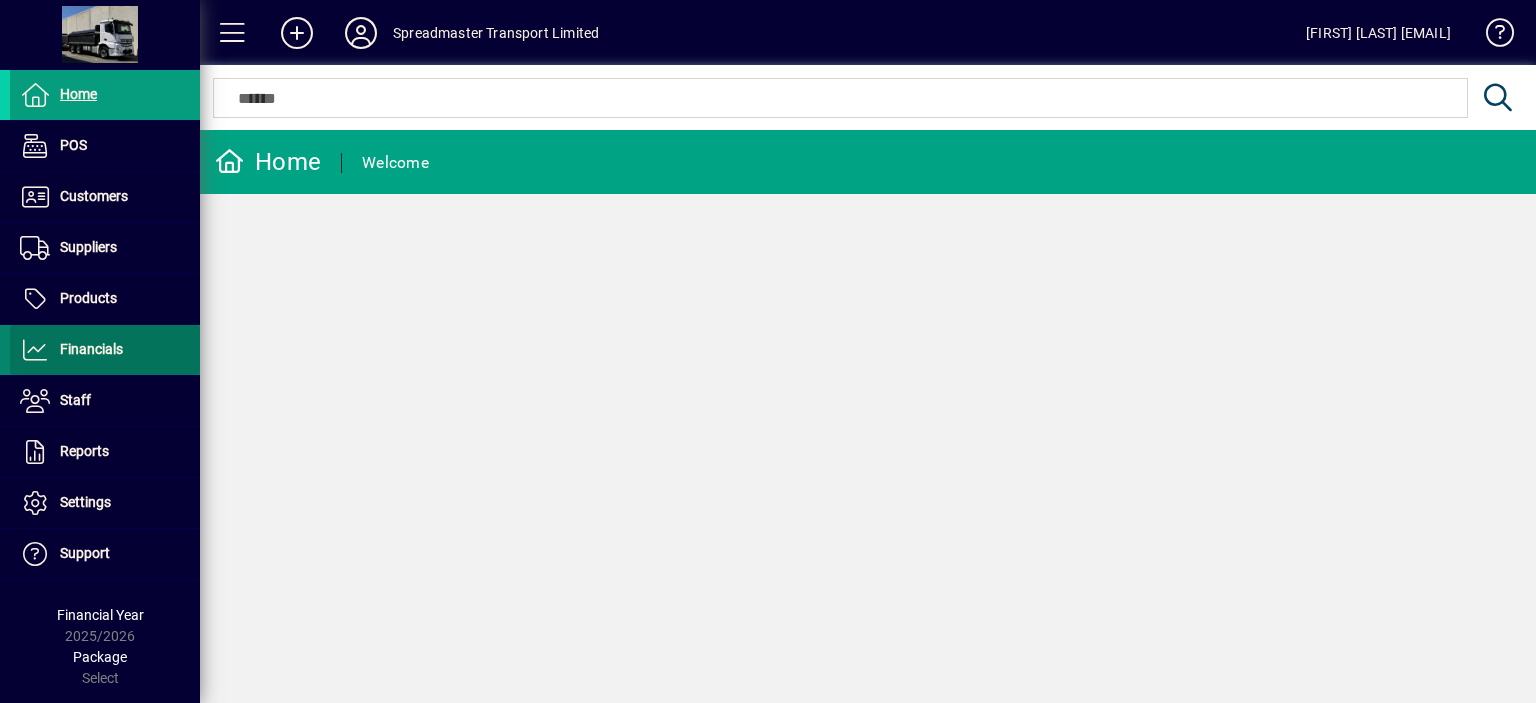 click on "Financials" at bounding box center (91, 349) 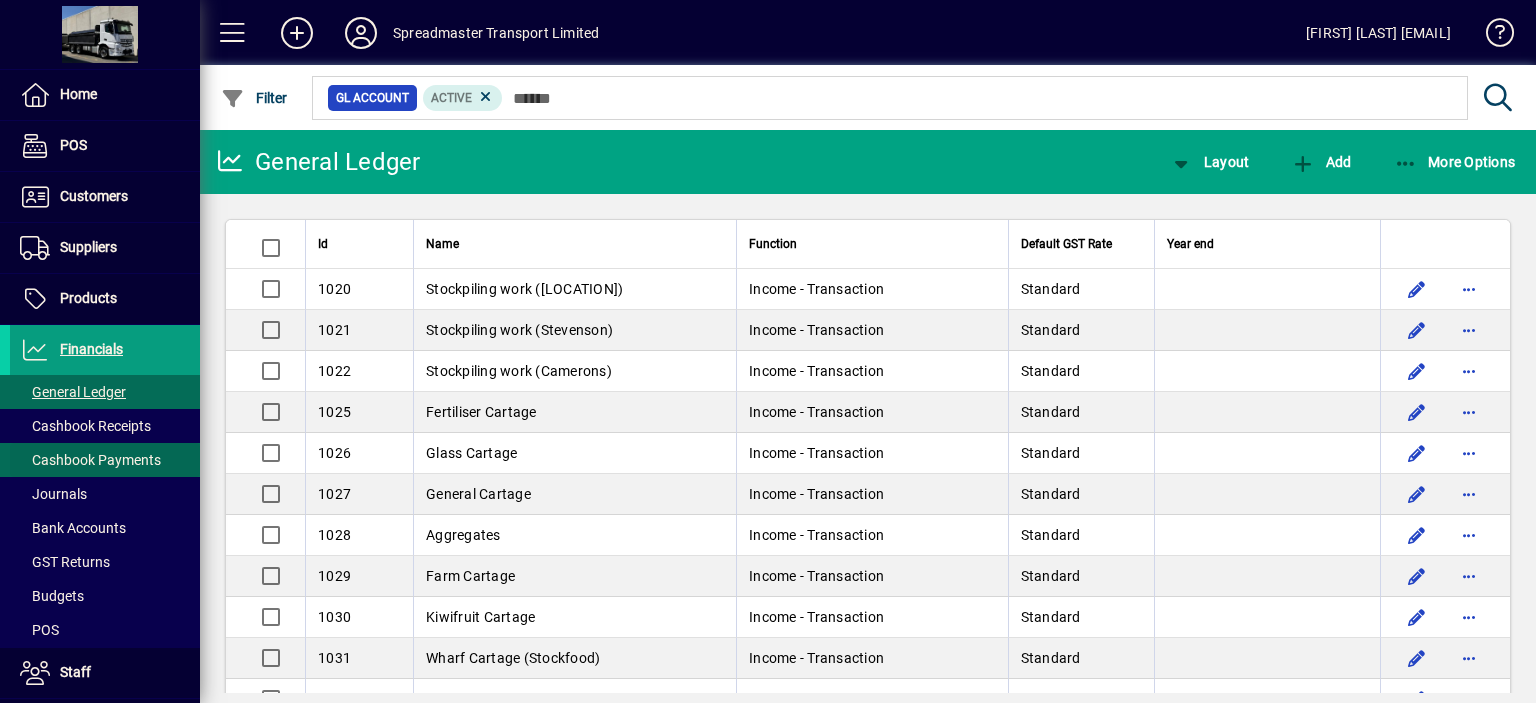 click on "Cashbook Payments" at bounding box center (90, 460) 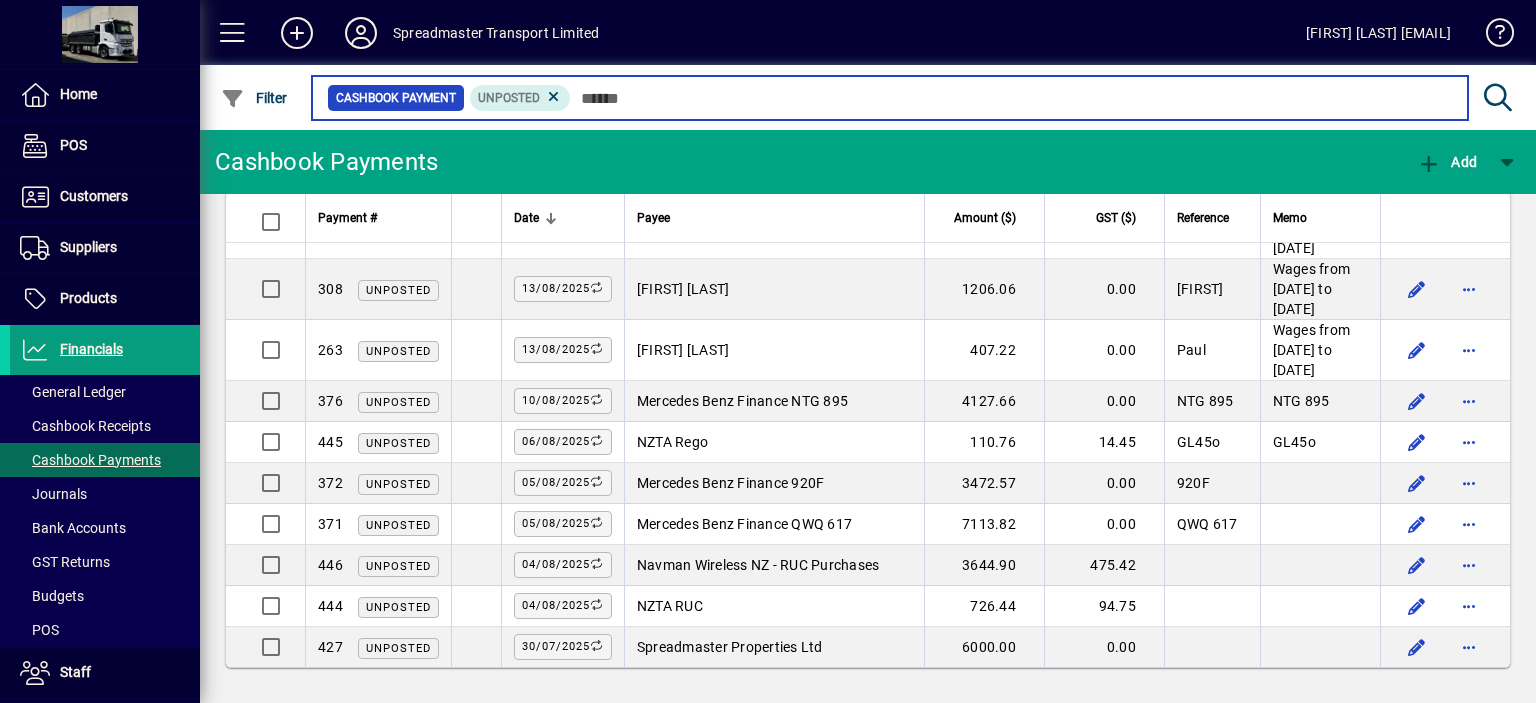scroll, scrollTop: 2112, scrollLeft: 0, axis: vertical 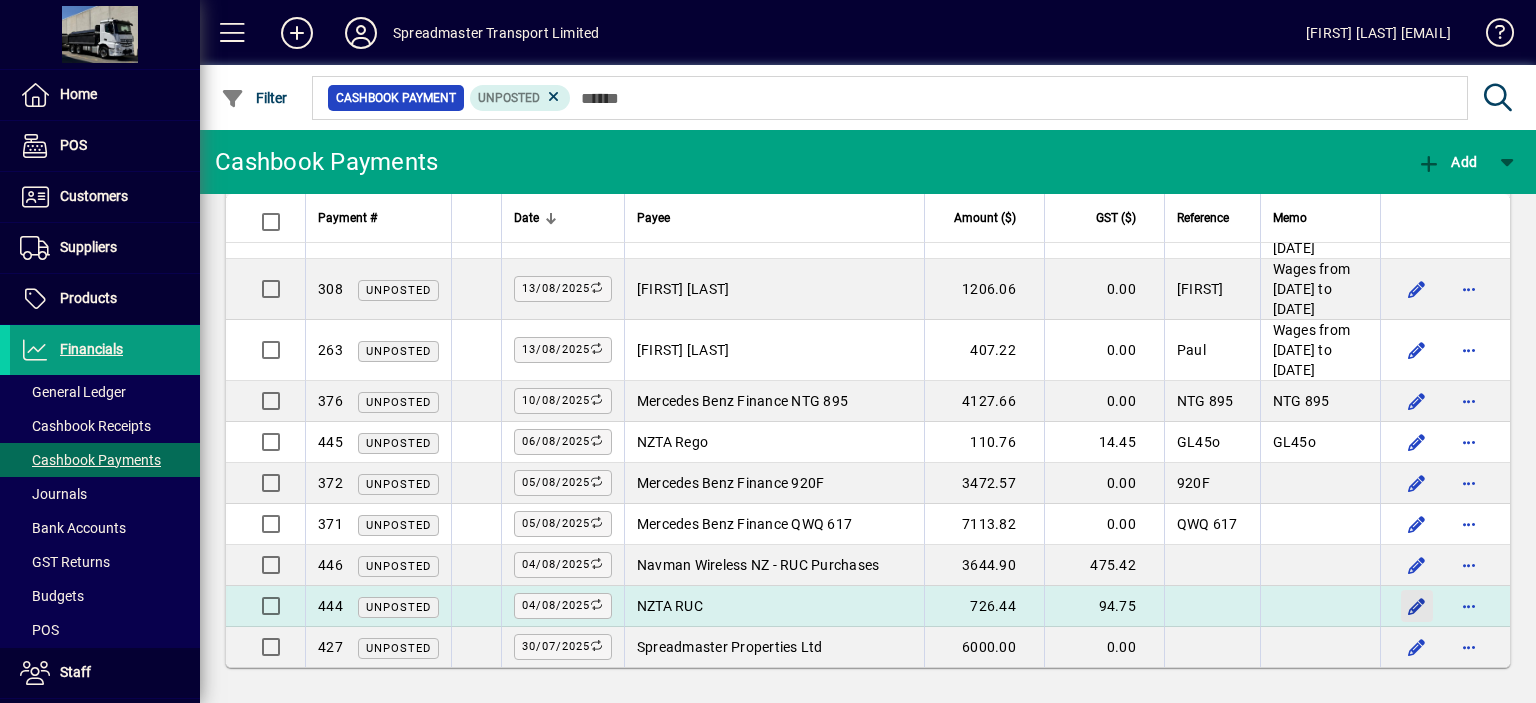click at bounding box center [1417, 606] 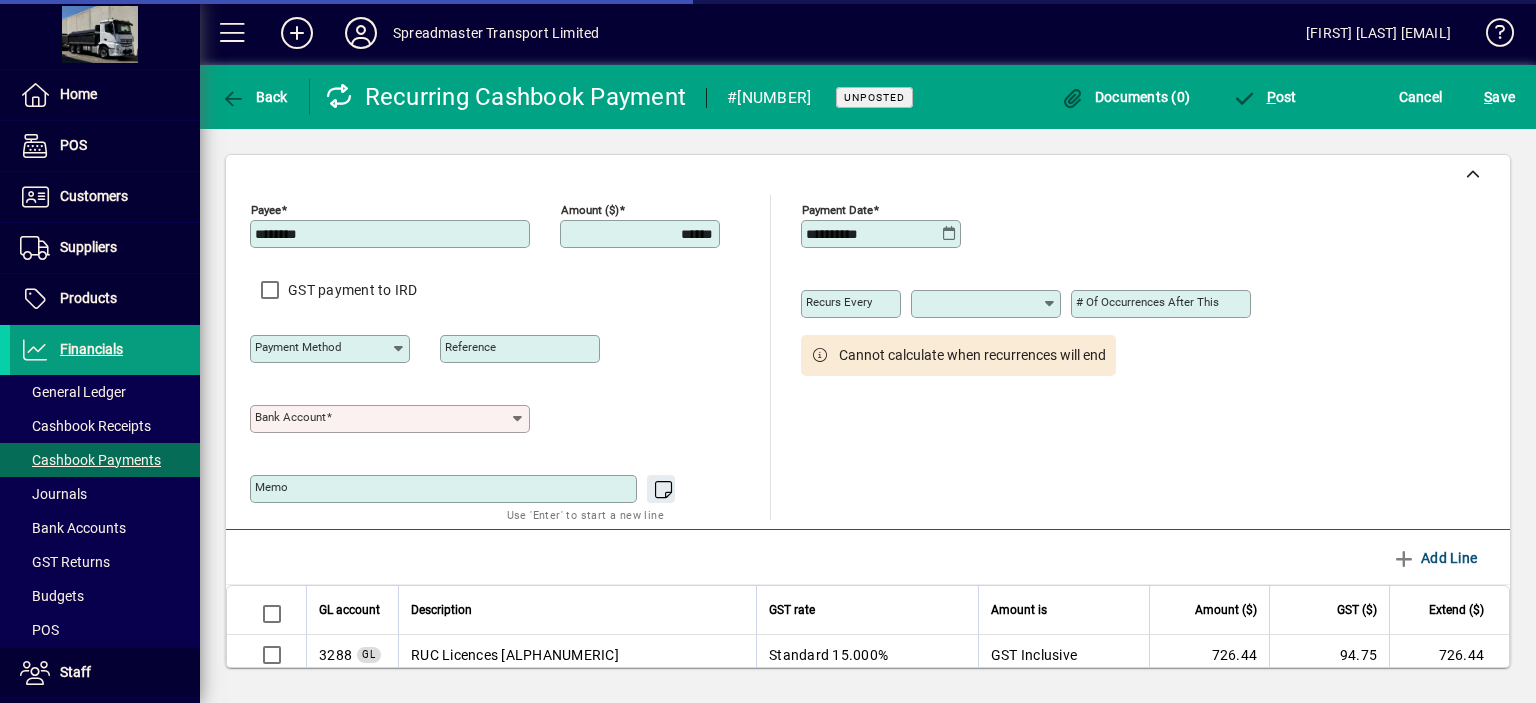 type on "**********" 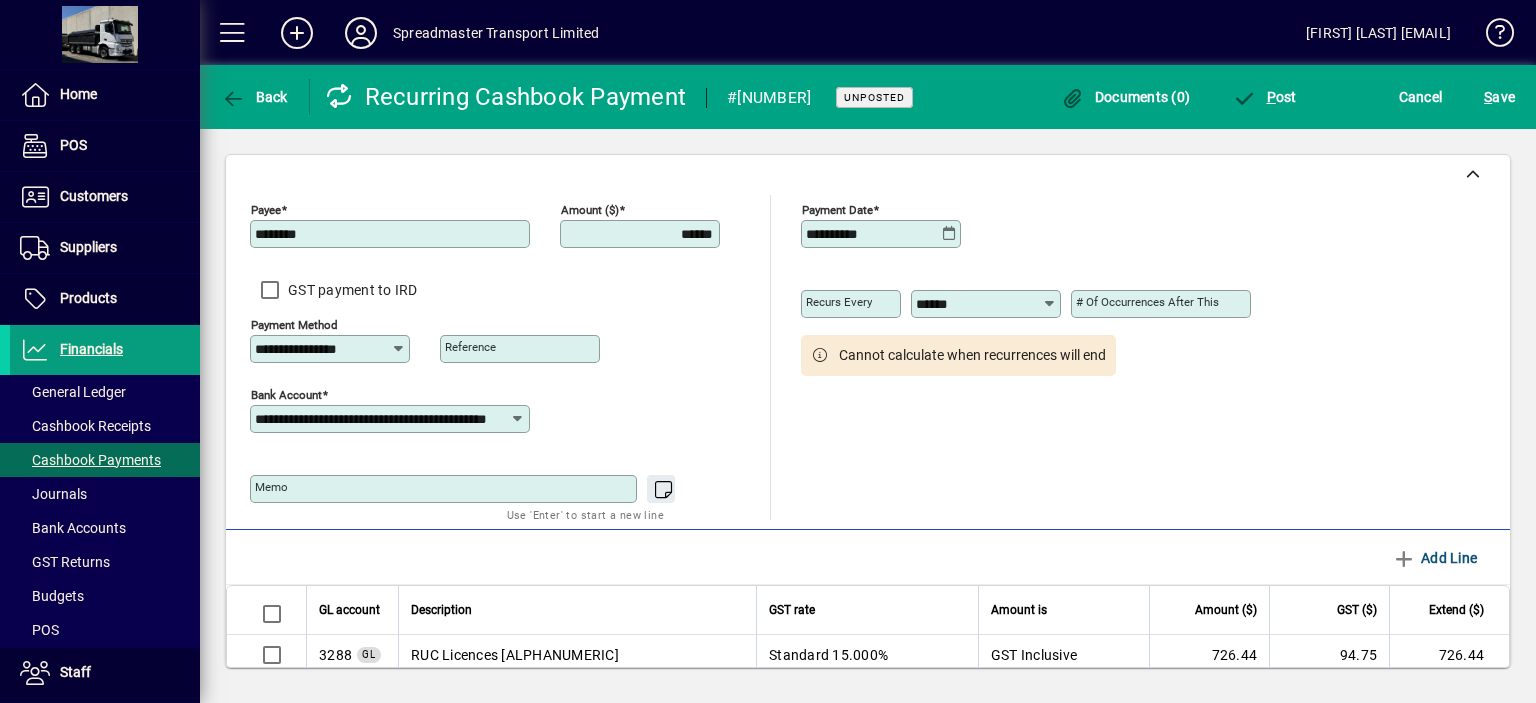 click on "******" at bounding box center (642, 234) 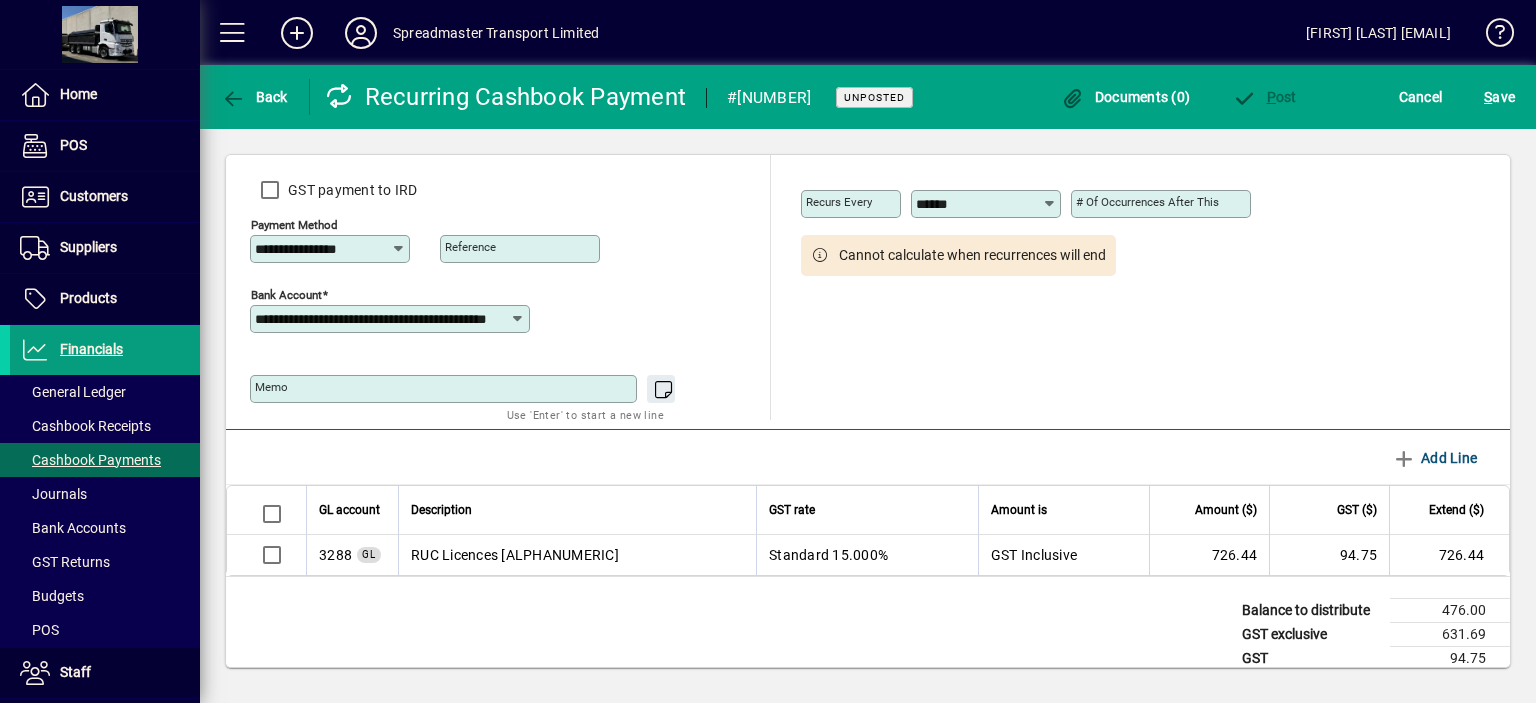 scroll, scrollTop: 0, scrollLeft: 0, axis: both 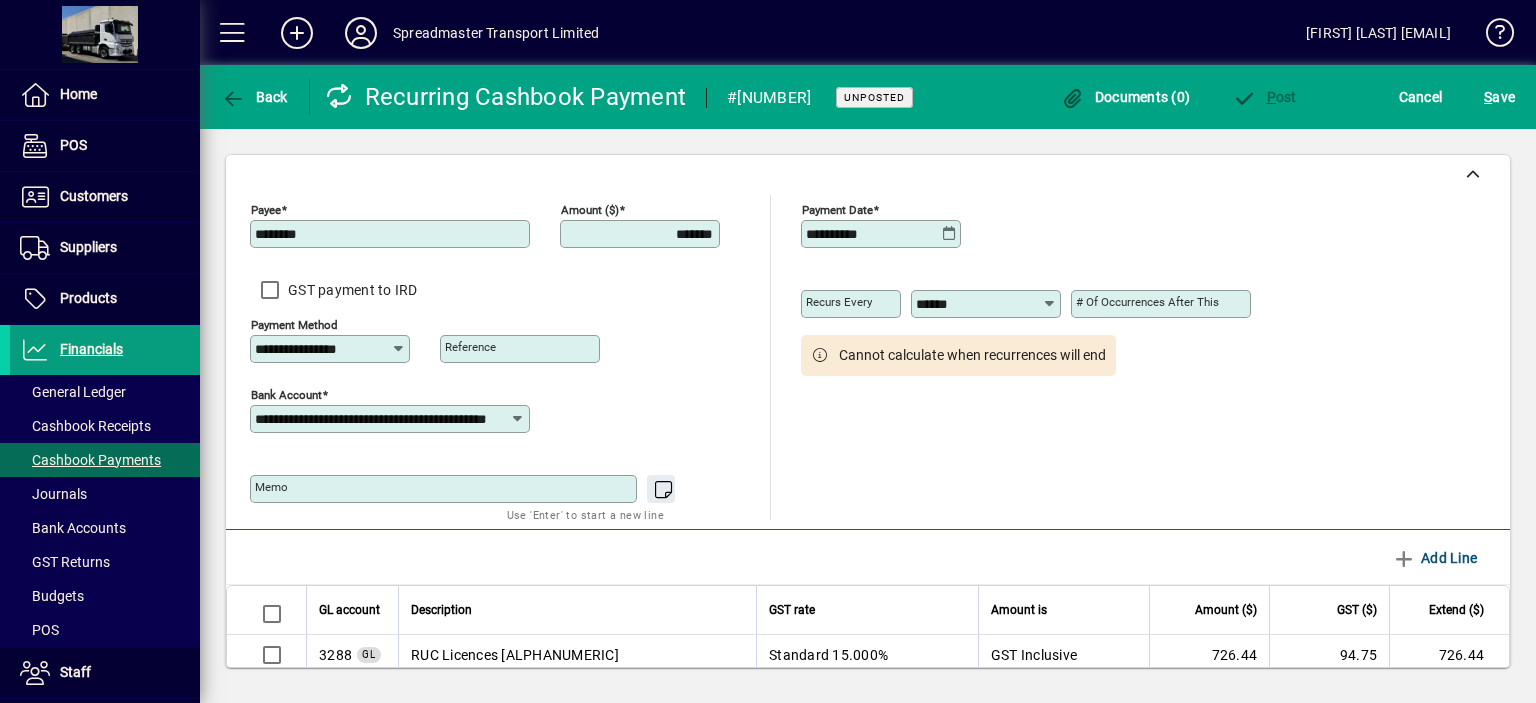 type on "*******" 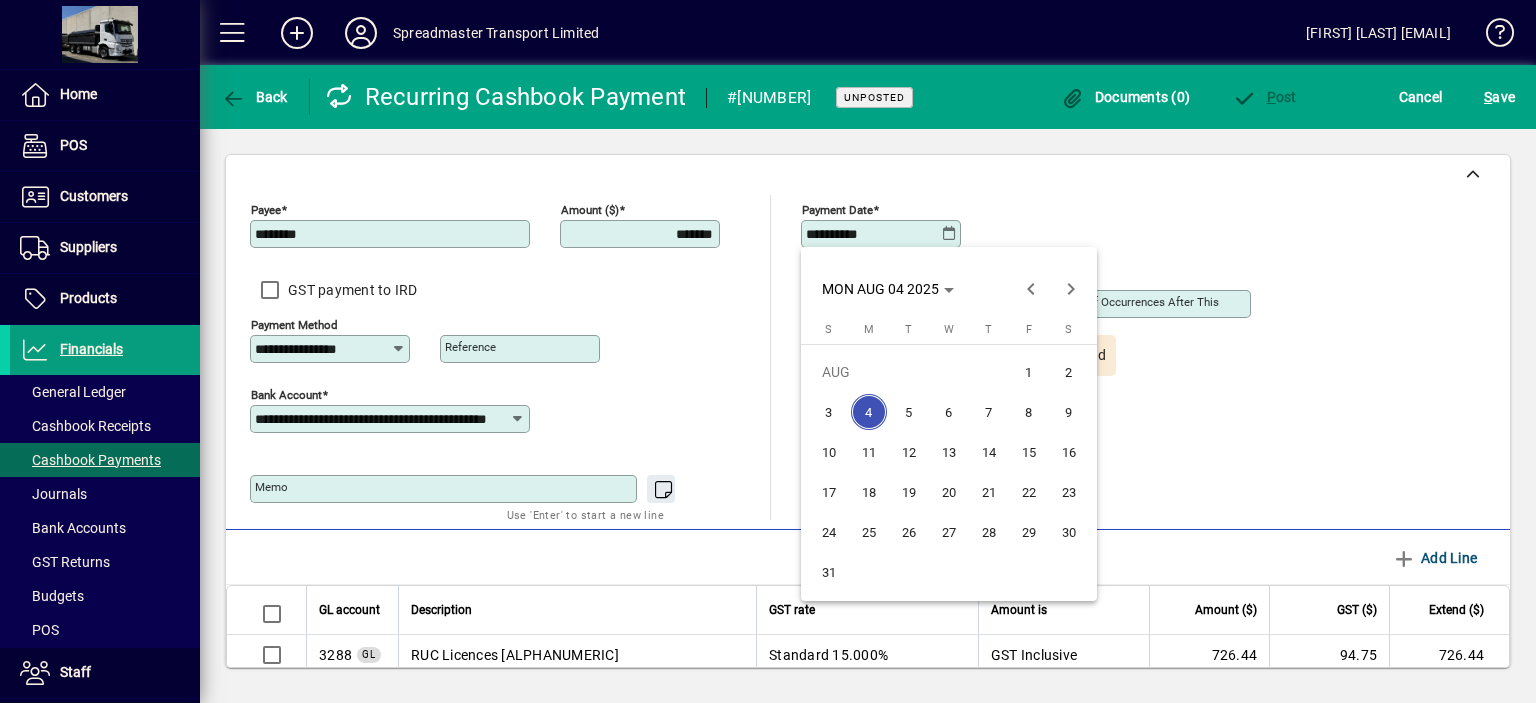 click on "6" at bounding box center [949, 412] 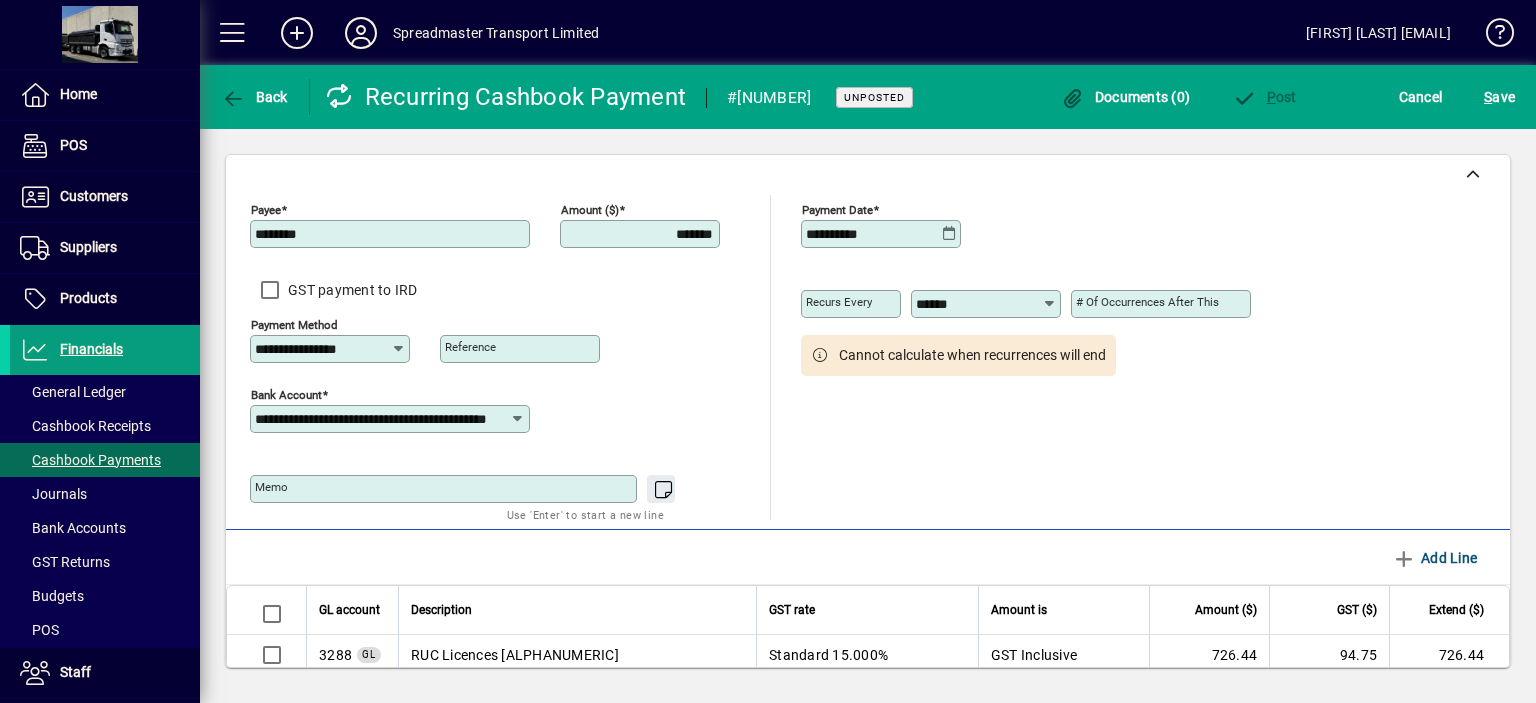 type on "**********" 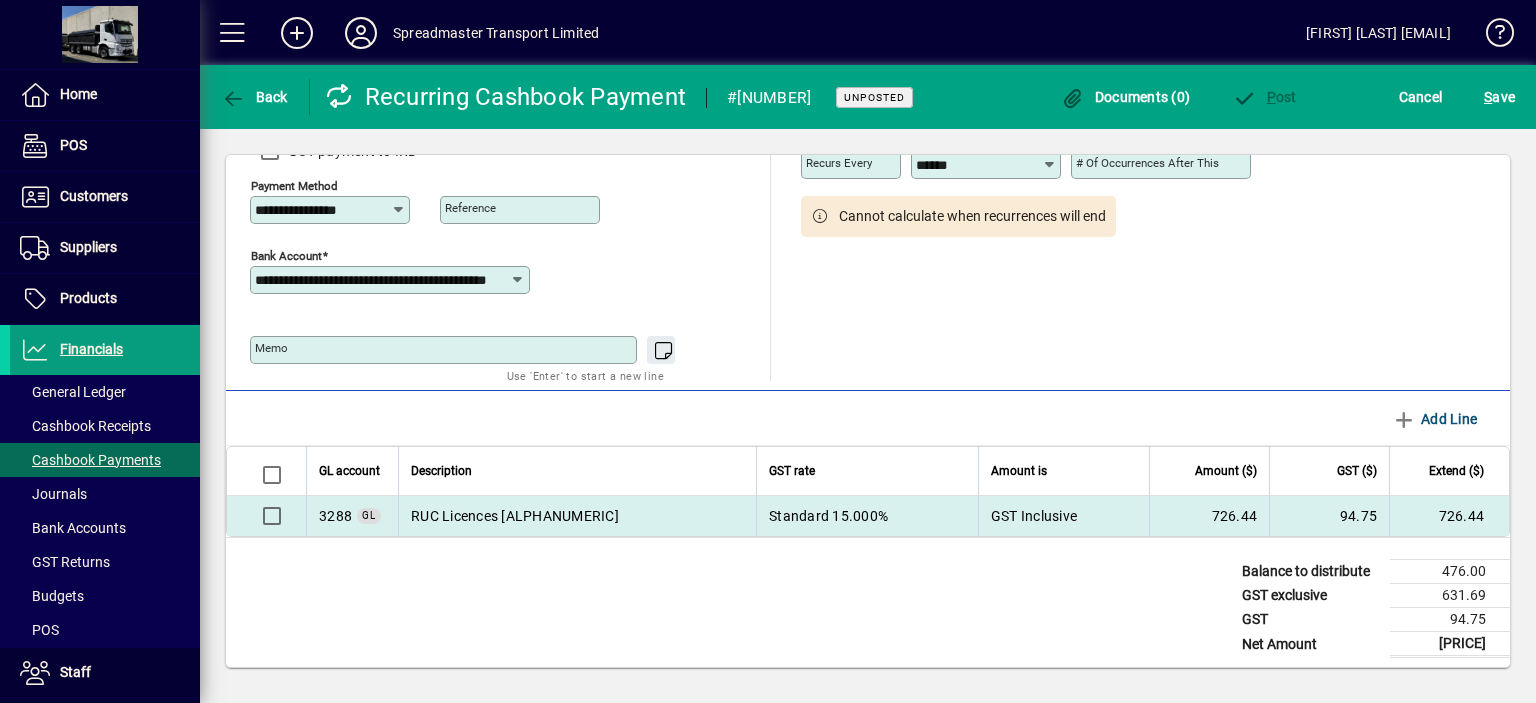 scroll, scrollTop: 143, scrollLeft: 0, axis: vertical 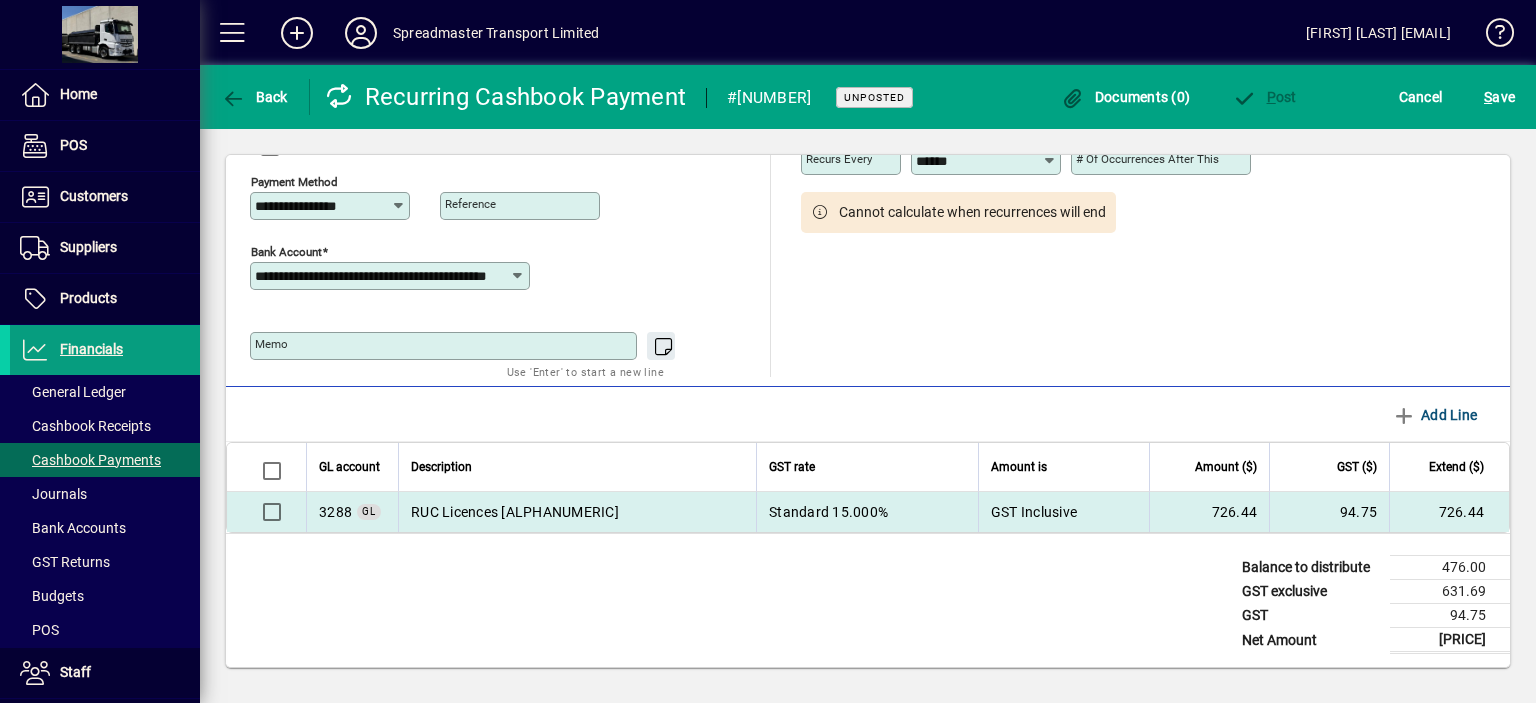 click on "RUC Licences [ALPHANUMERIC]" at bounding box center [577, 512] 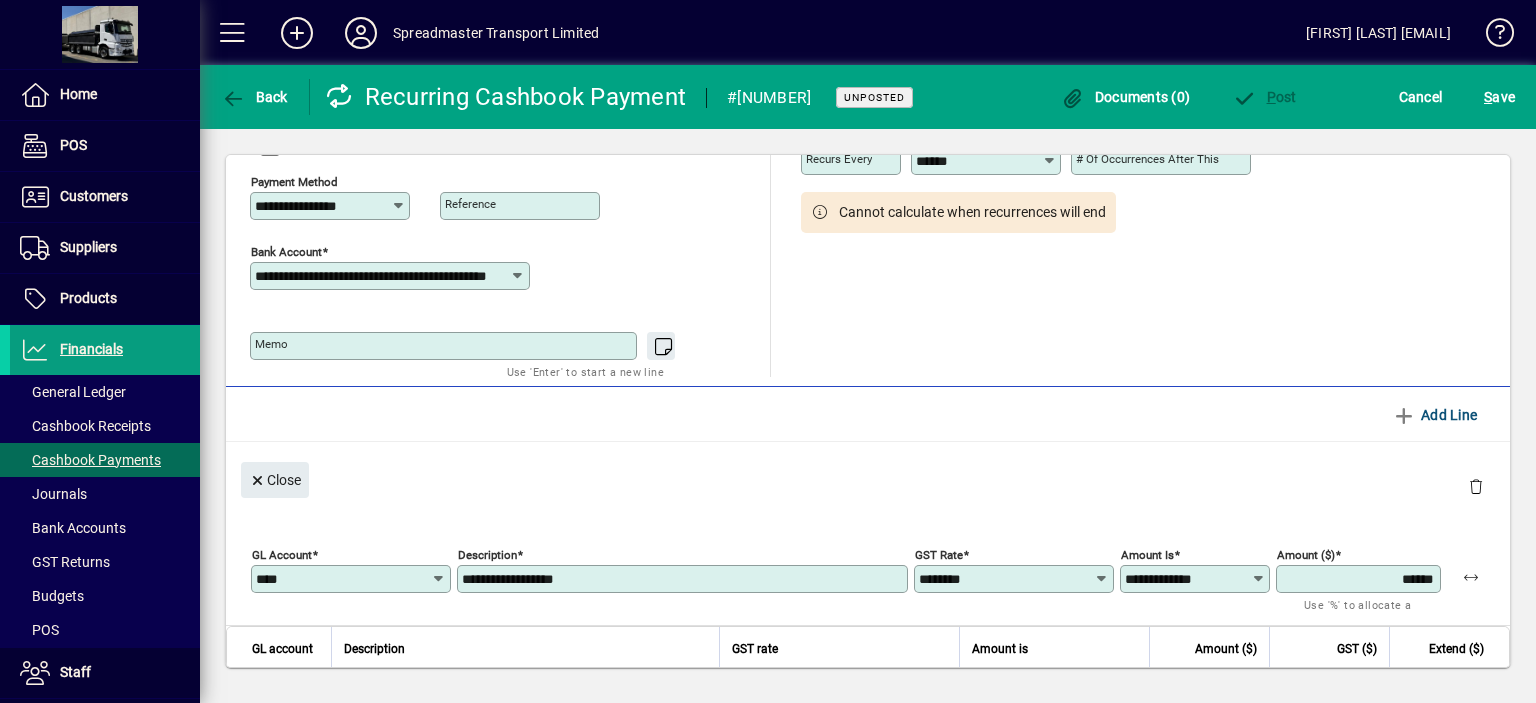 click on "**********" at bounding box center (684, 579) 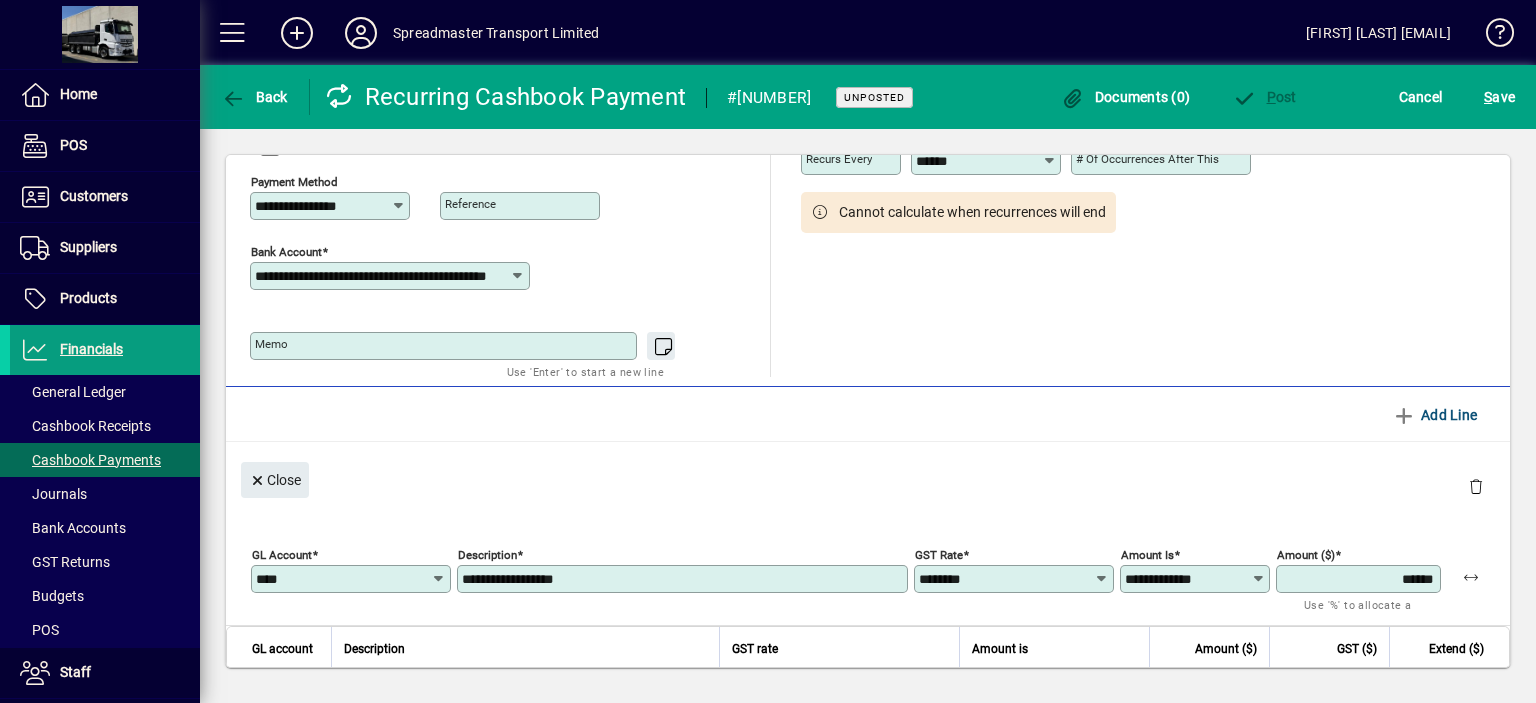 click 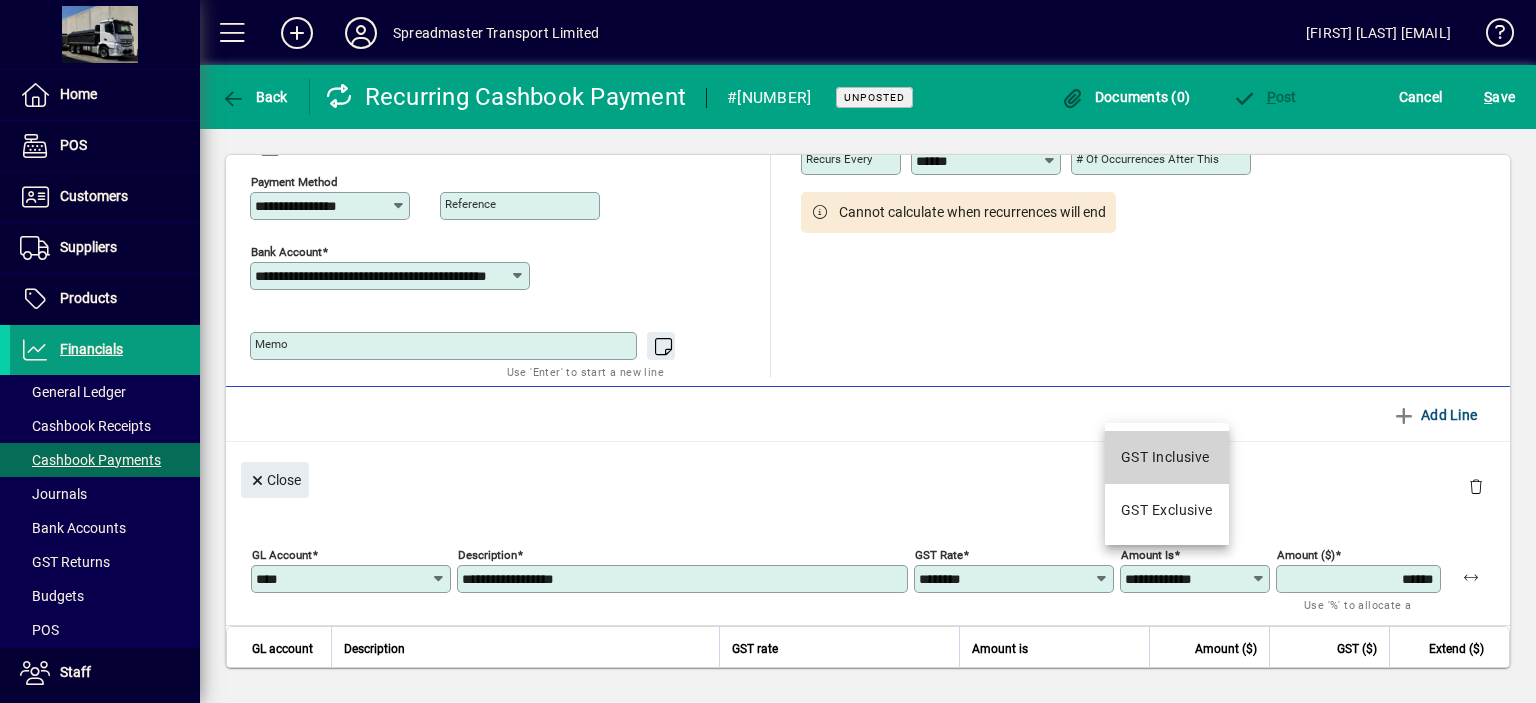 click on "GST Inclusive" at bounding box center (1165, 457) 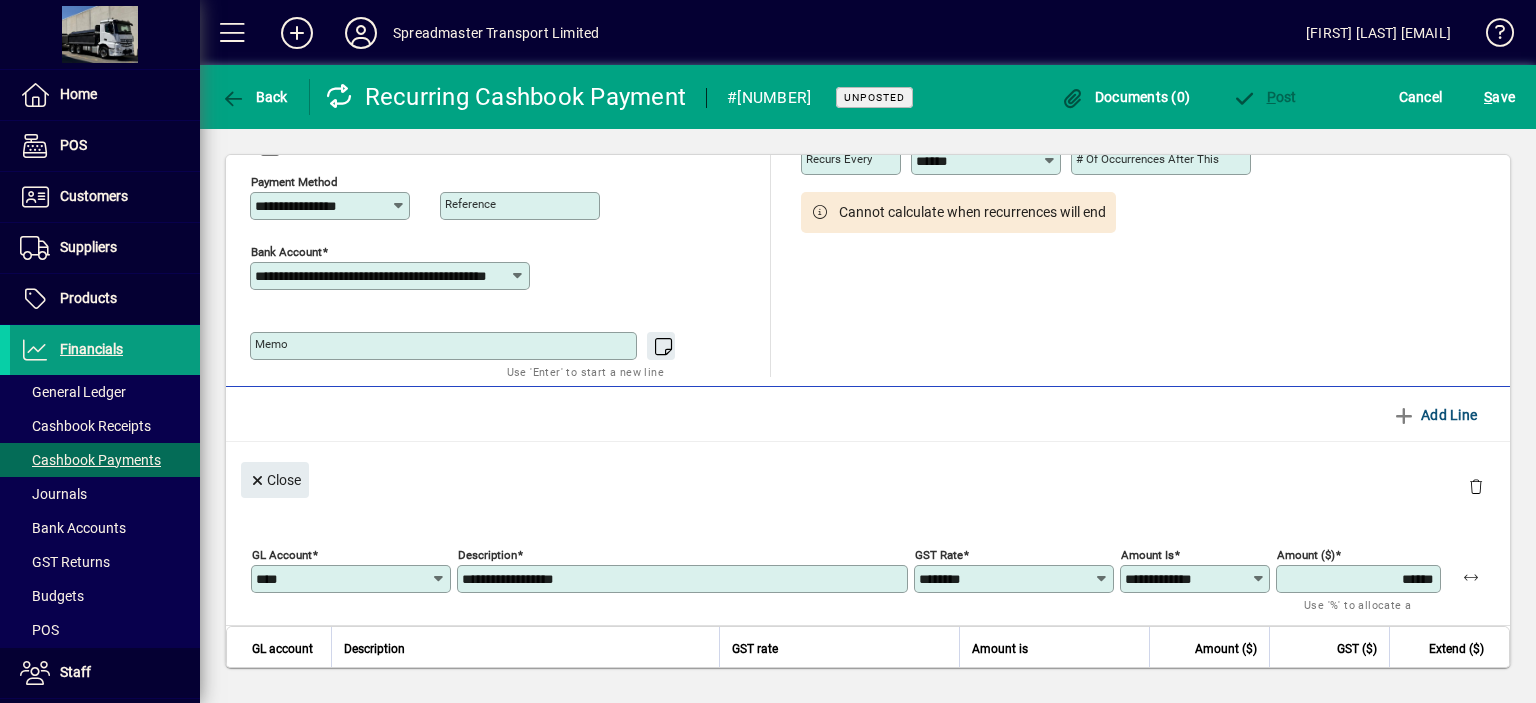 type on "**********" 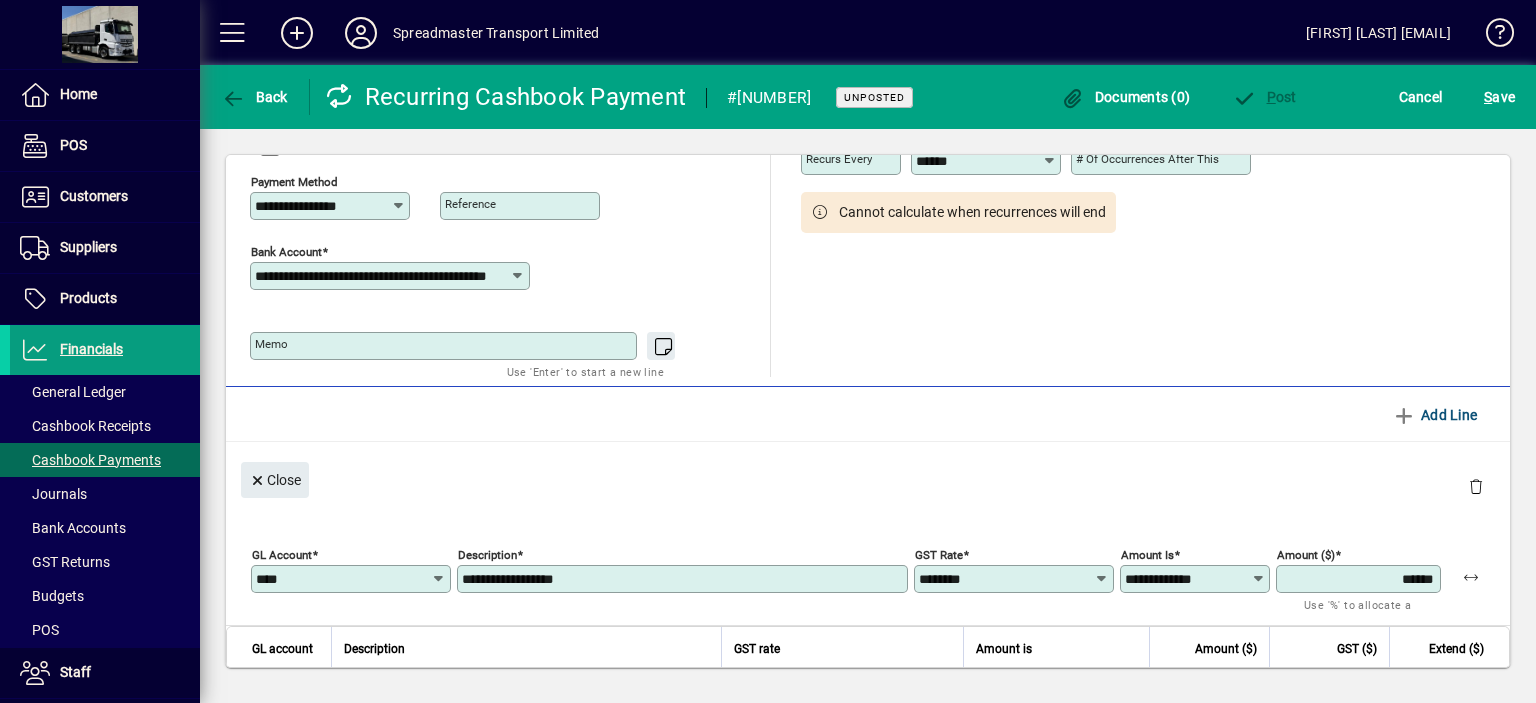 click on "******" at bounding box center (1360, 579) 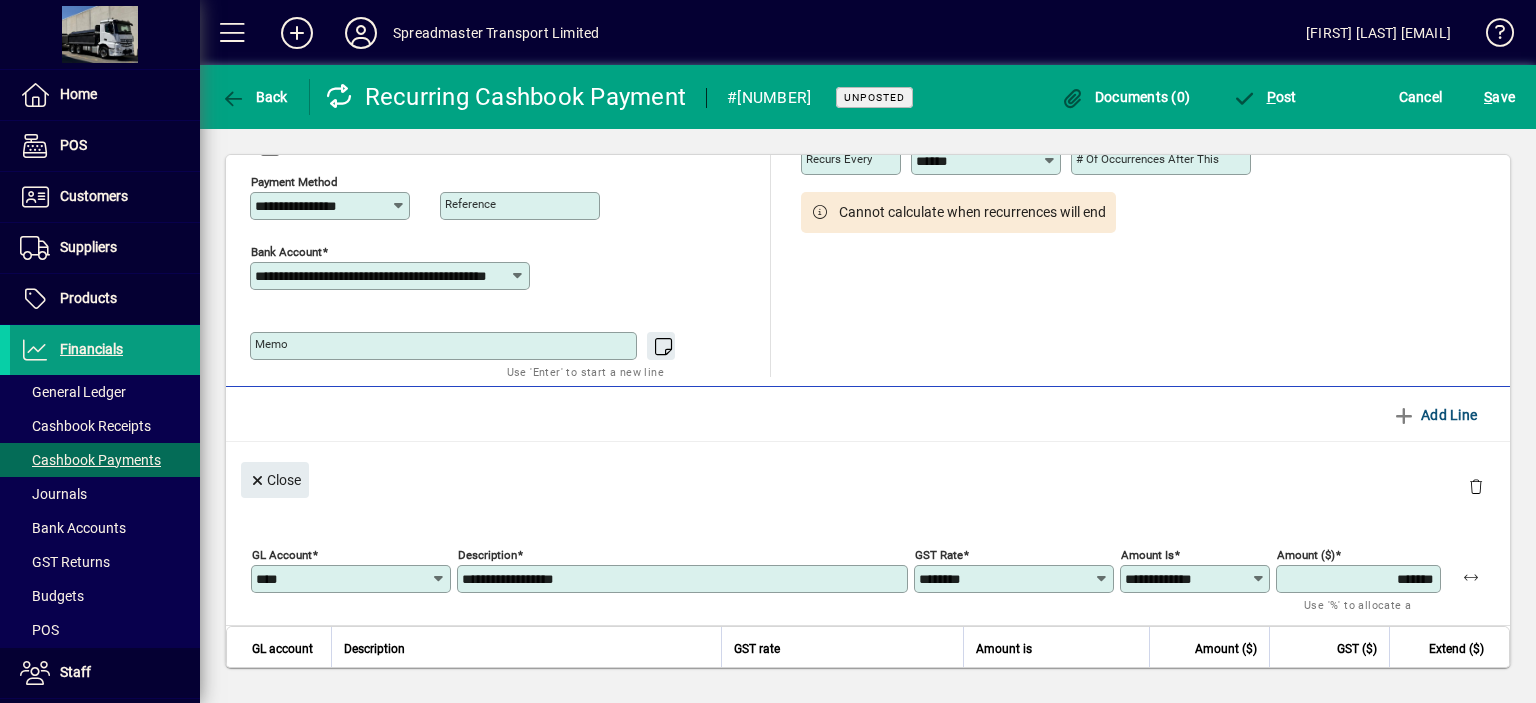type on "*******" 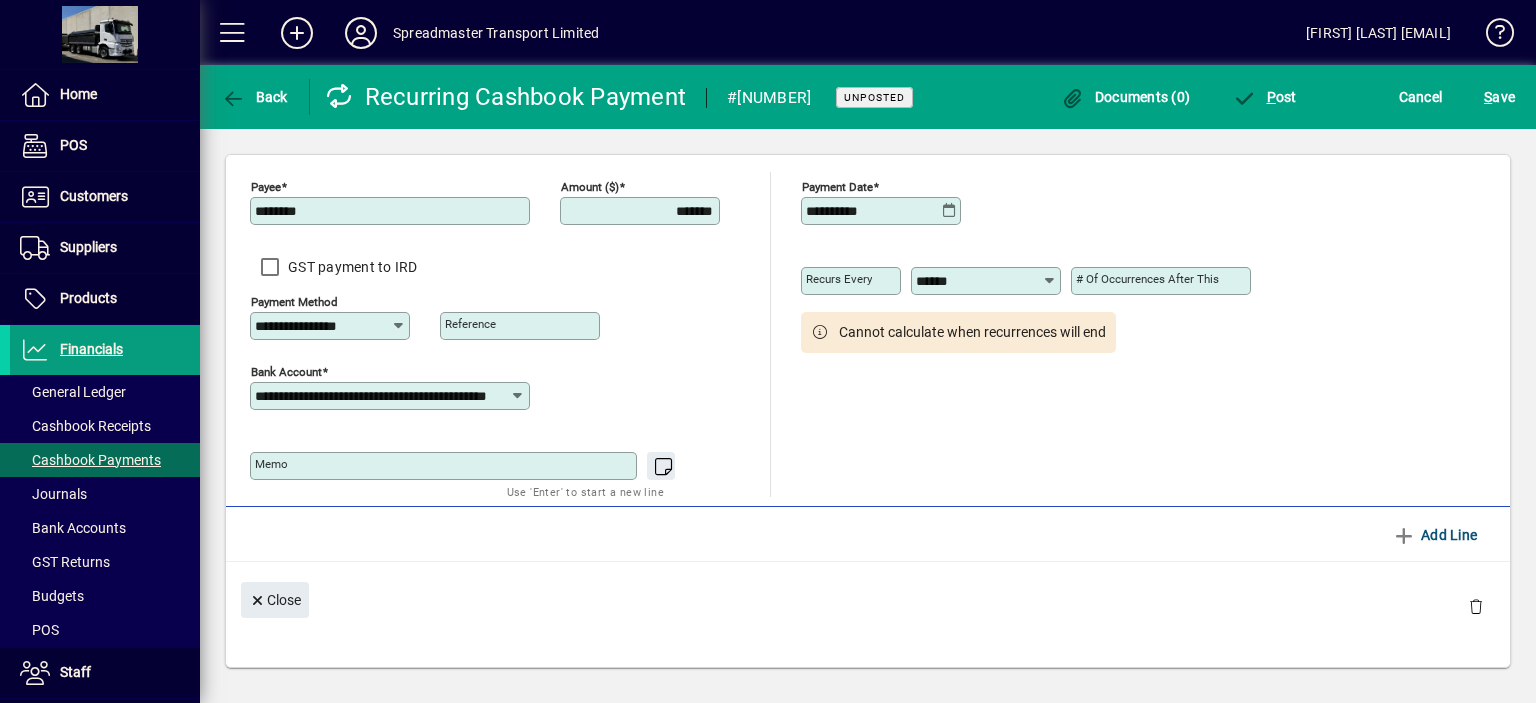 scroll, scrollTop: 0, scrollLeft: 0, axis: both 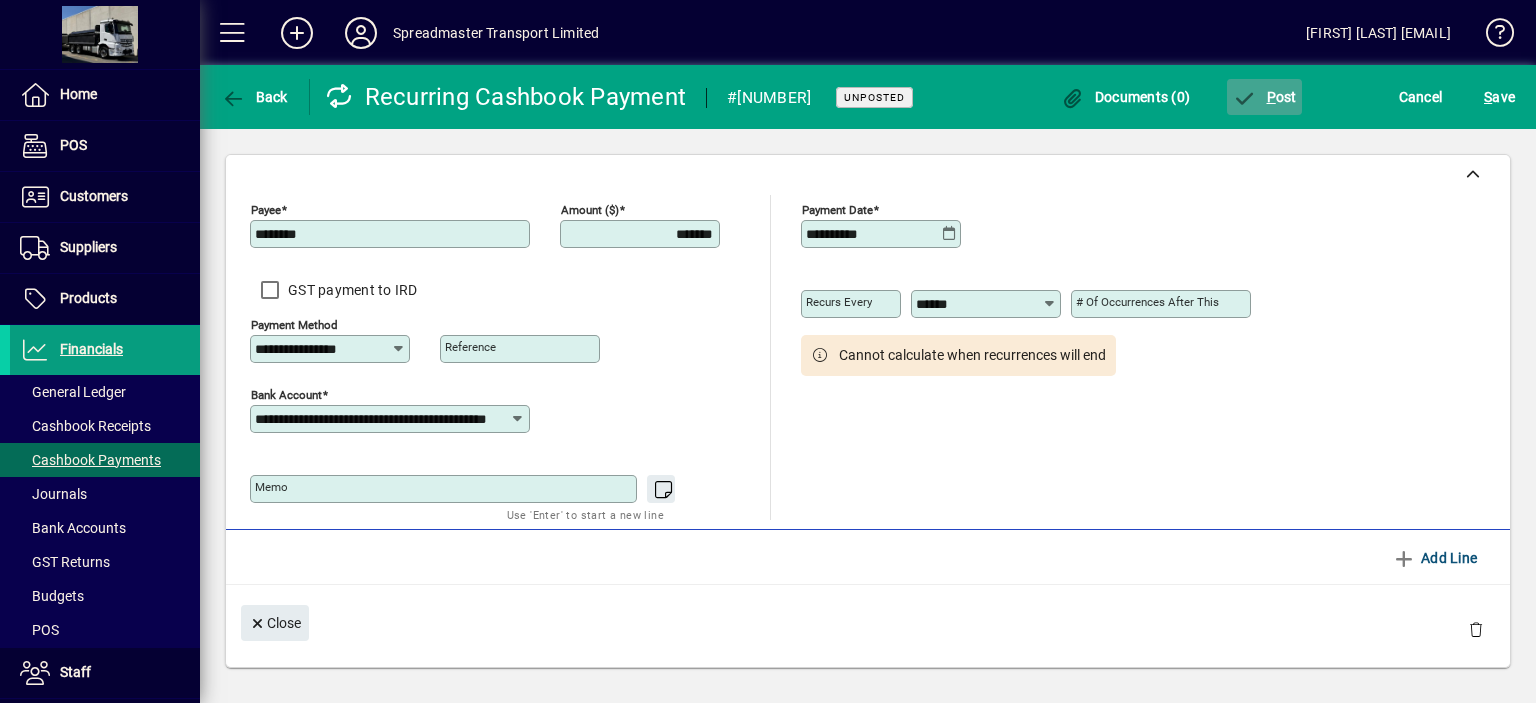 click on "P ost" 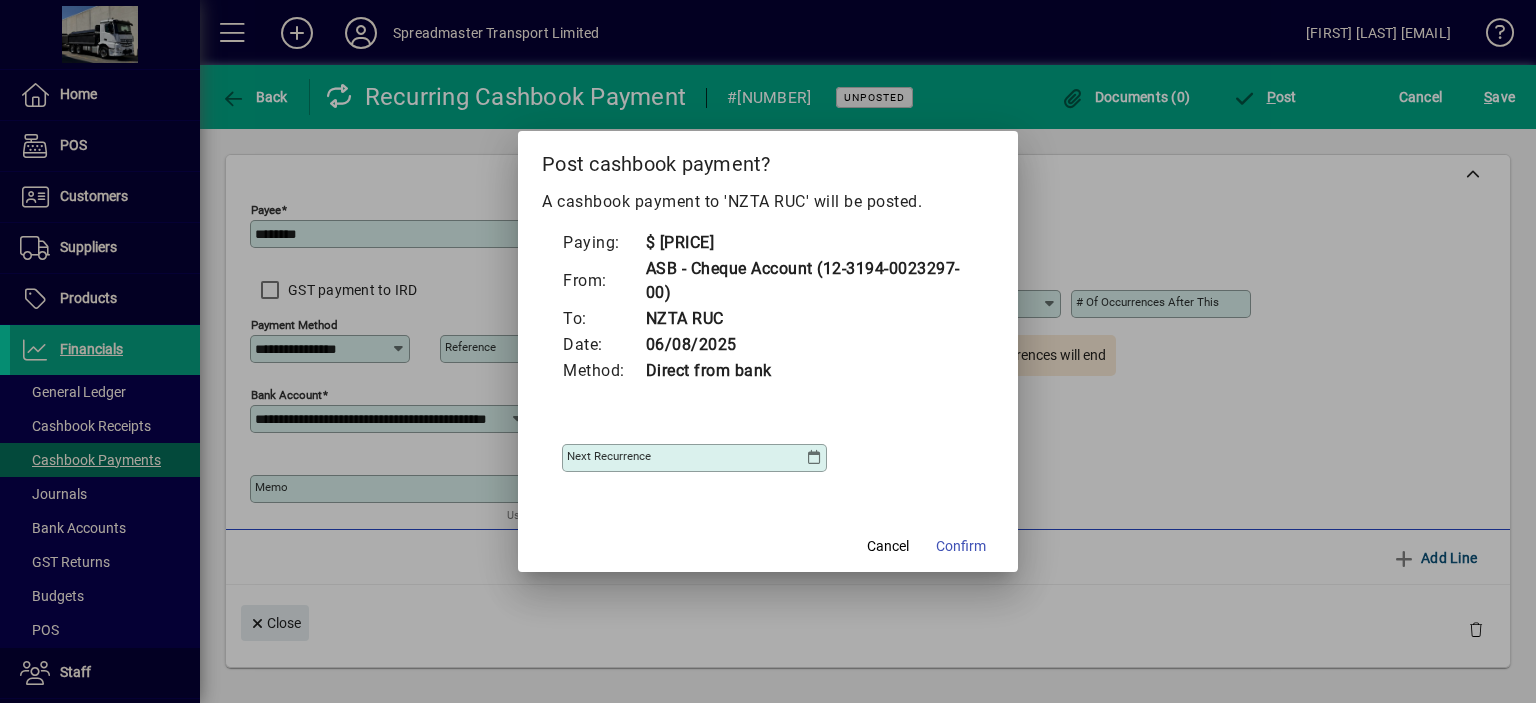 click at bounding box center [814, 458] 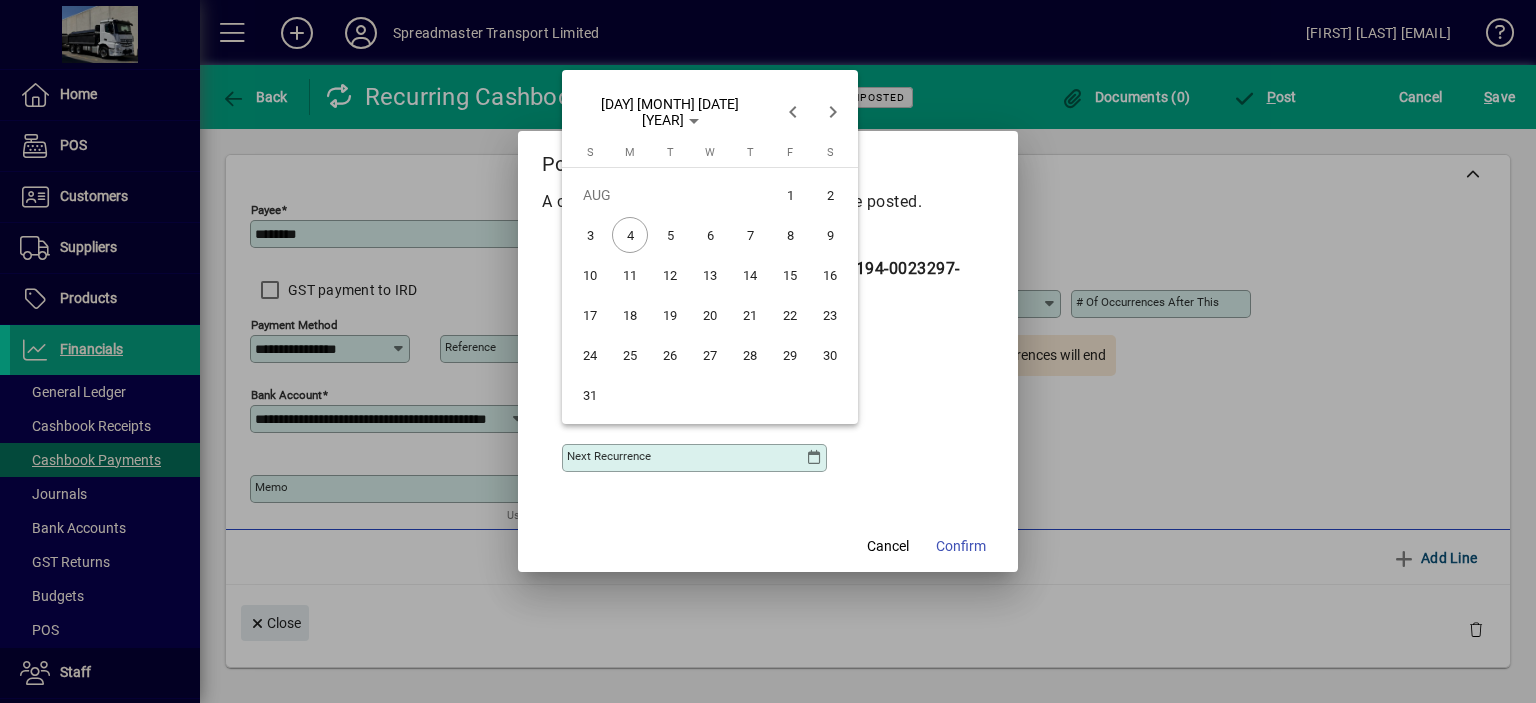 click on "7" at bounding box center [750, 235] 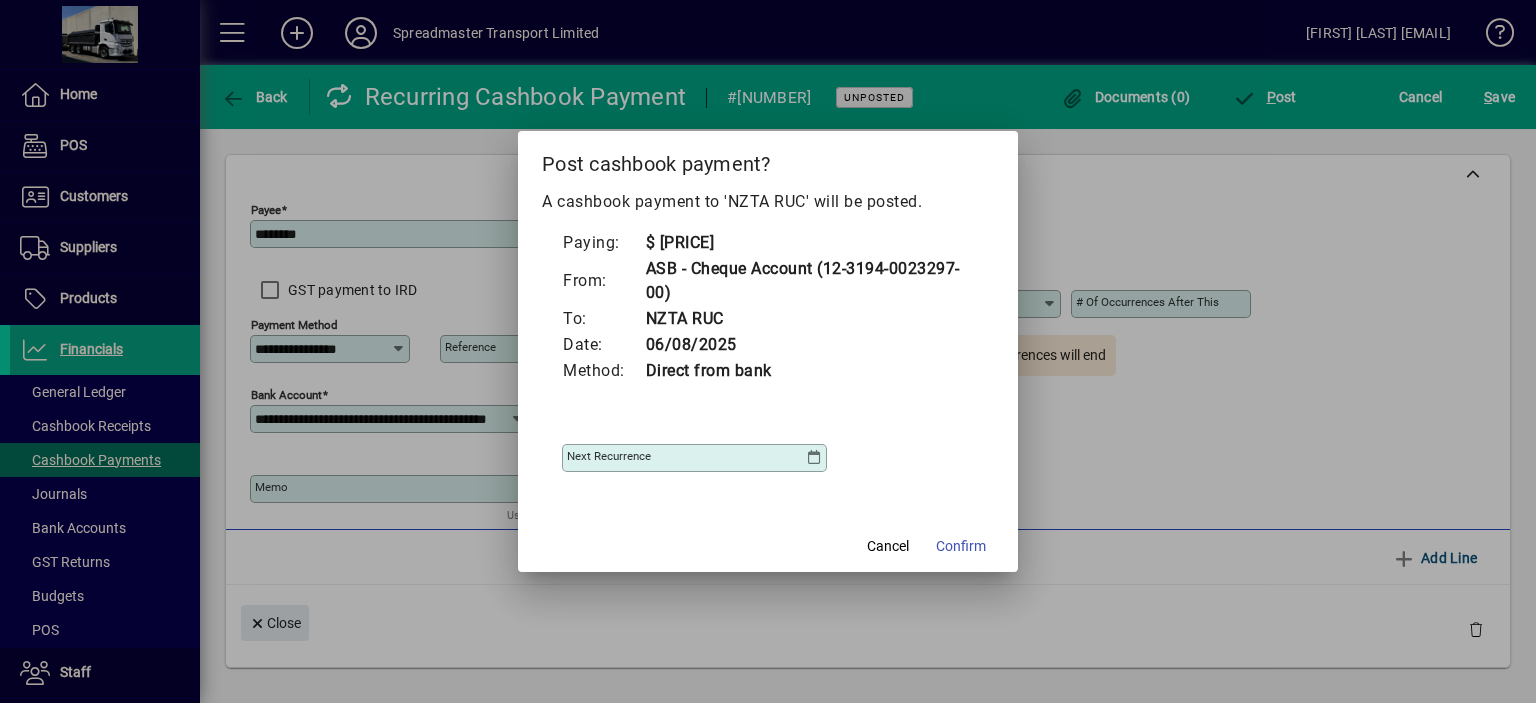 type on "**********" 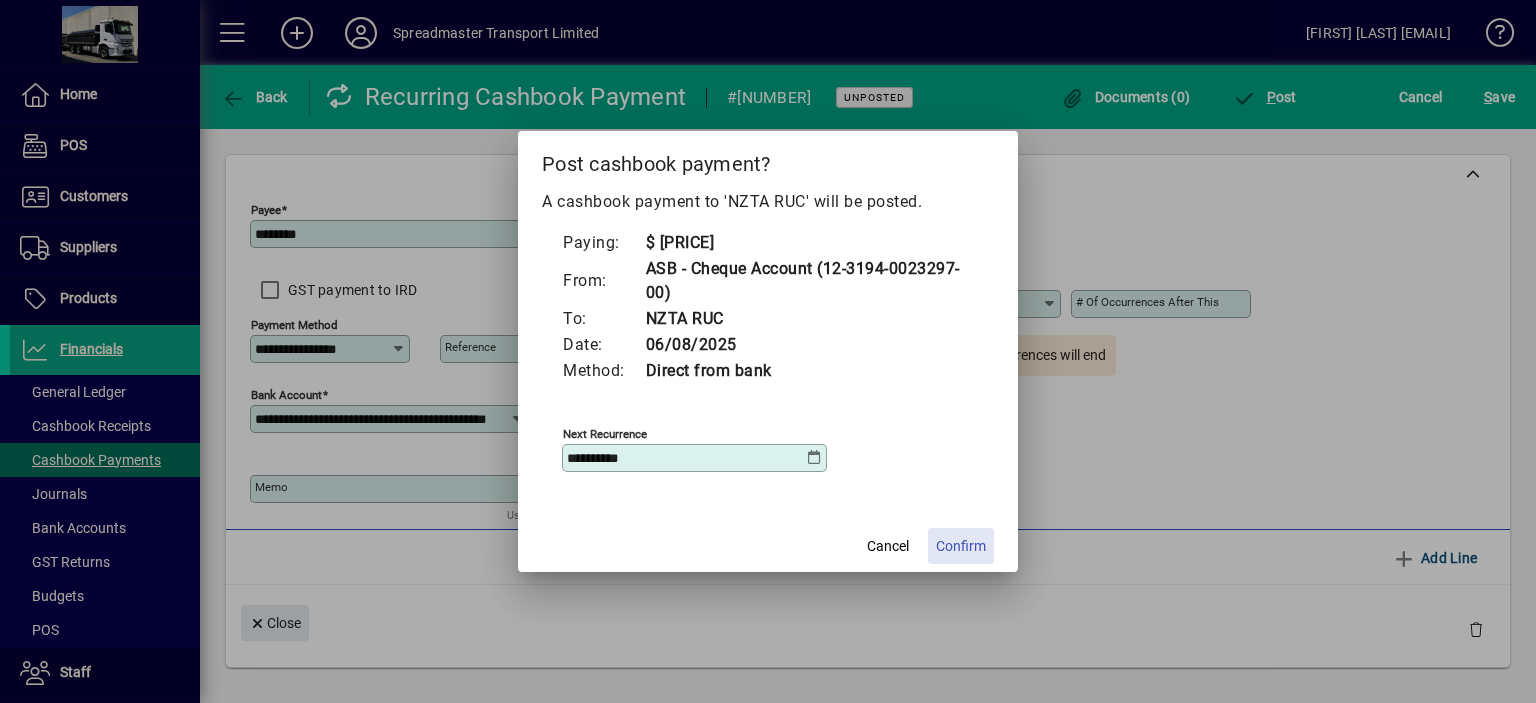 click on "Confirm" 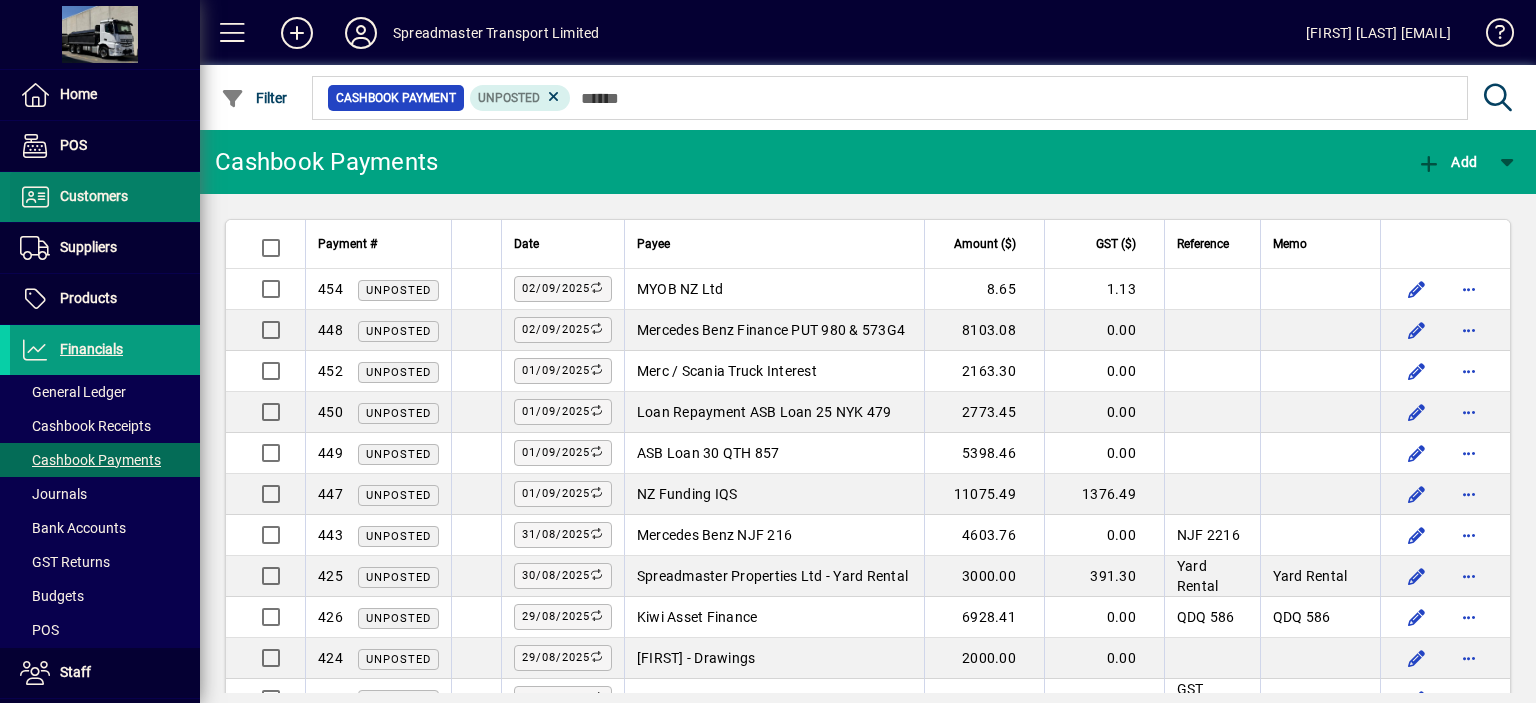 click on "Customers" at bounding box center [94, 196] 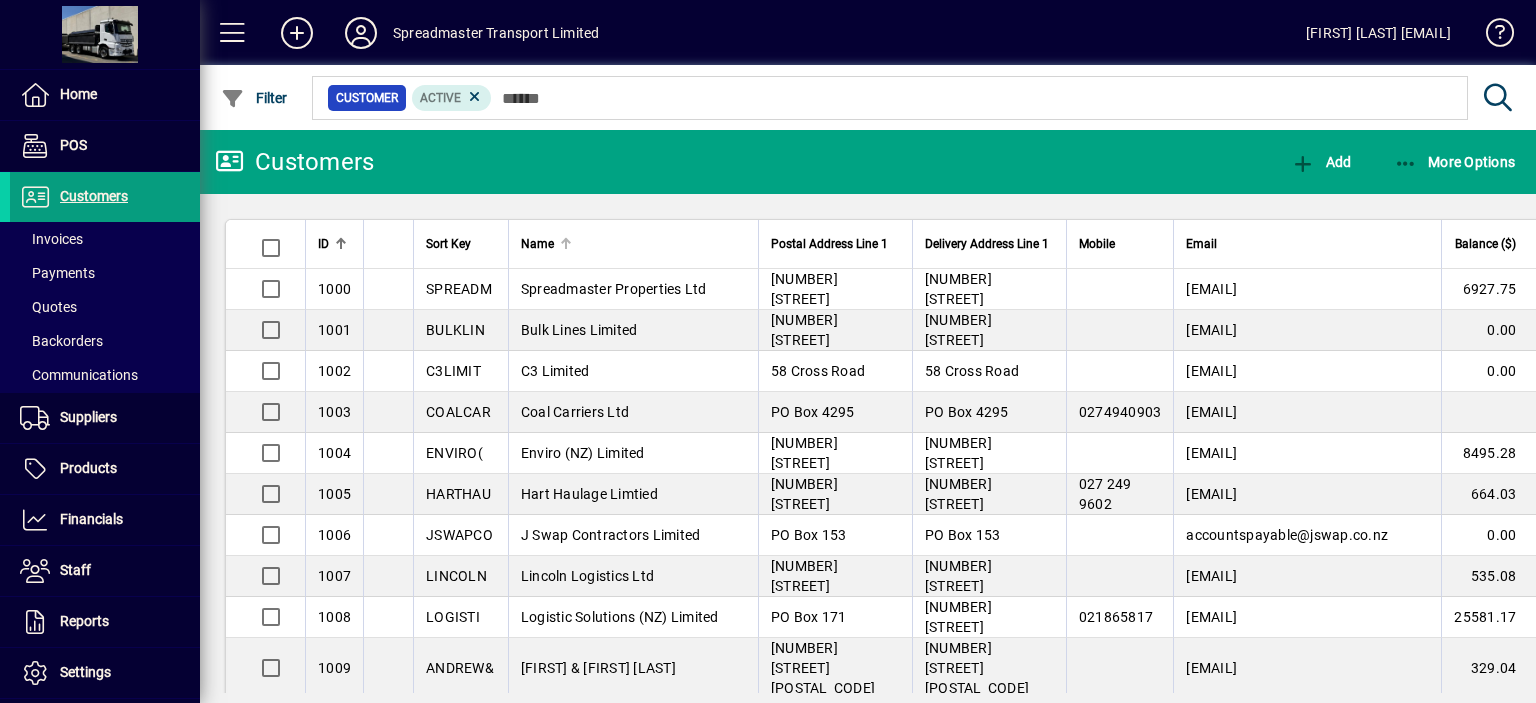 click at bounding box center [566, 244] 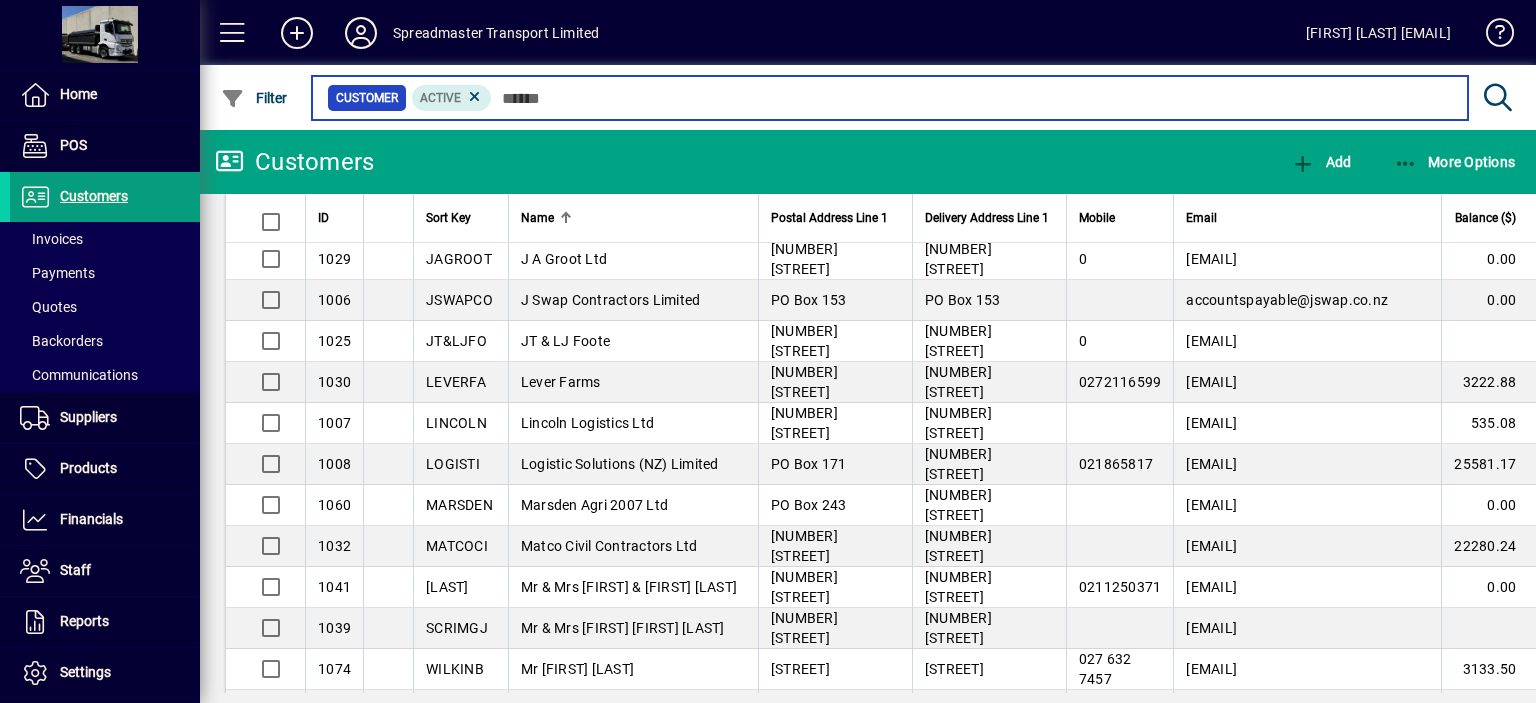 scroll, scrollTop: 1400, scrollLeft: 0, axis: vertical 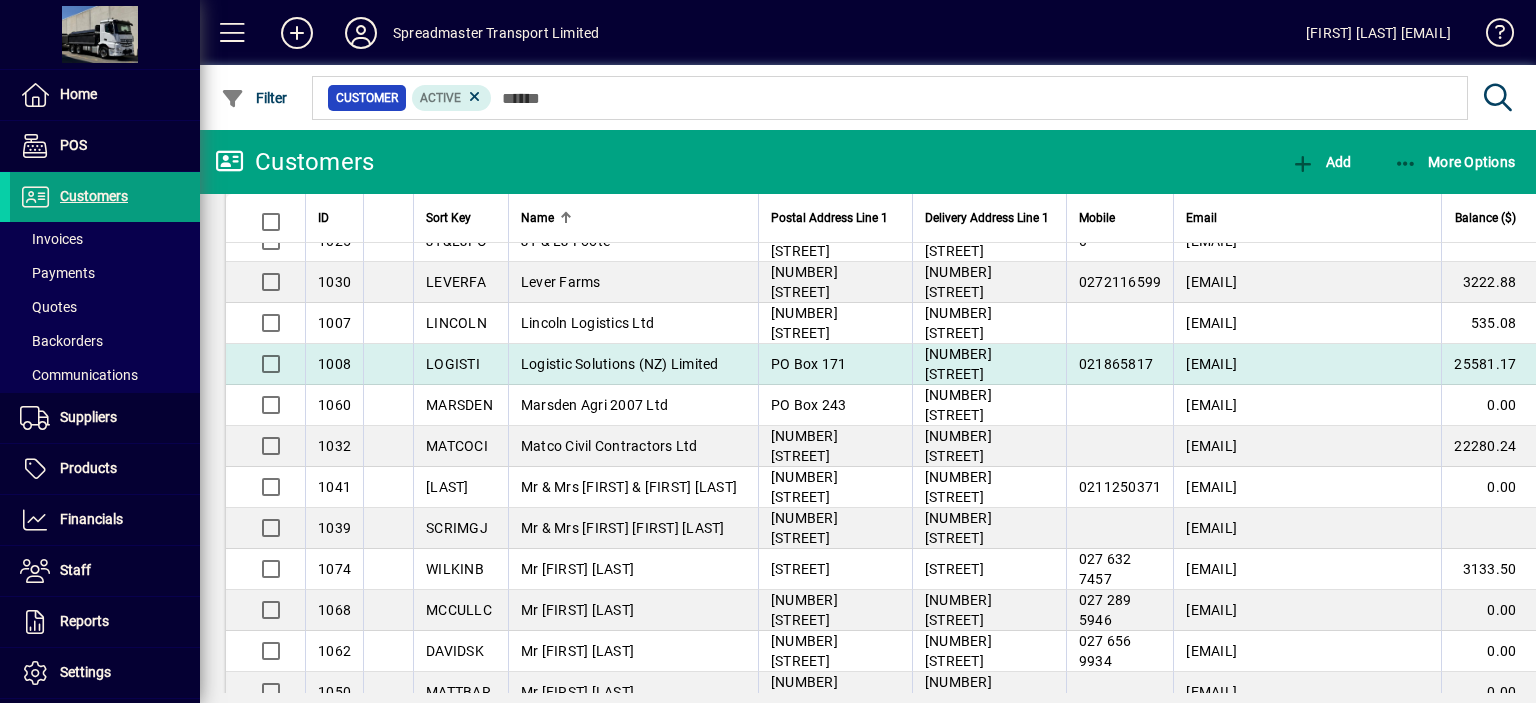 click on "Logistic Solutions (NZ) Limited" at bounding box center (620, 364) 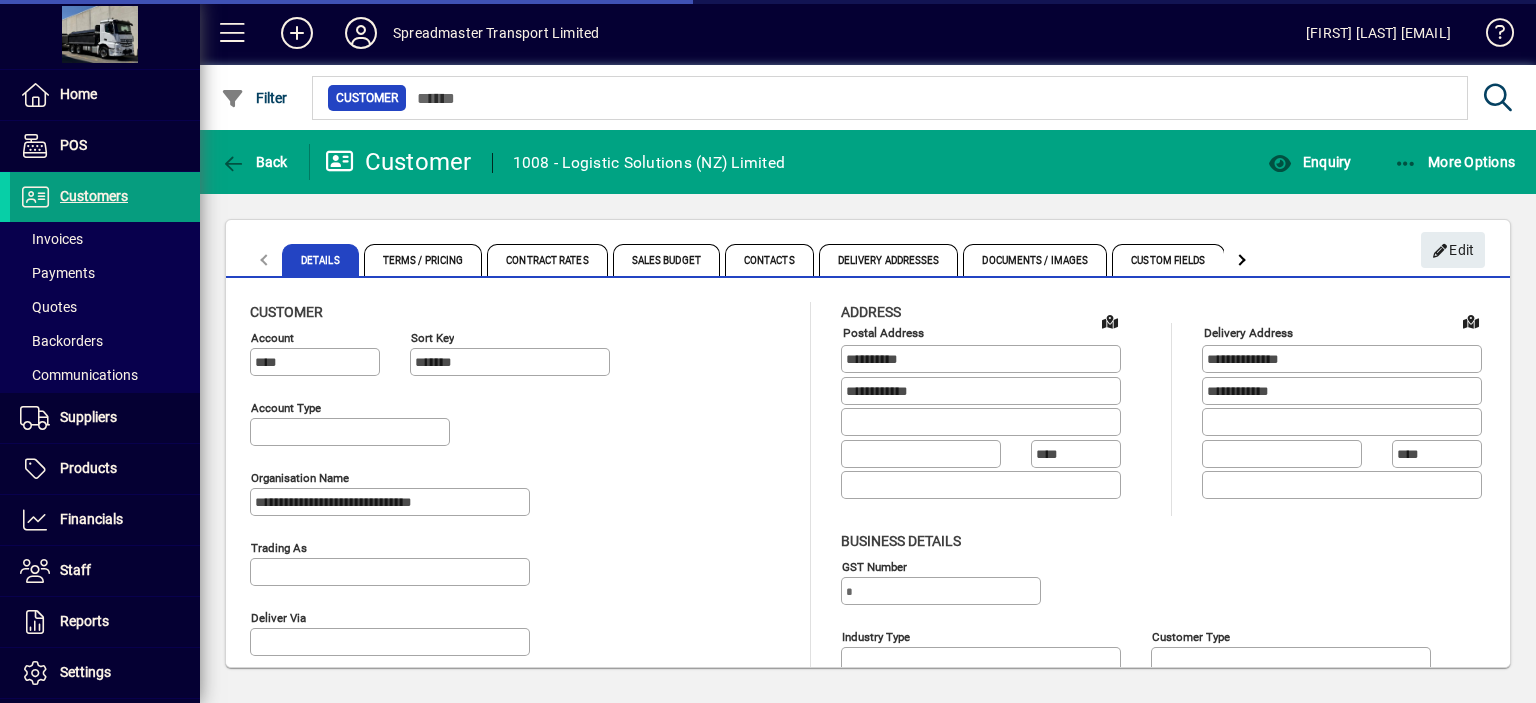type on "**********" 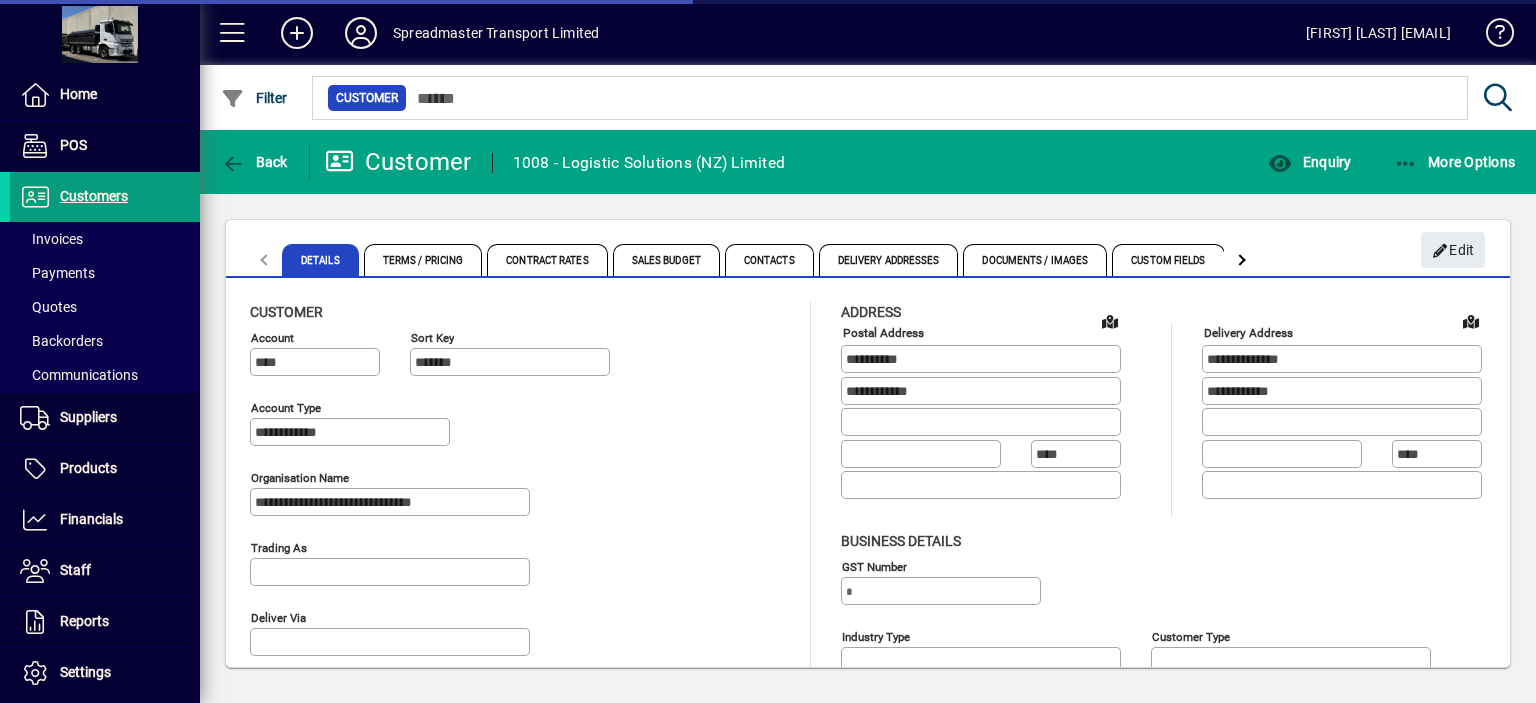 type on "**********" 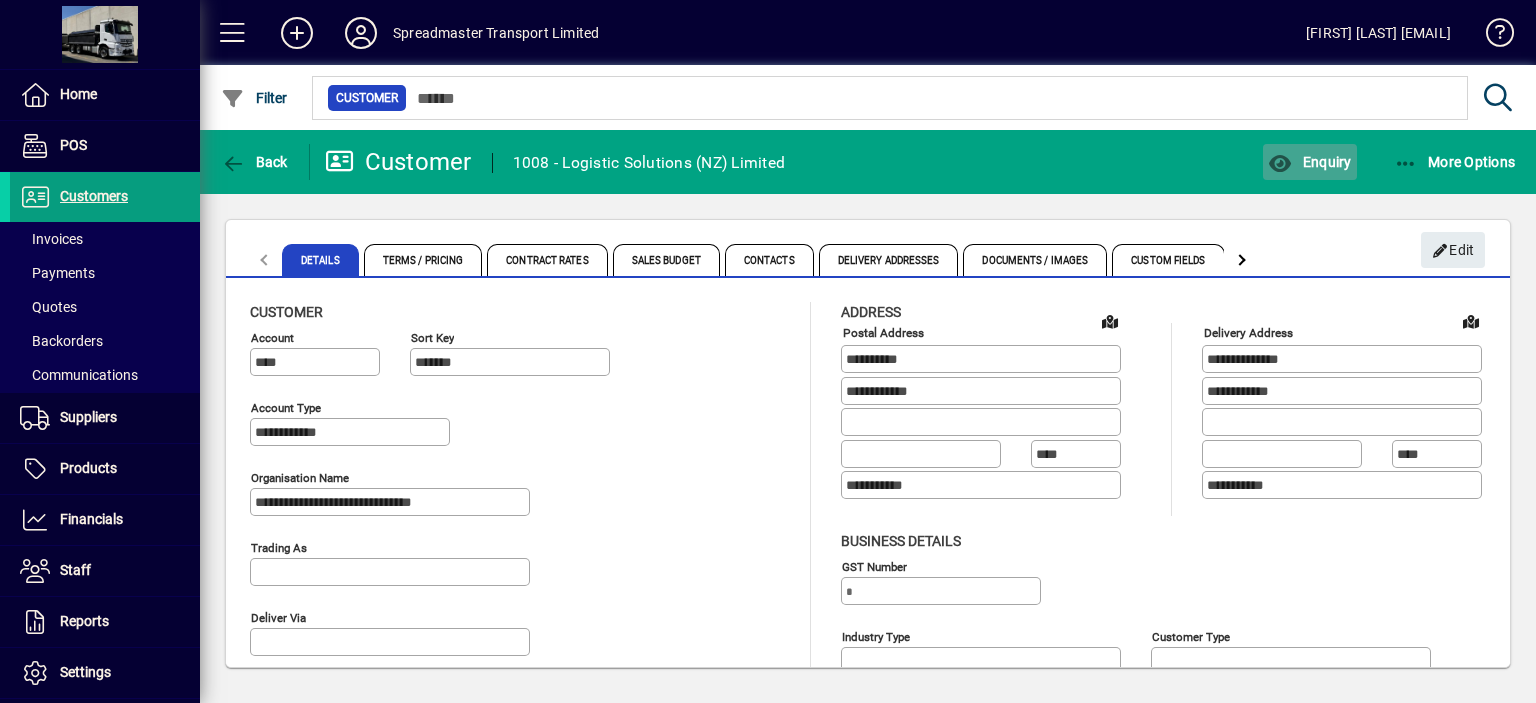 click on "Enquiry" 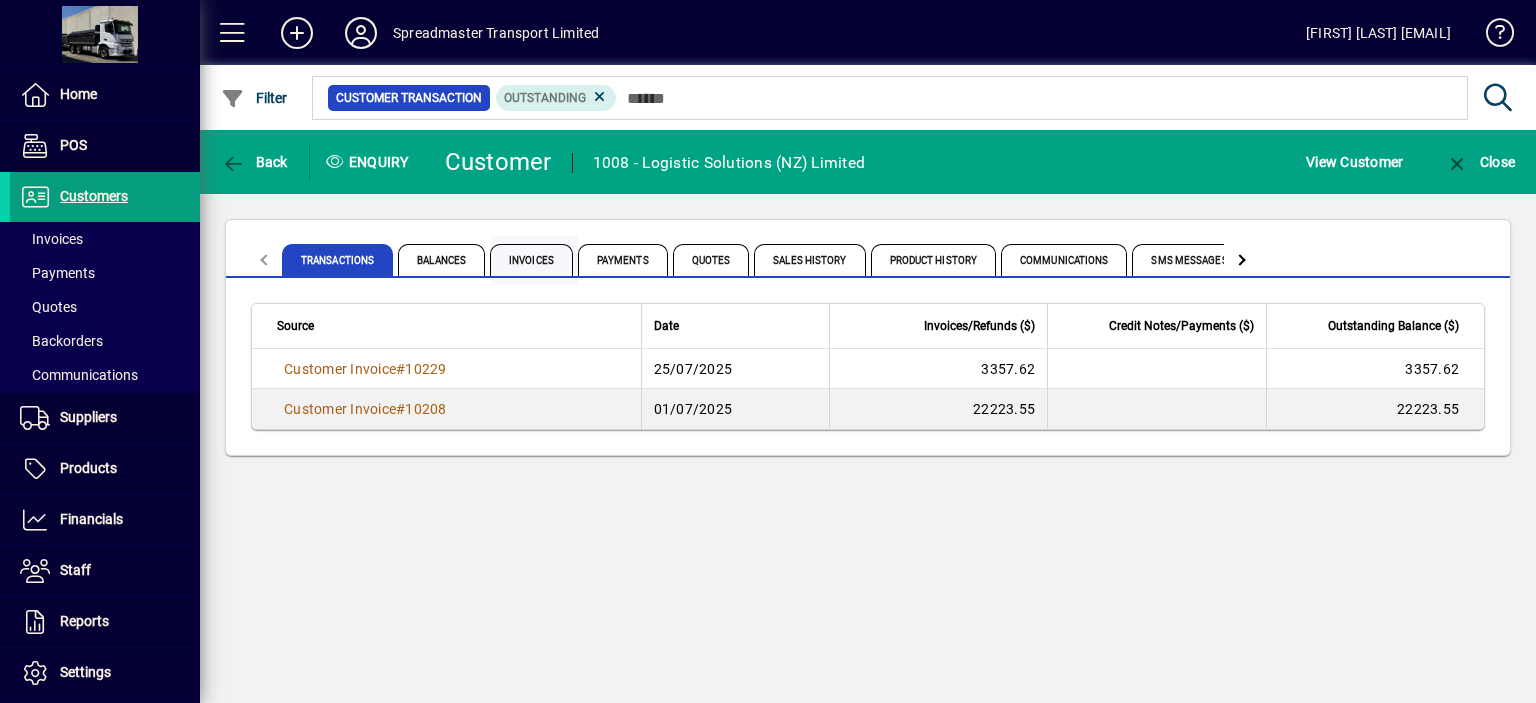 click on "Invoices" at bounding box center [531, 260] 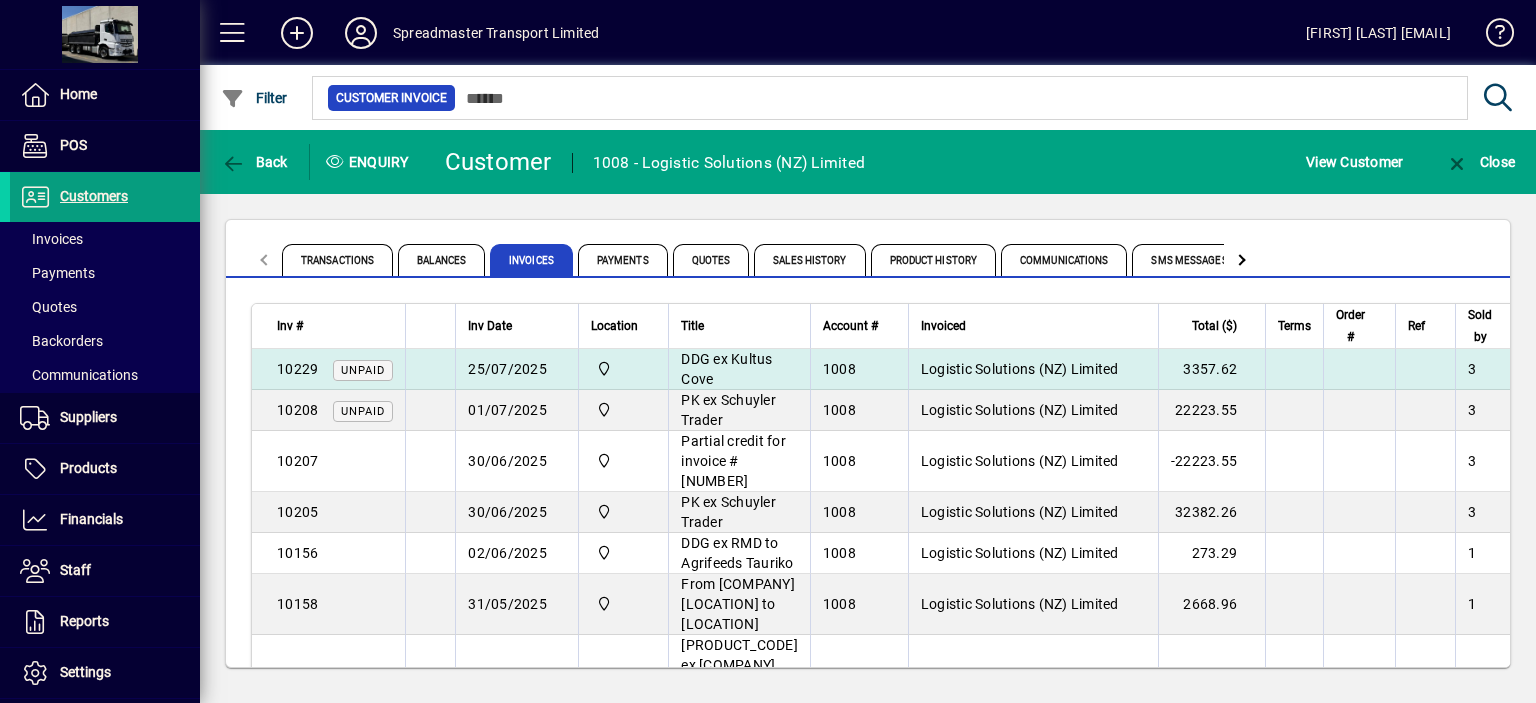 click on "25/07/2025" at bounding box center (516, 369) 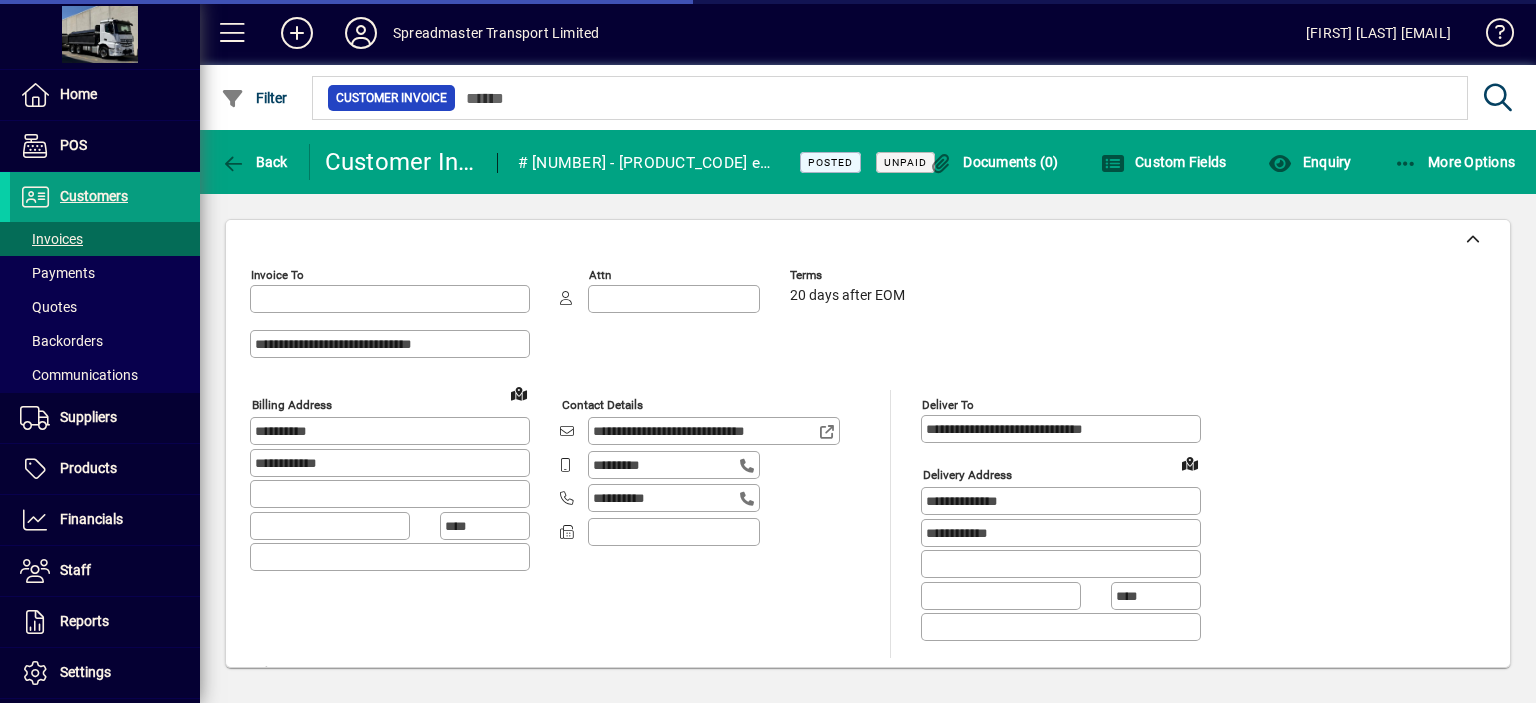 type on "**********" 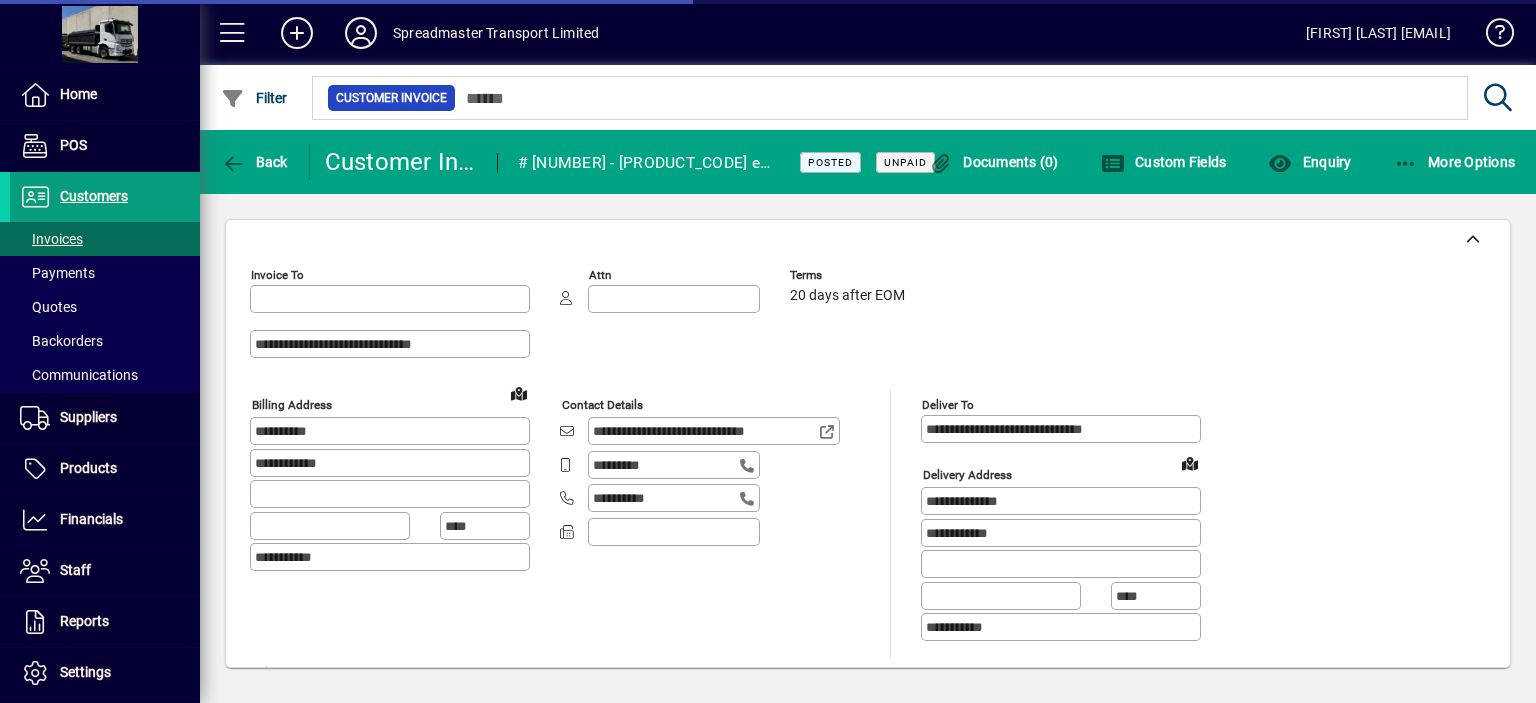 type on "**********" 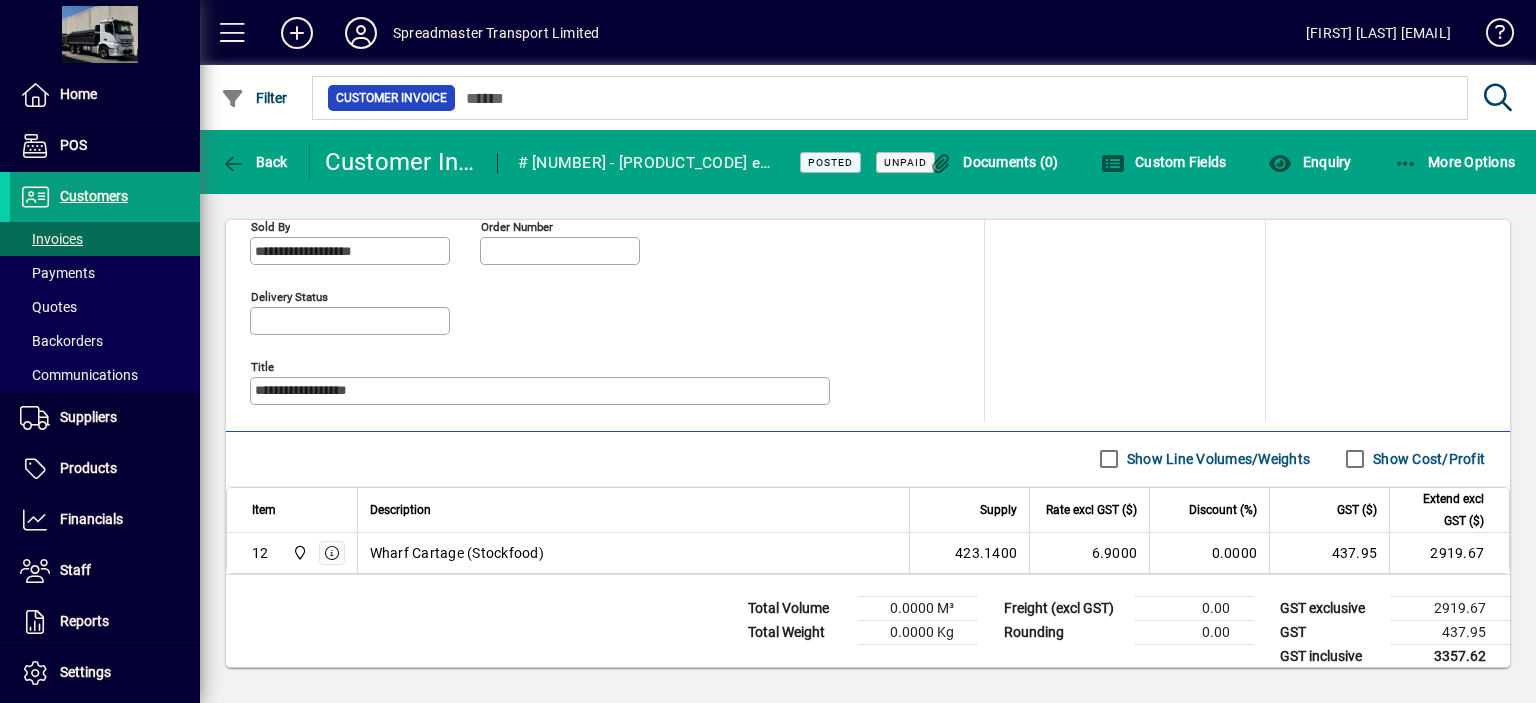 scroll, scrollTop: 930, scrollLeft: 0, axis: vertical 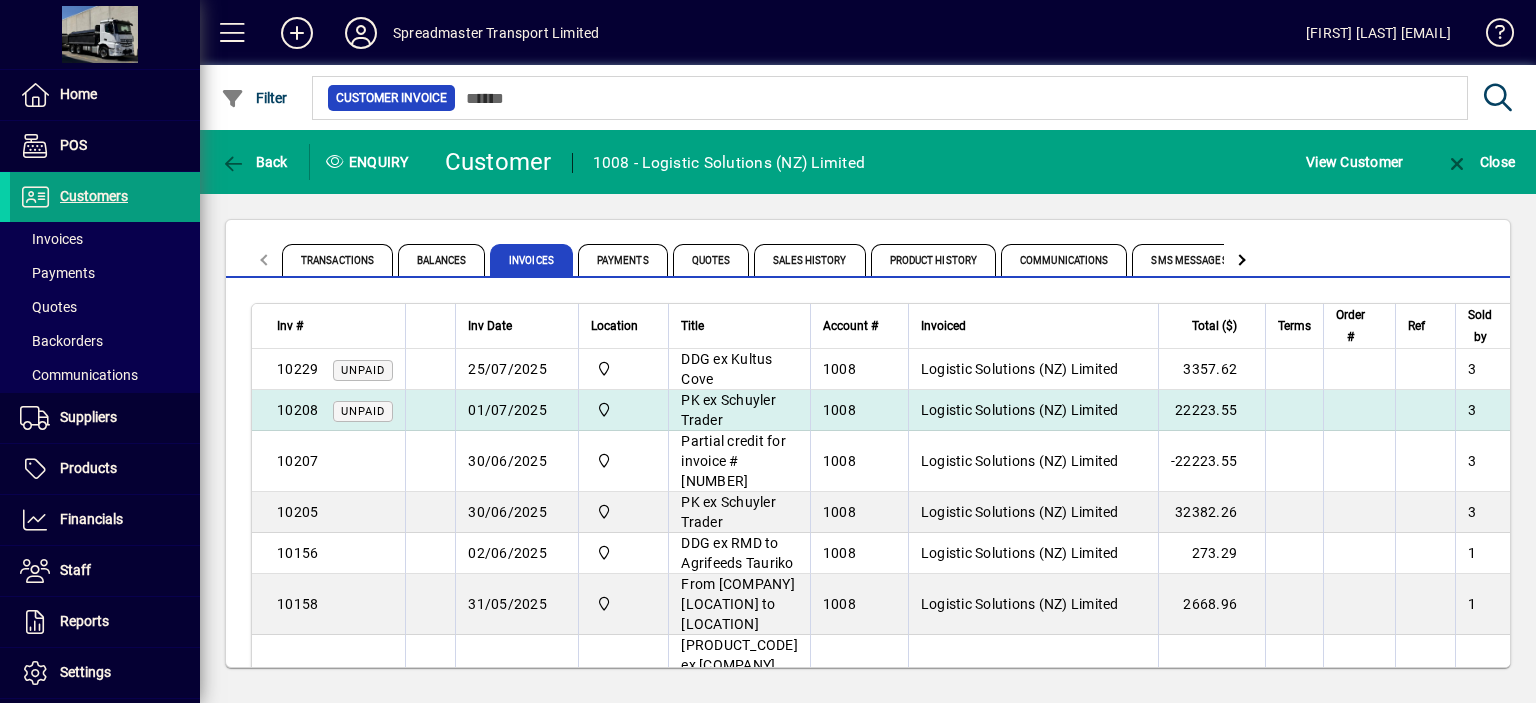 click on "Logistic Solutions (NZ) Limited" at bounding box center [1020, 410] 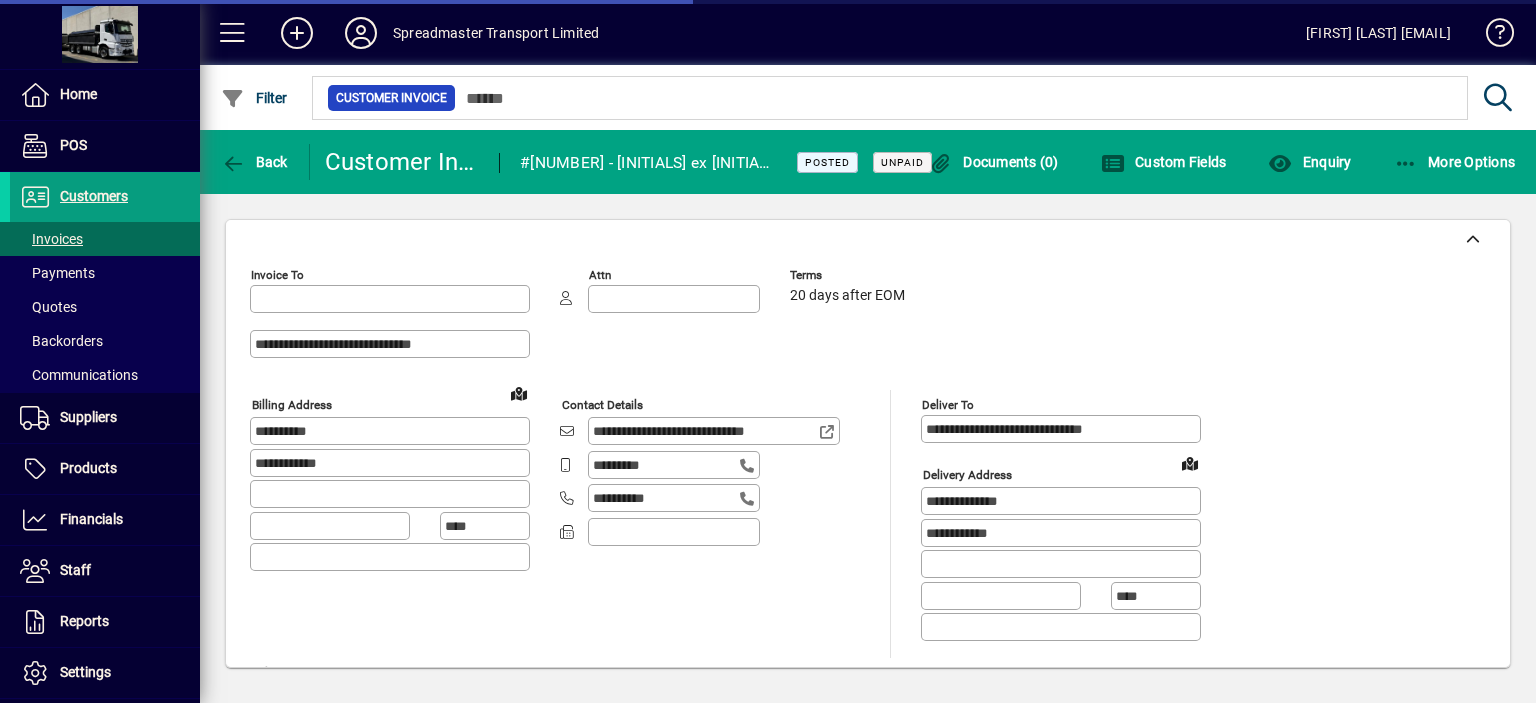 type on "**********" 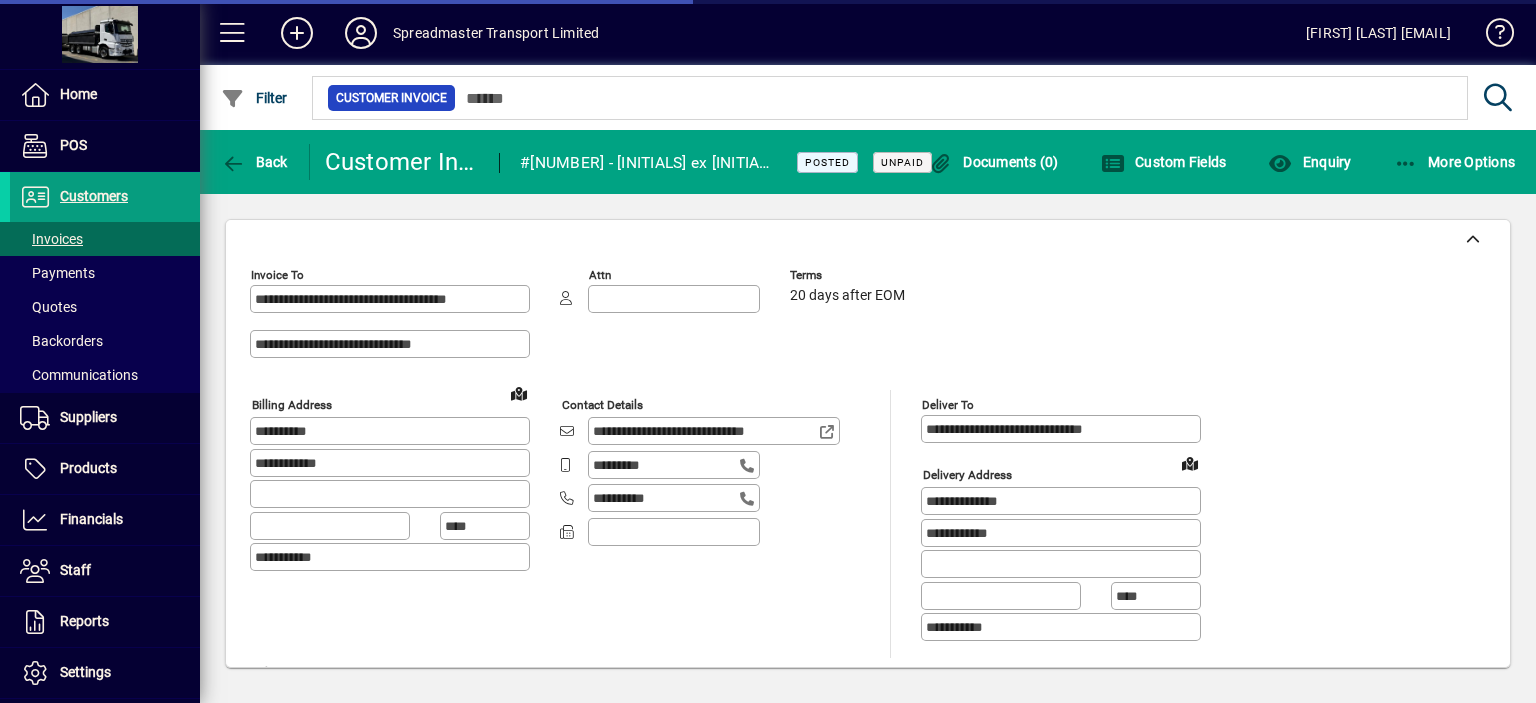 type on "**********" 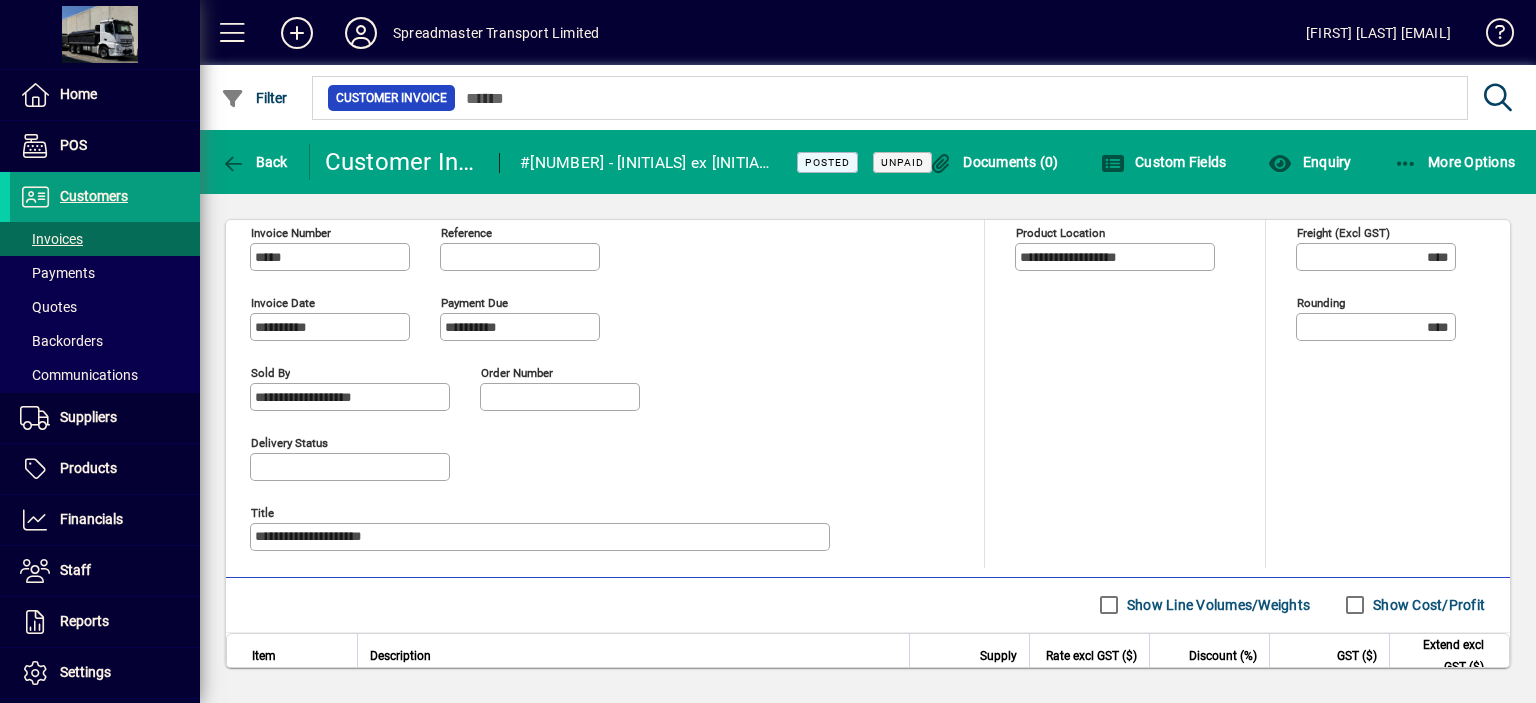 scroll, scrollTop: 930, scrollLeft: 0, axis: vertical 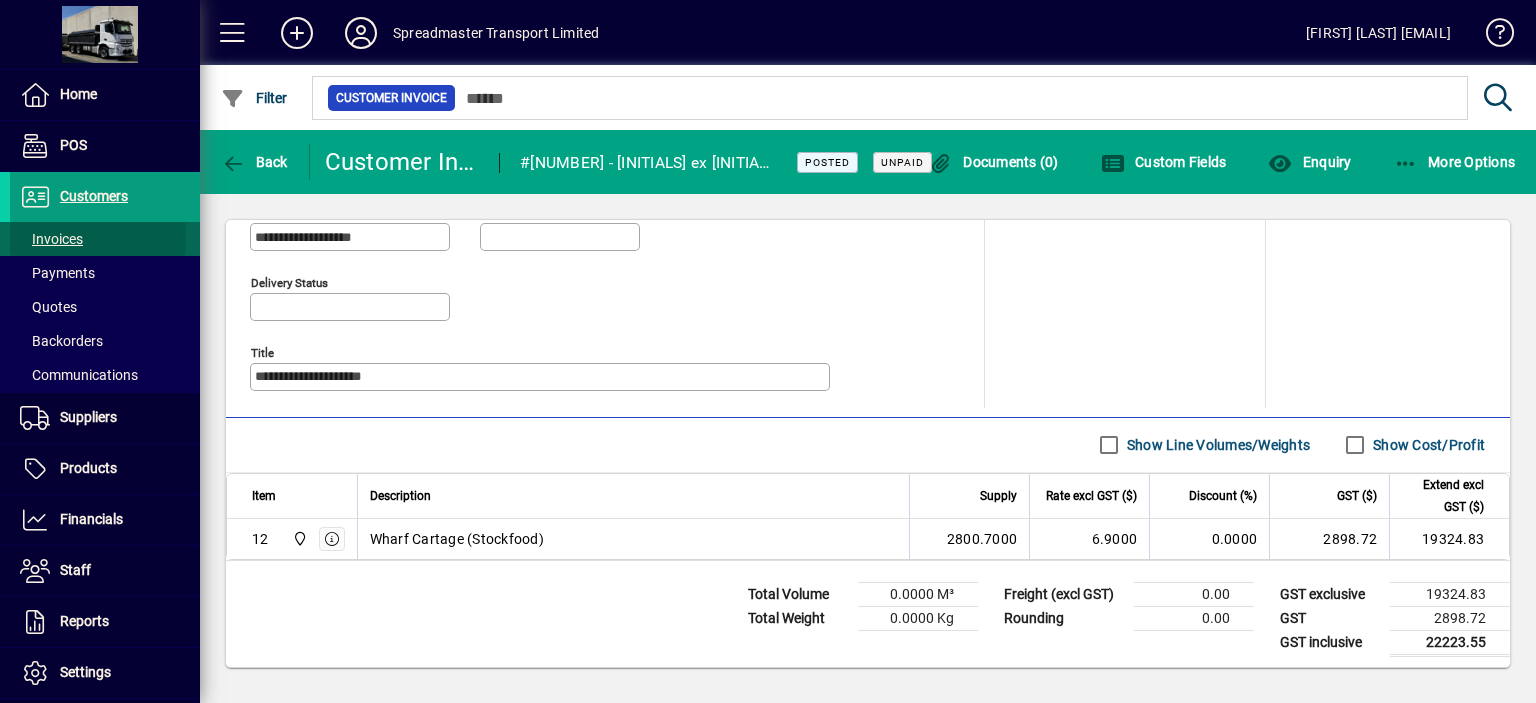 click on "Invoices" at bounding box center [51, 239] 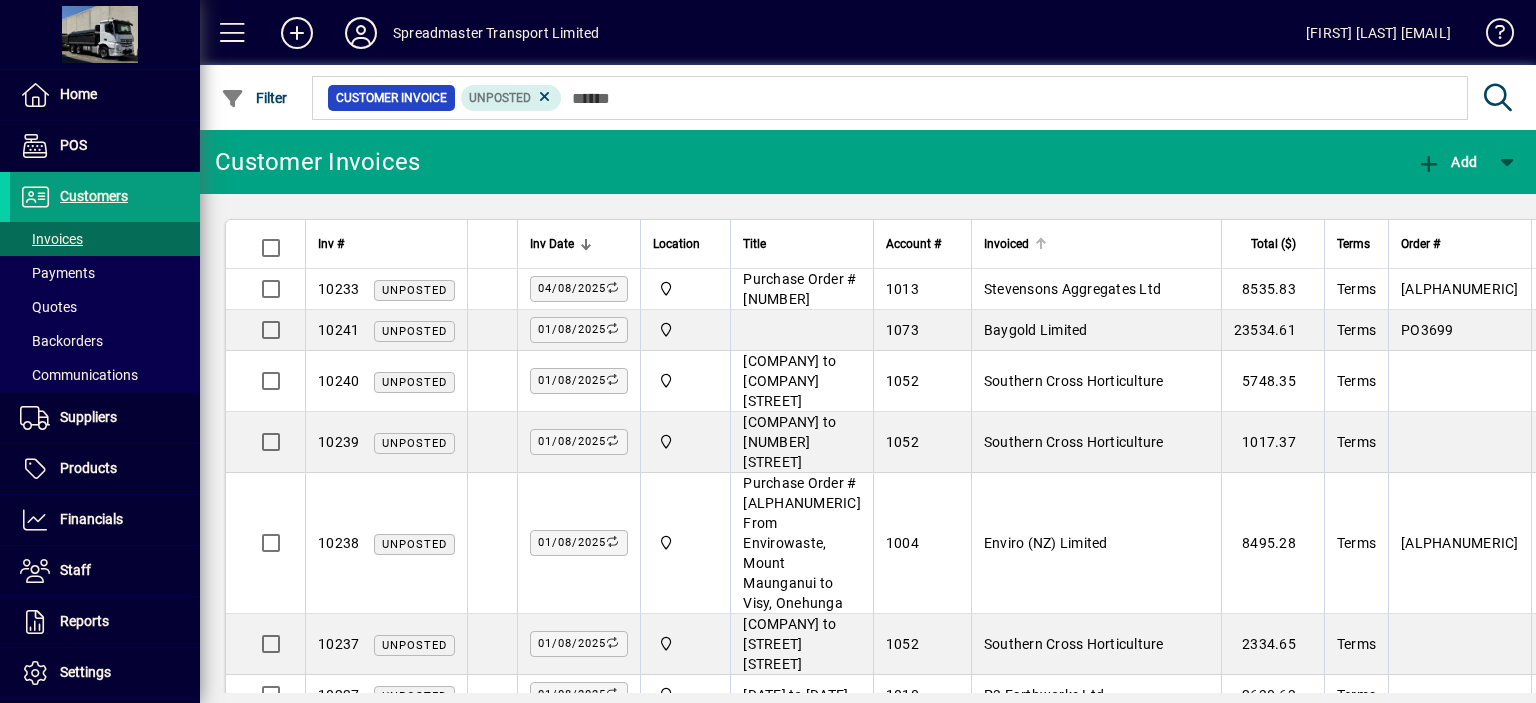 click at bounding box center (1040, 239) 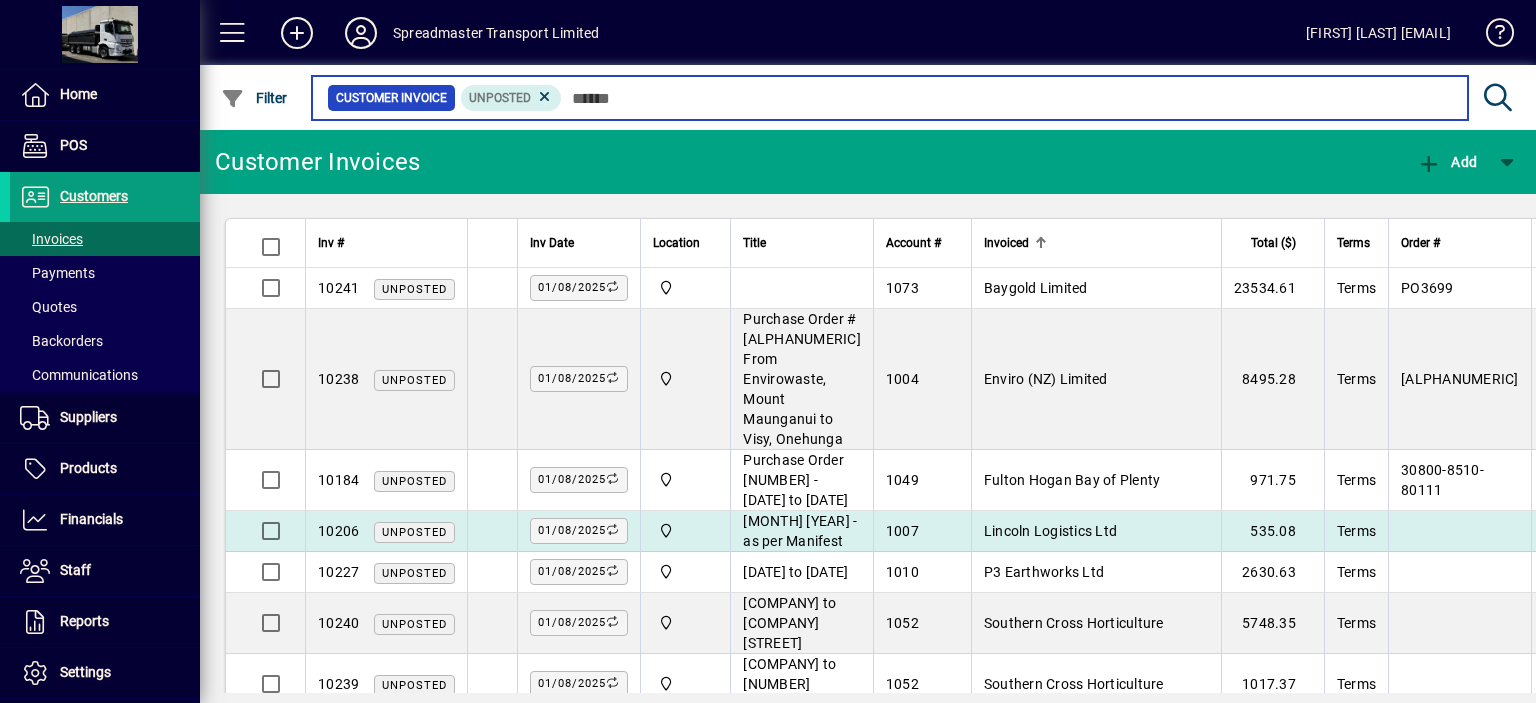 scroll, scrollTop: 0, scrollLeft: 0, axis: both 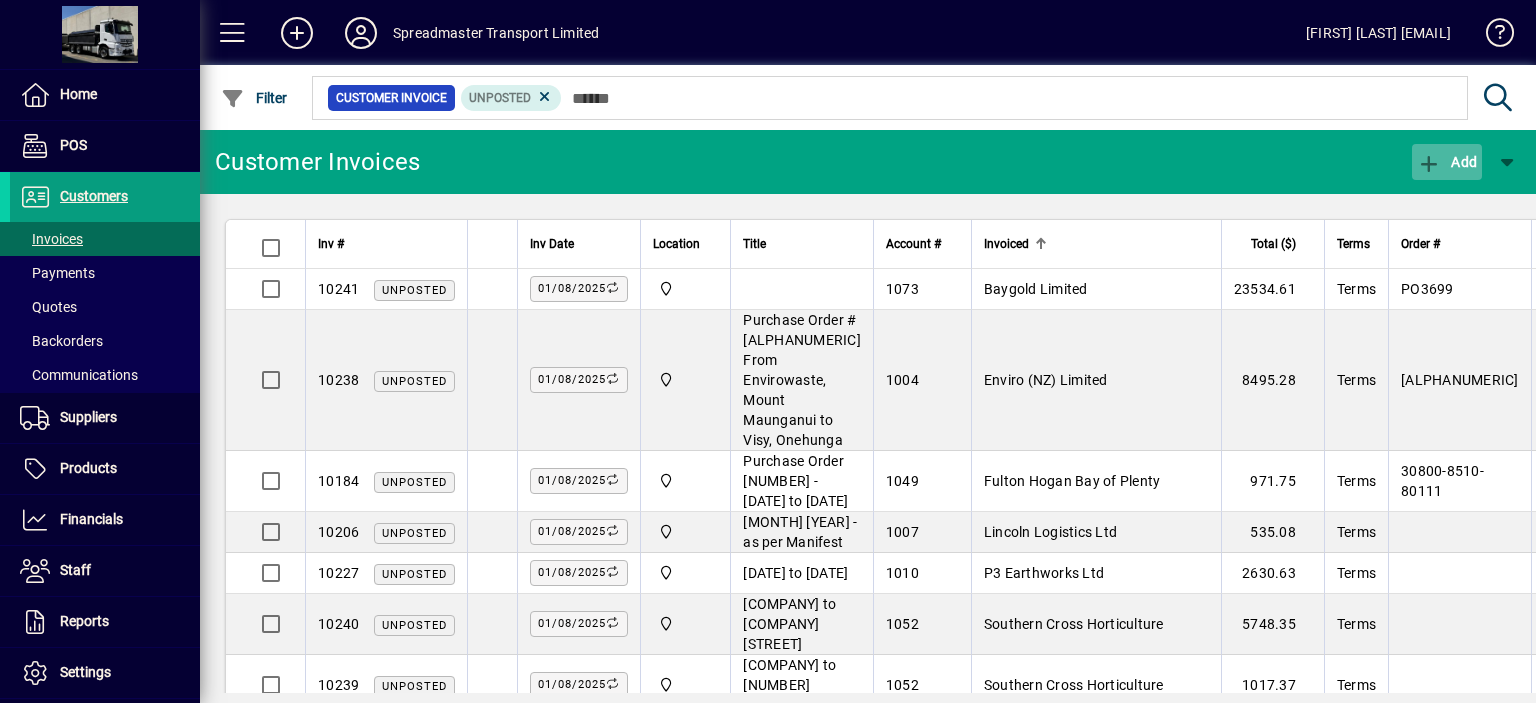 click on "Add" 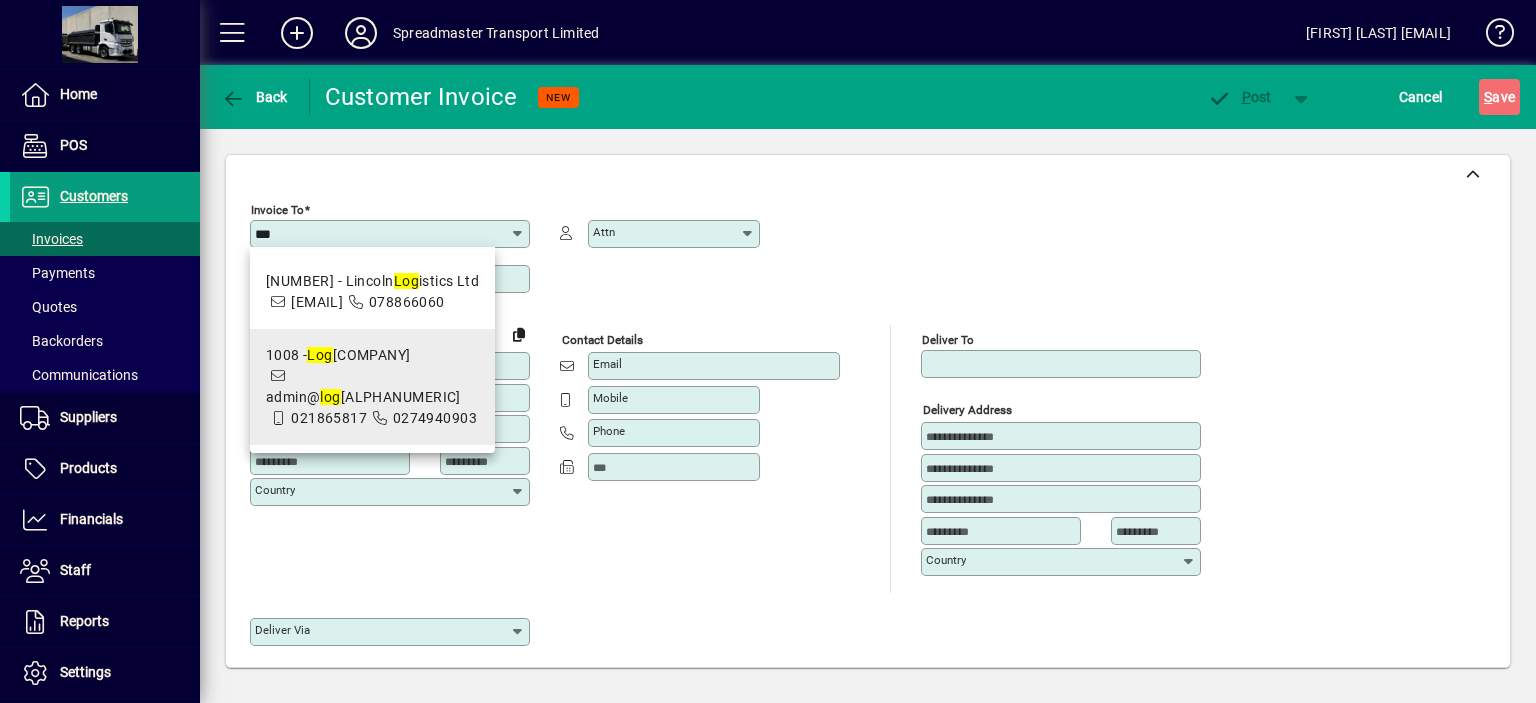 click on "[NUMBER] -  Logistic Solutions (NZ) Limited [EMAIL] [PHONE] [PHONE]" at bounding box center [373, 387] 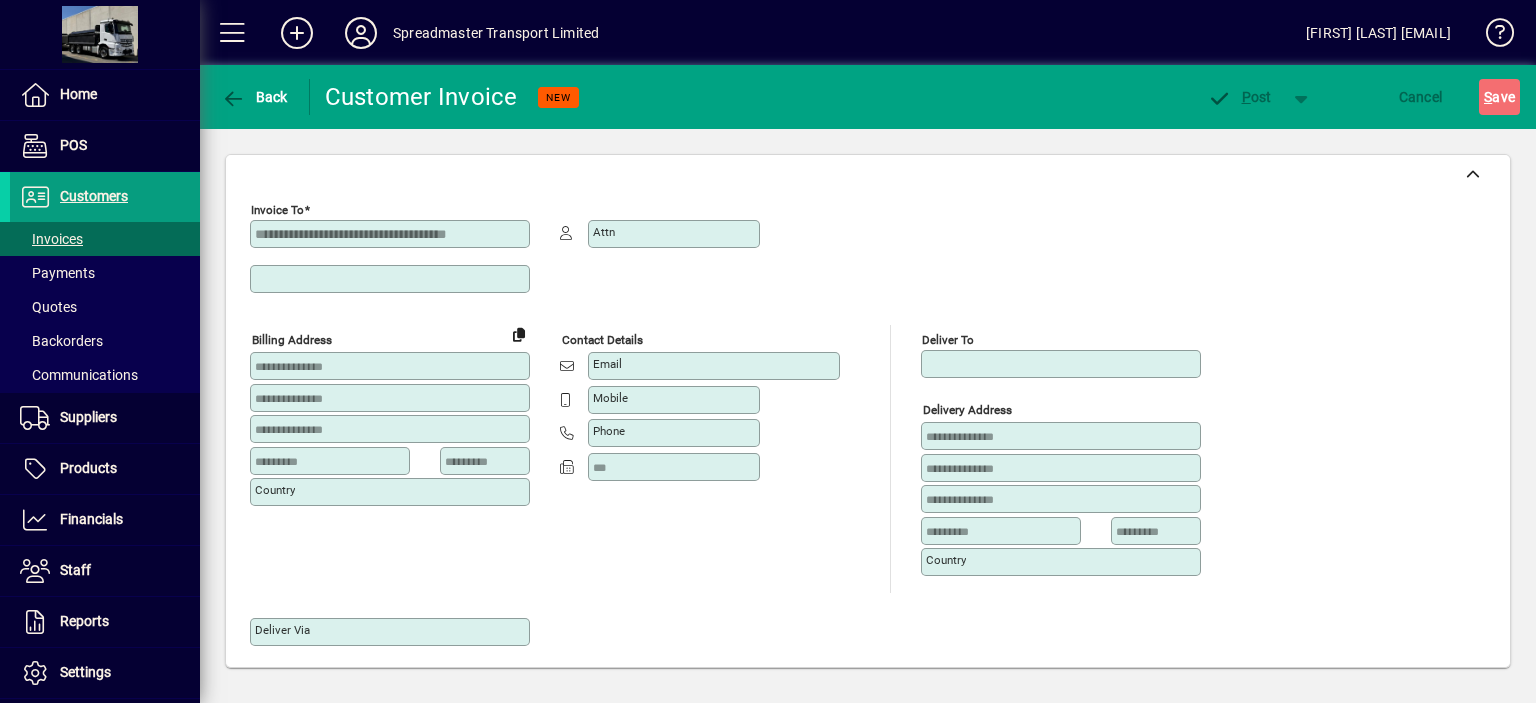 type on "**********" 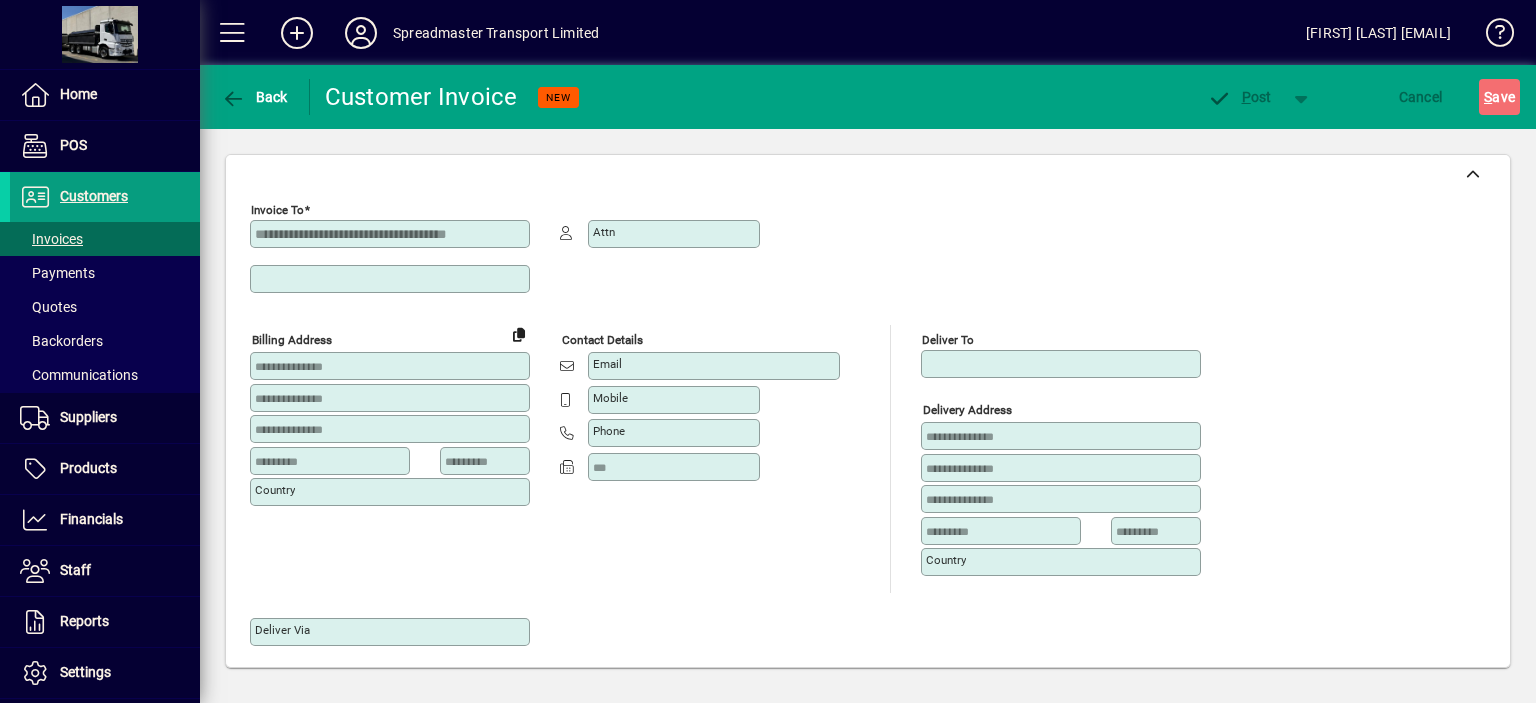 type on "**********" 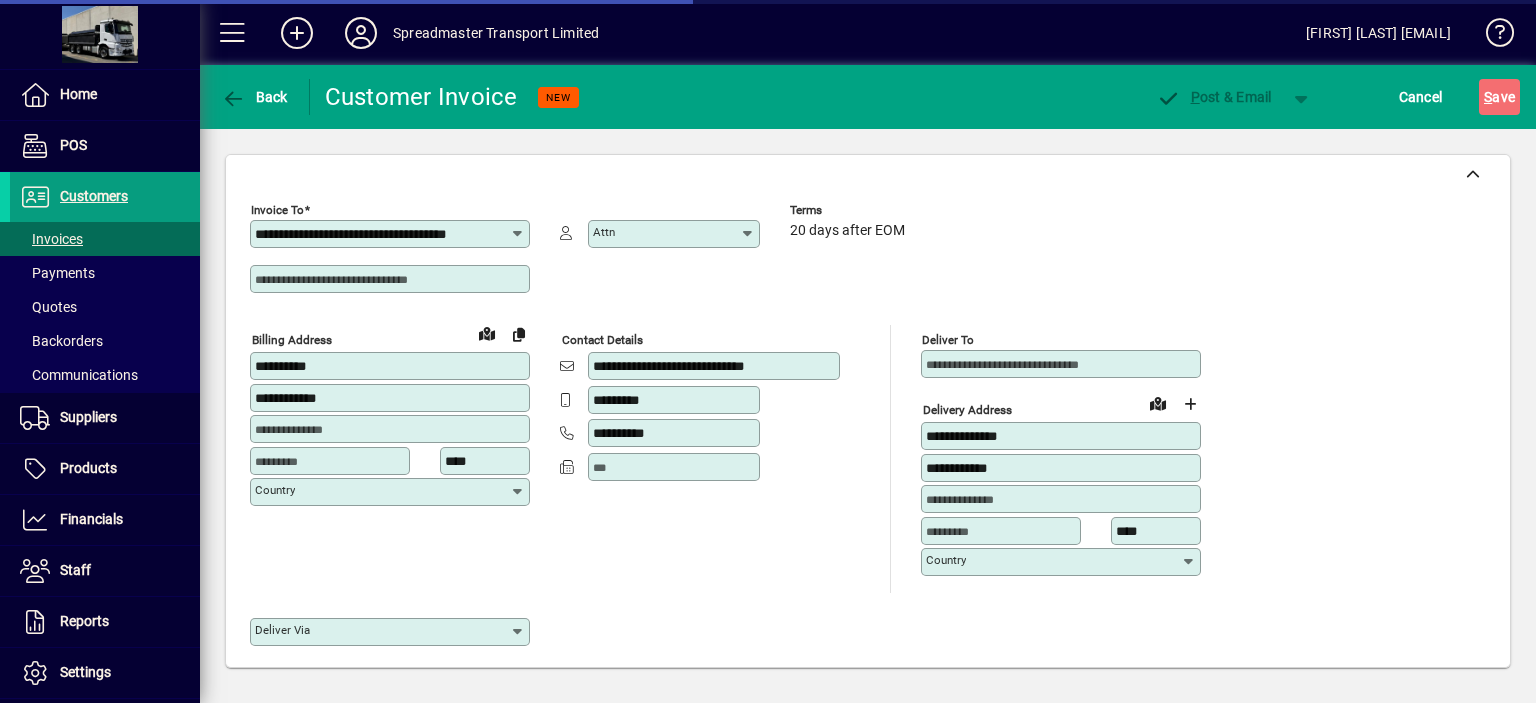 type on "**********" 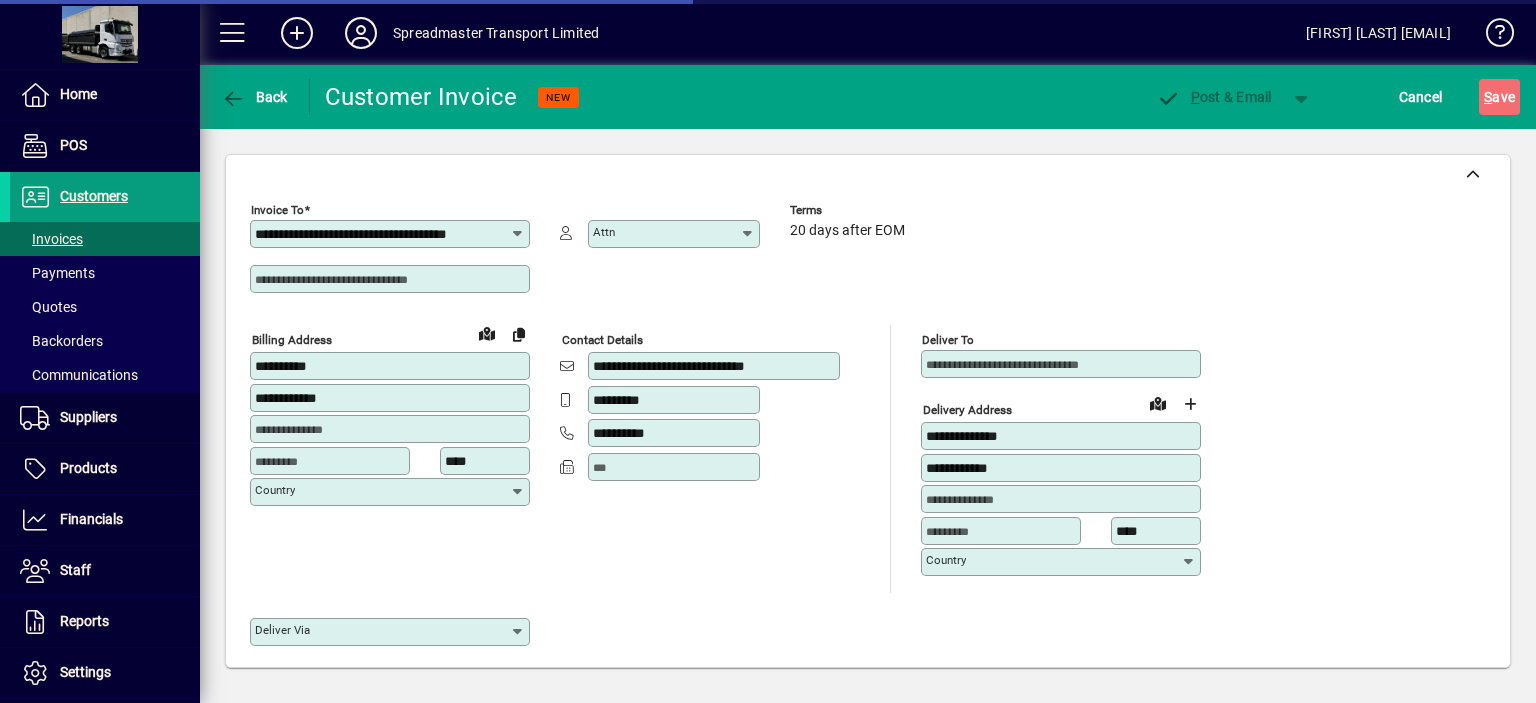 type on "**********" 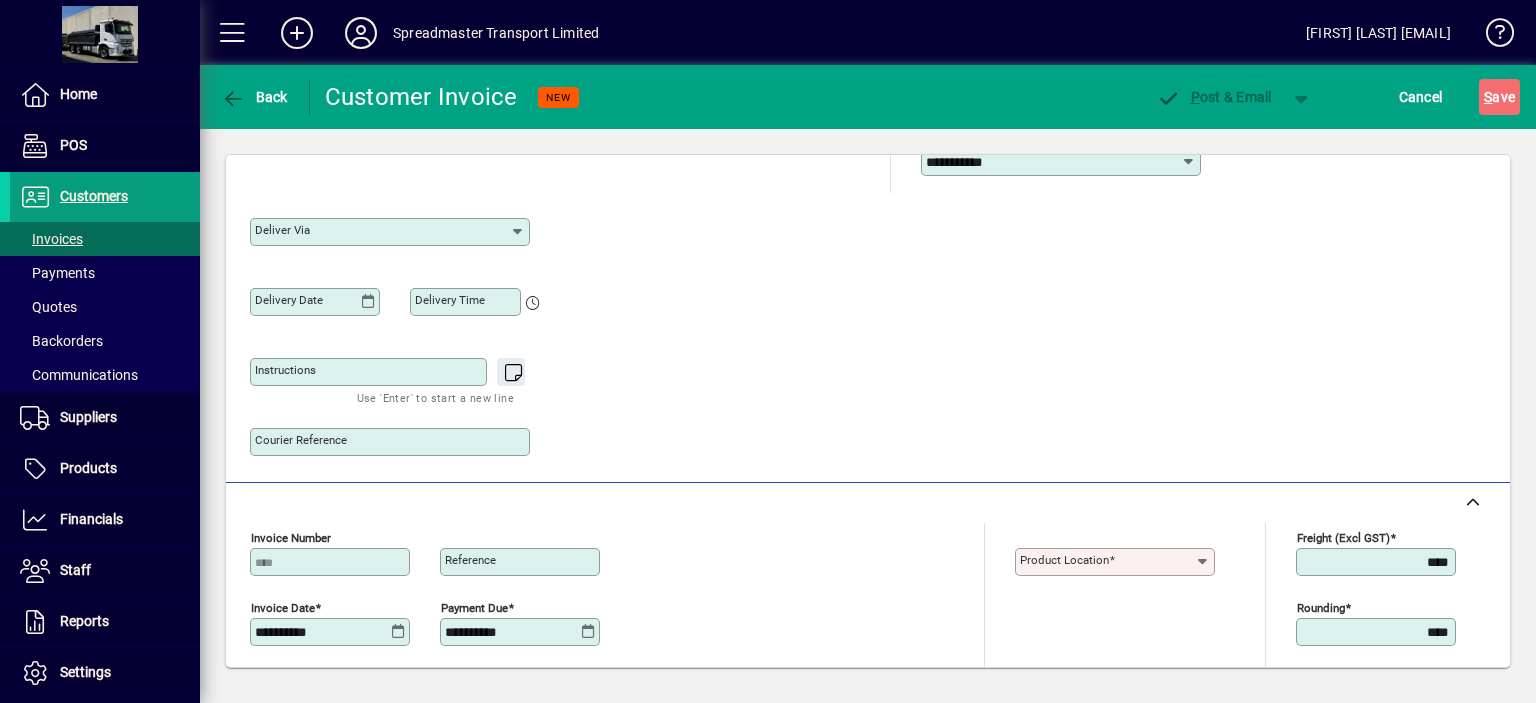 scroll, scrollTop: 500, scrollLeft: 0, axis: vertical 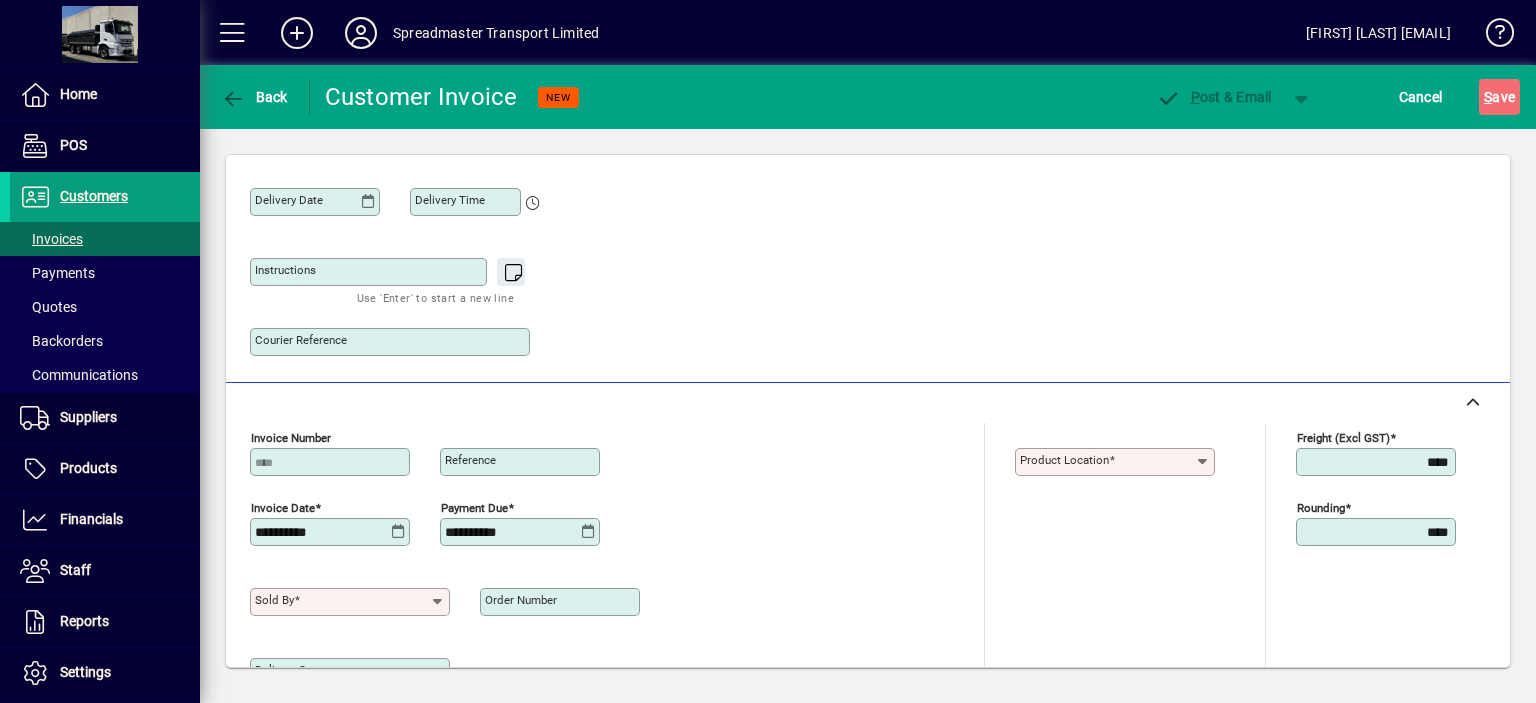 click 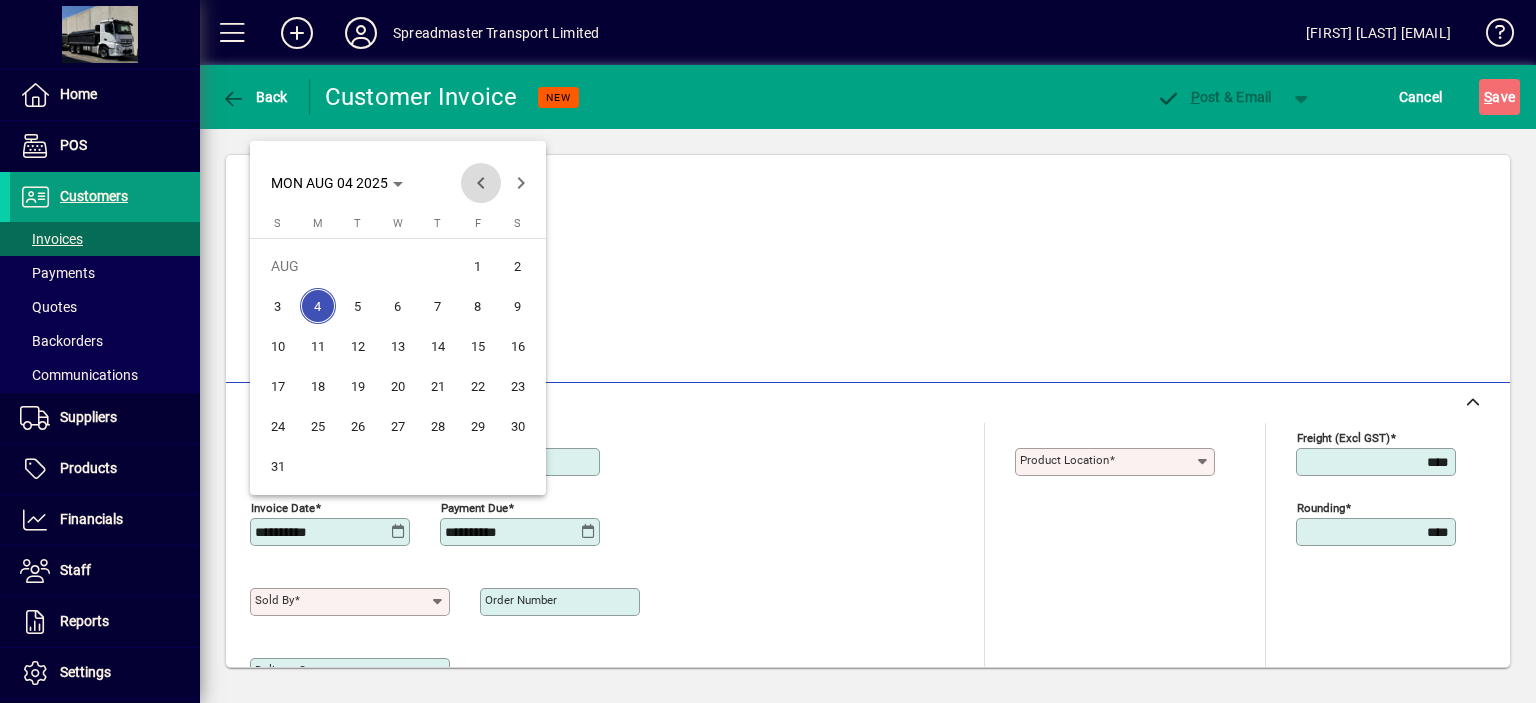 click at bounding box center (481, 183) 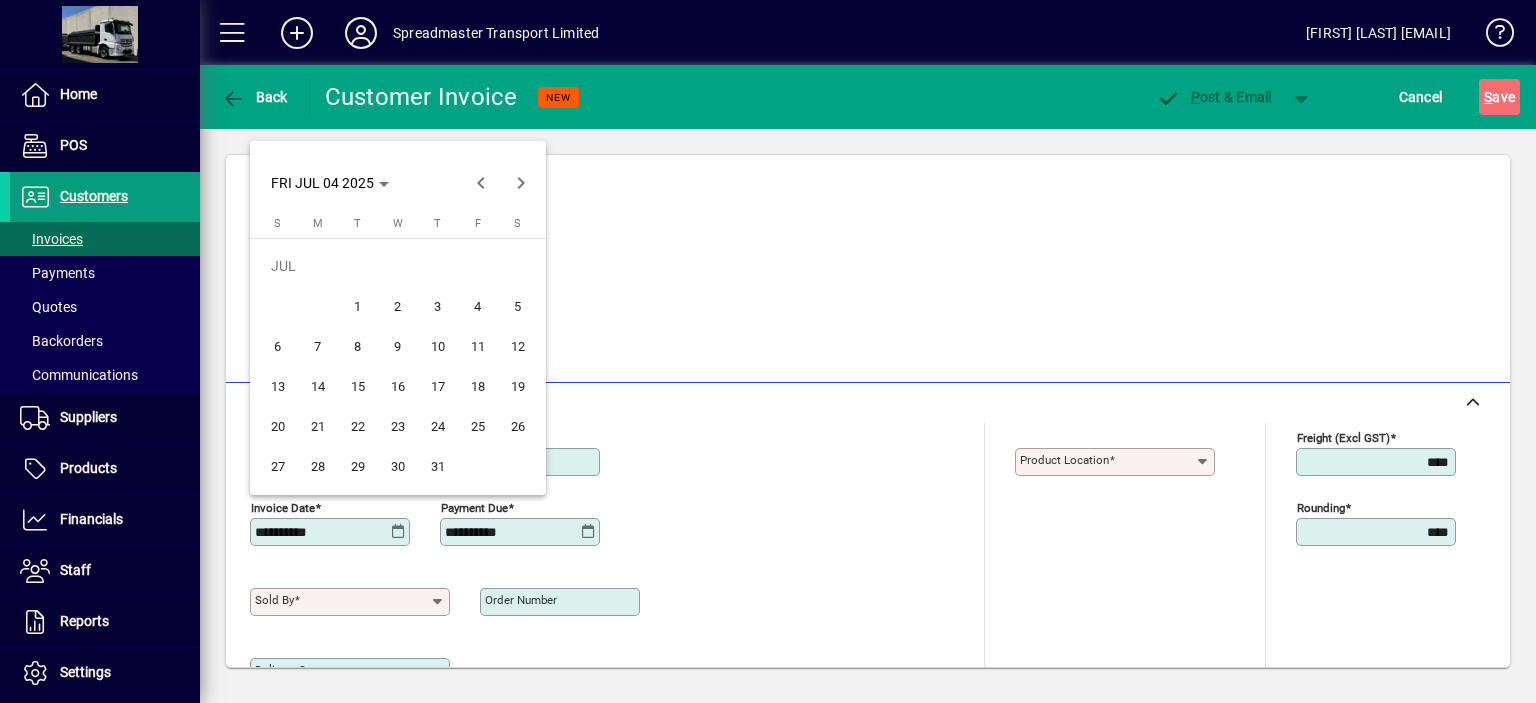click on "31" at bounding box center [438, 466] 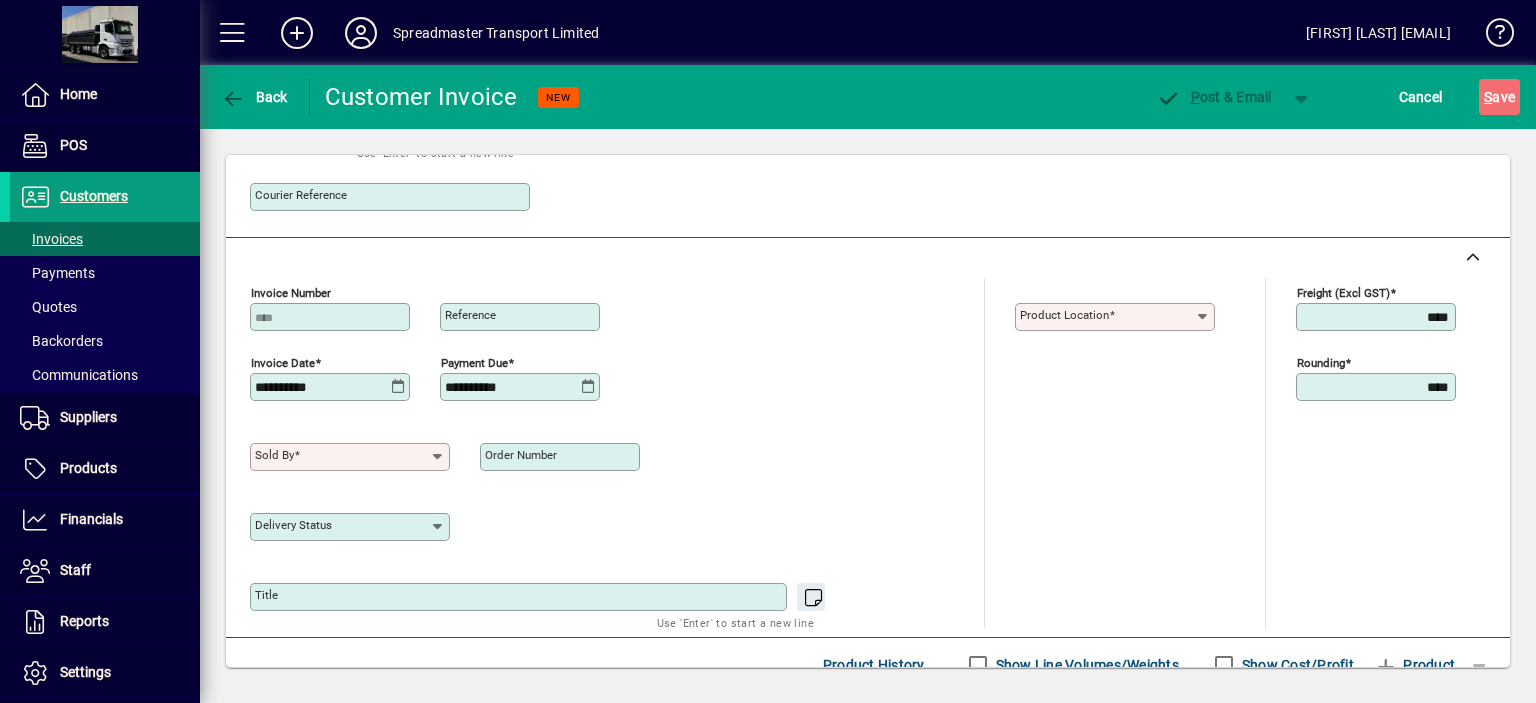 scroll, scrollTop: 700, scrollLeft: 0, axis: vertical 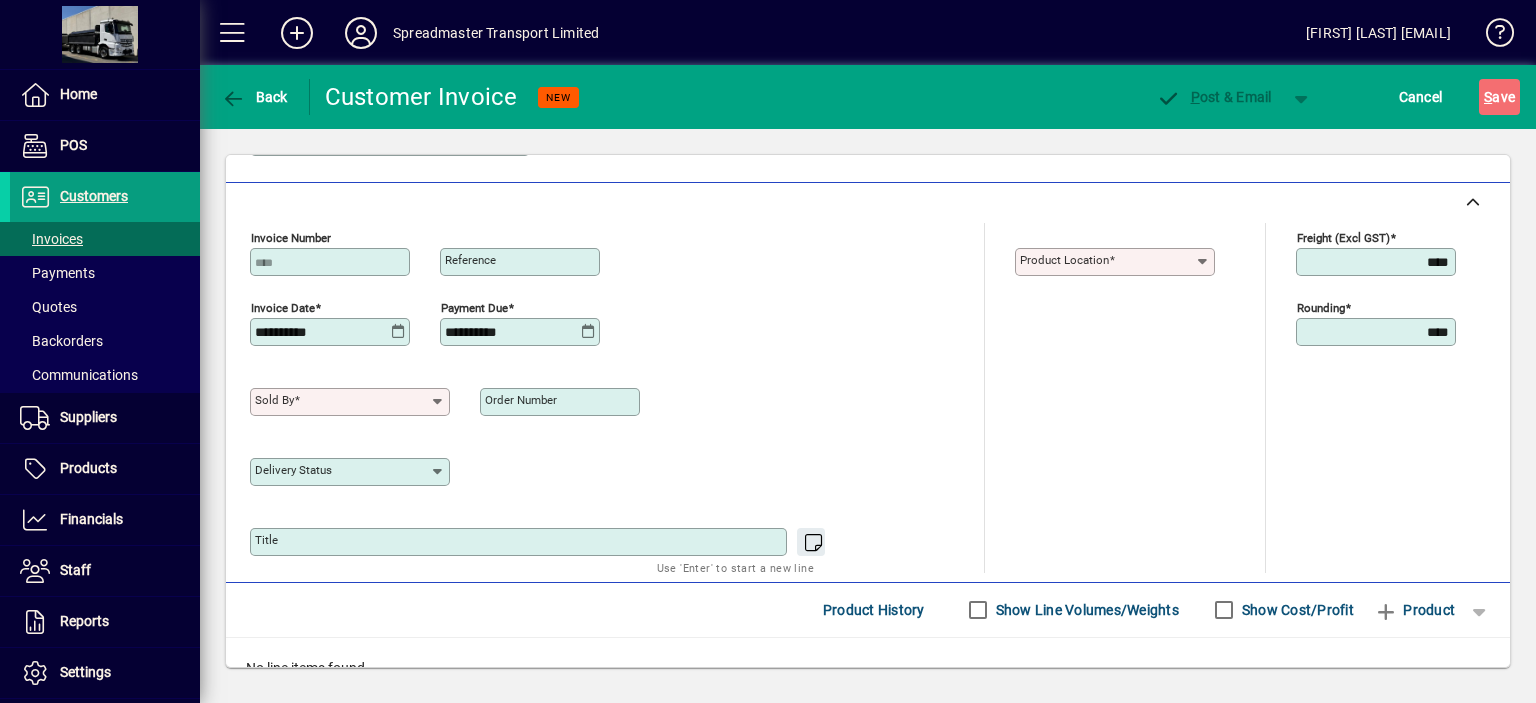 click 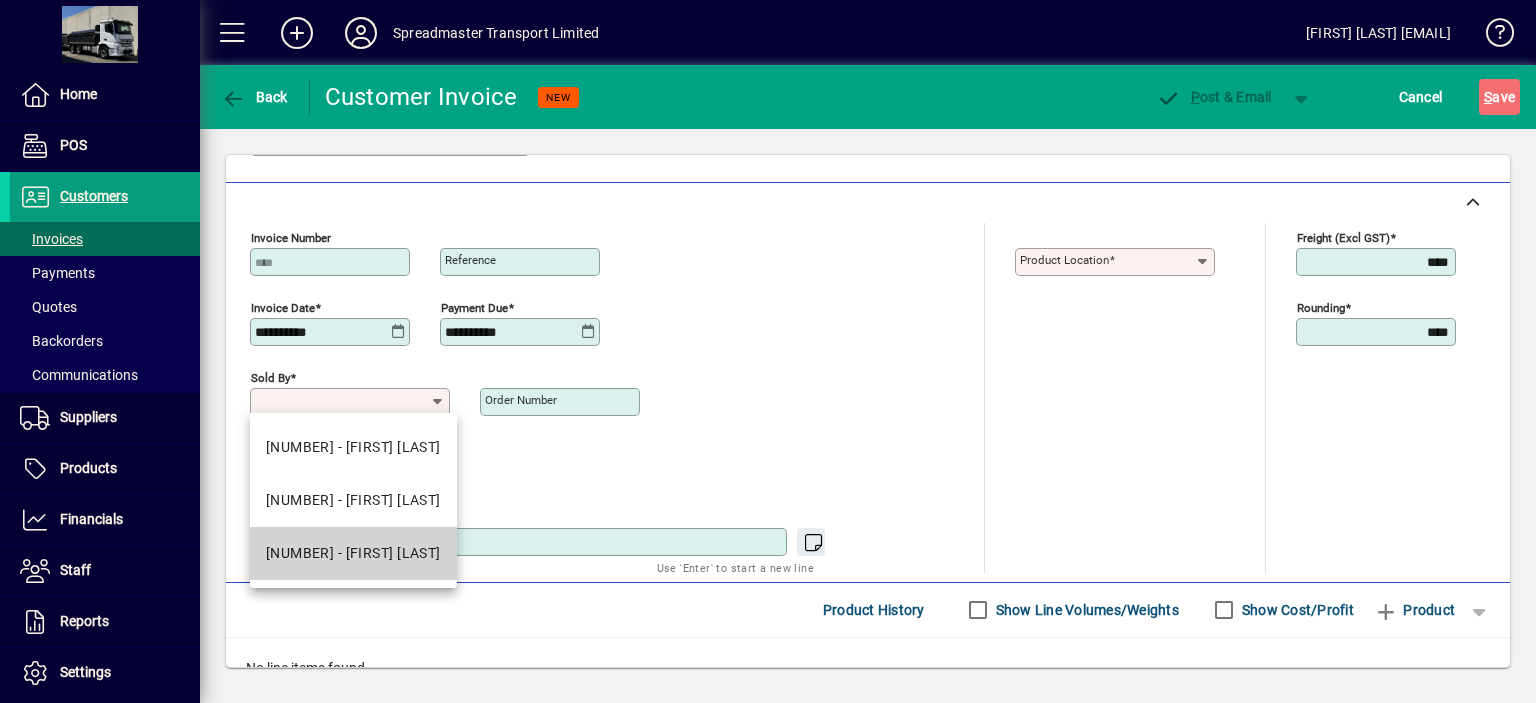 click on "[NUMBER] - [FIRST] [LAST]" at bounding box center [353, 553] 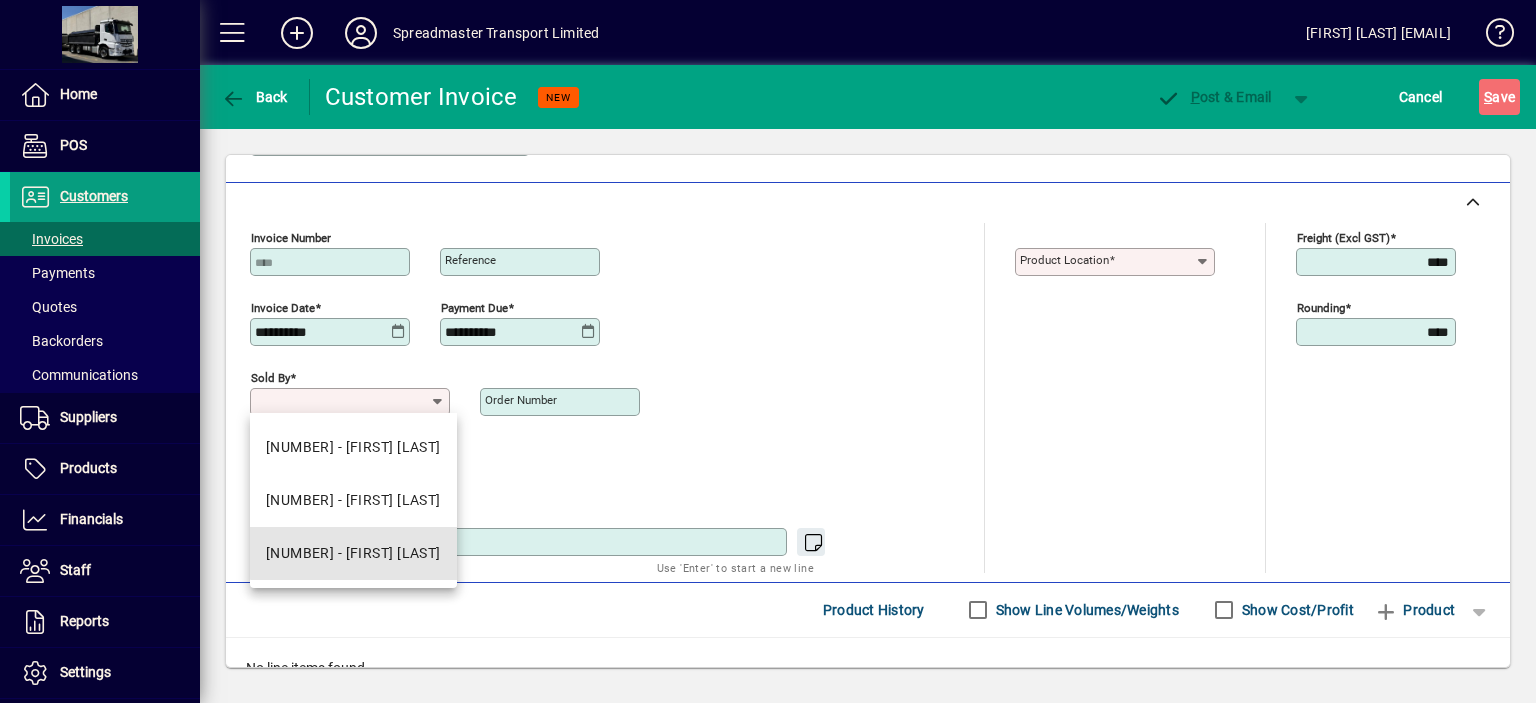 type on "**********" 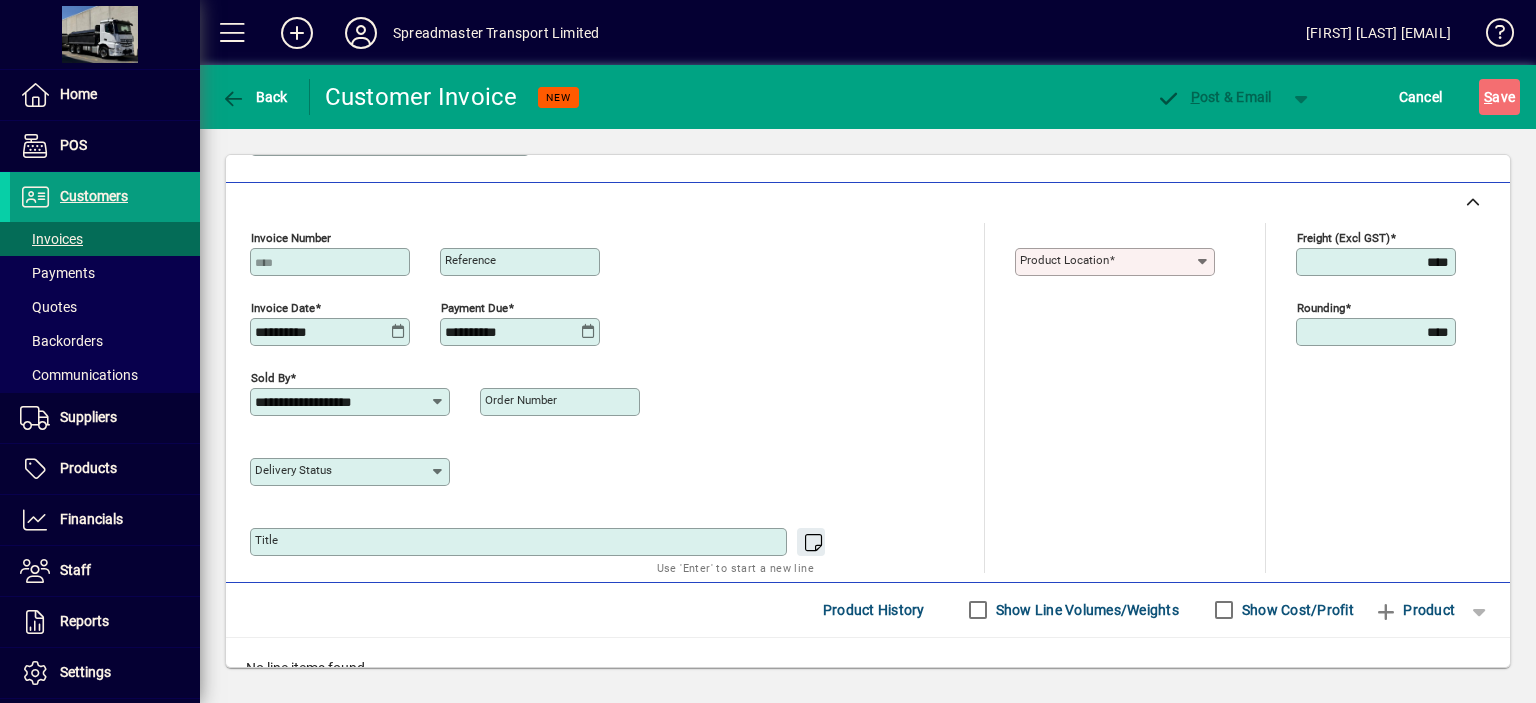 click on "Product location" at bounding box center [1064, 260] 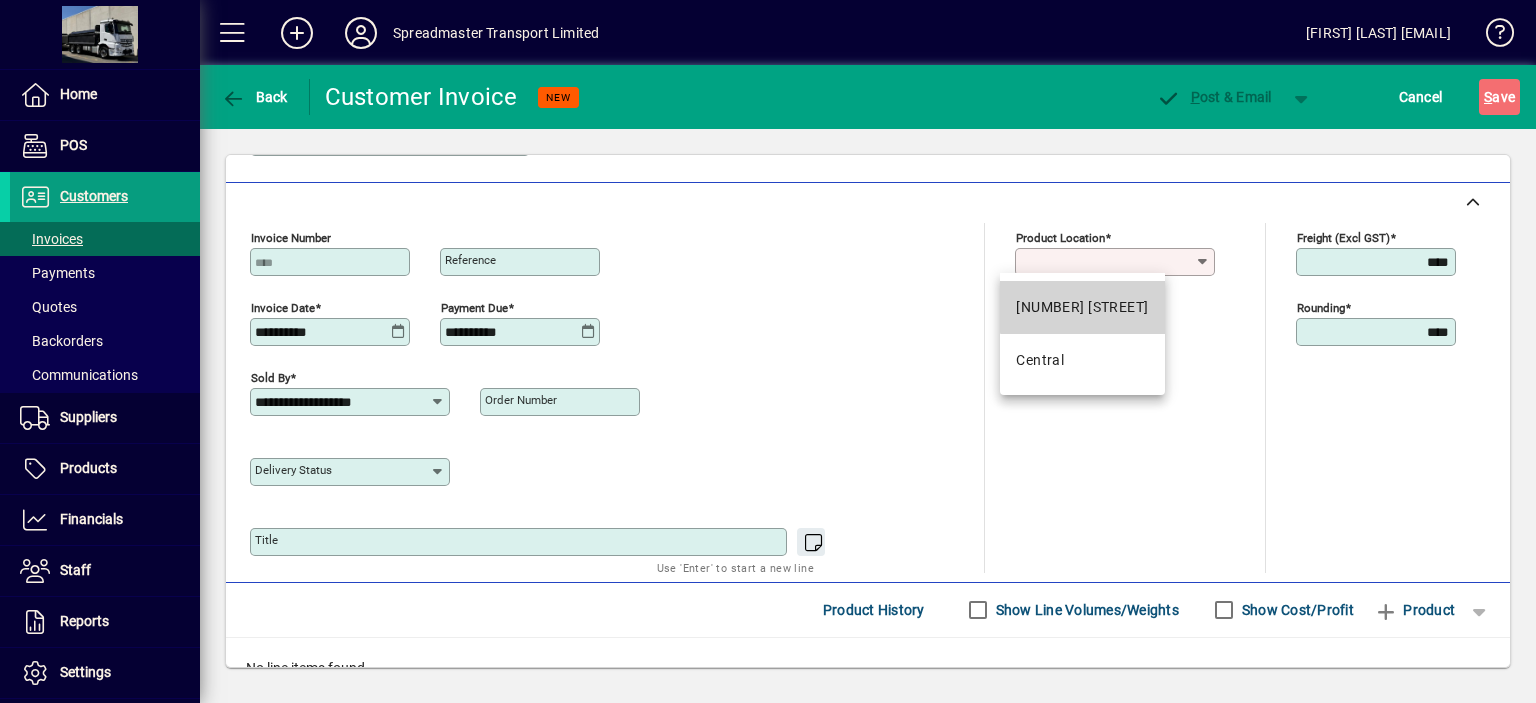 click on "[NUMBER] [STREET]" at bounding box center [1082, 307] 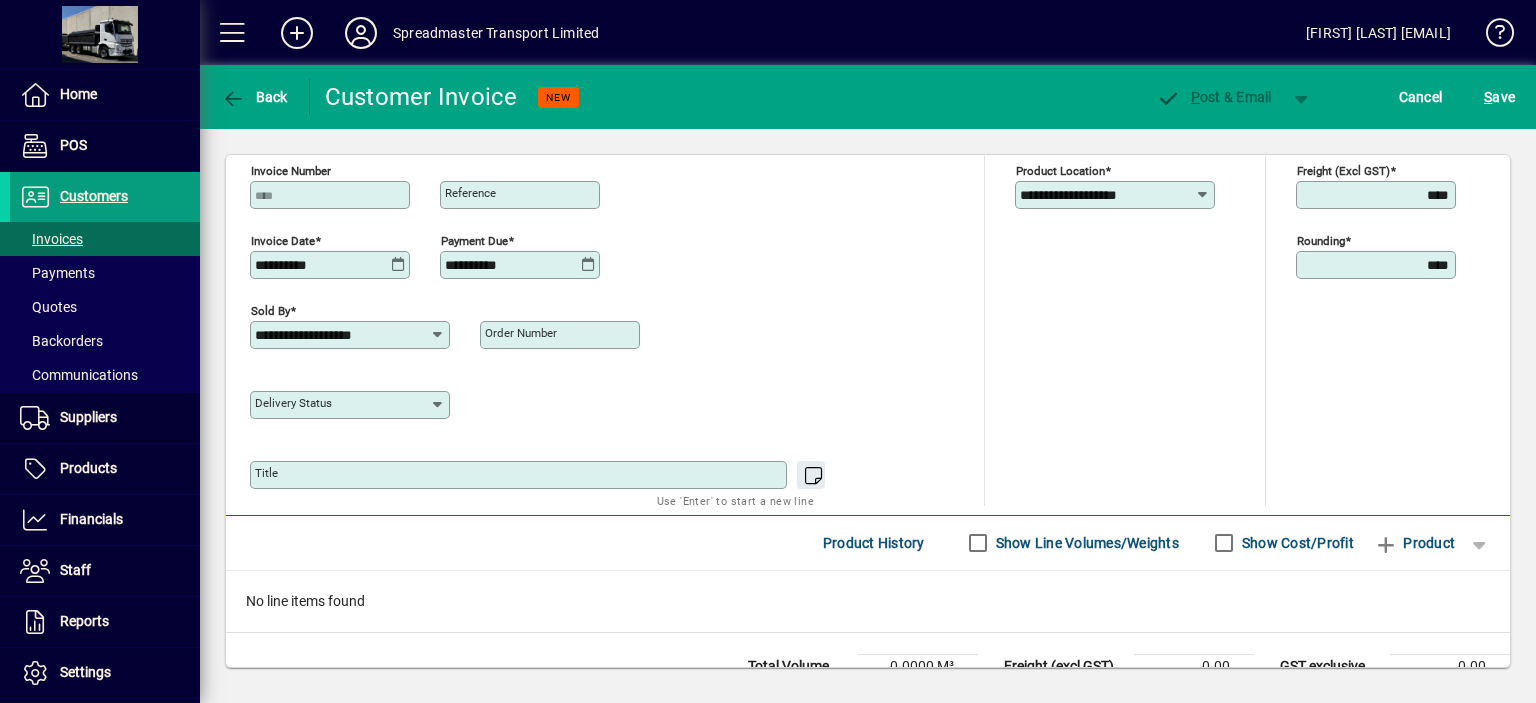 scroll, scrollTop: 800, scrollLeft: 0, axis: vertical 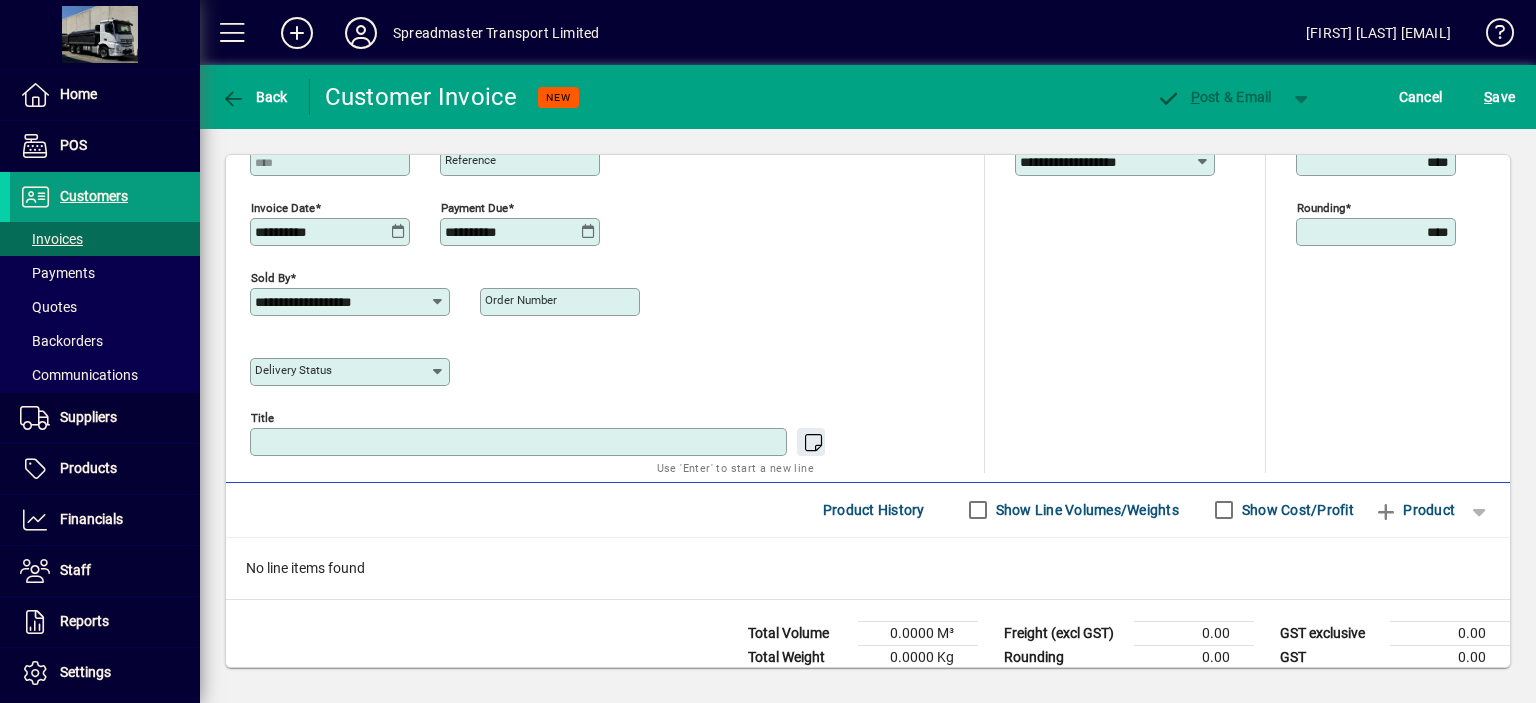 click on "Title" at bounding box center [520, 442] 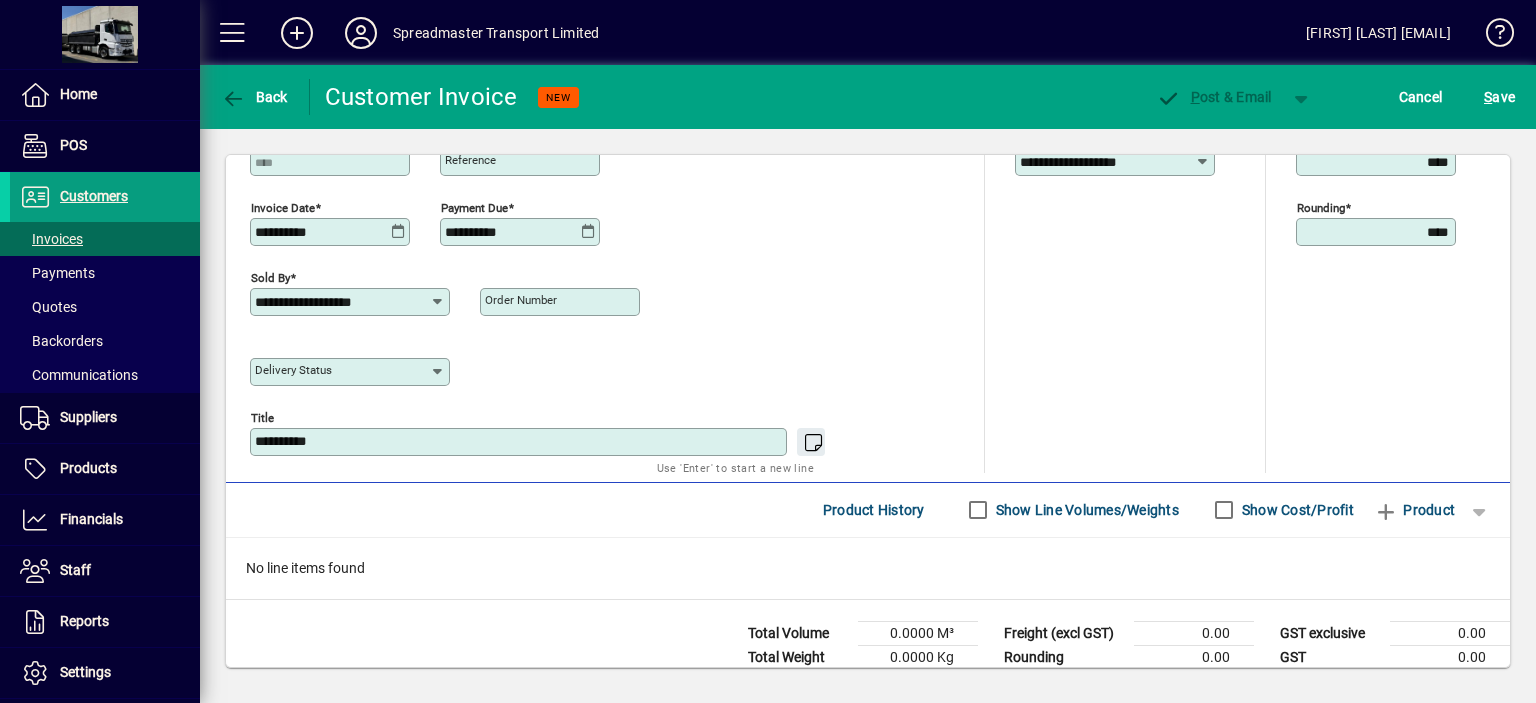 click on "**********" at bounding box center (520, 442) 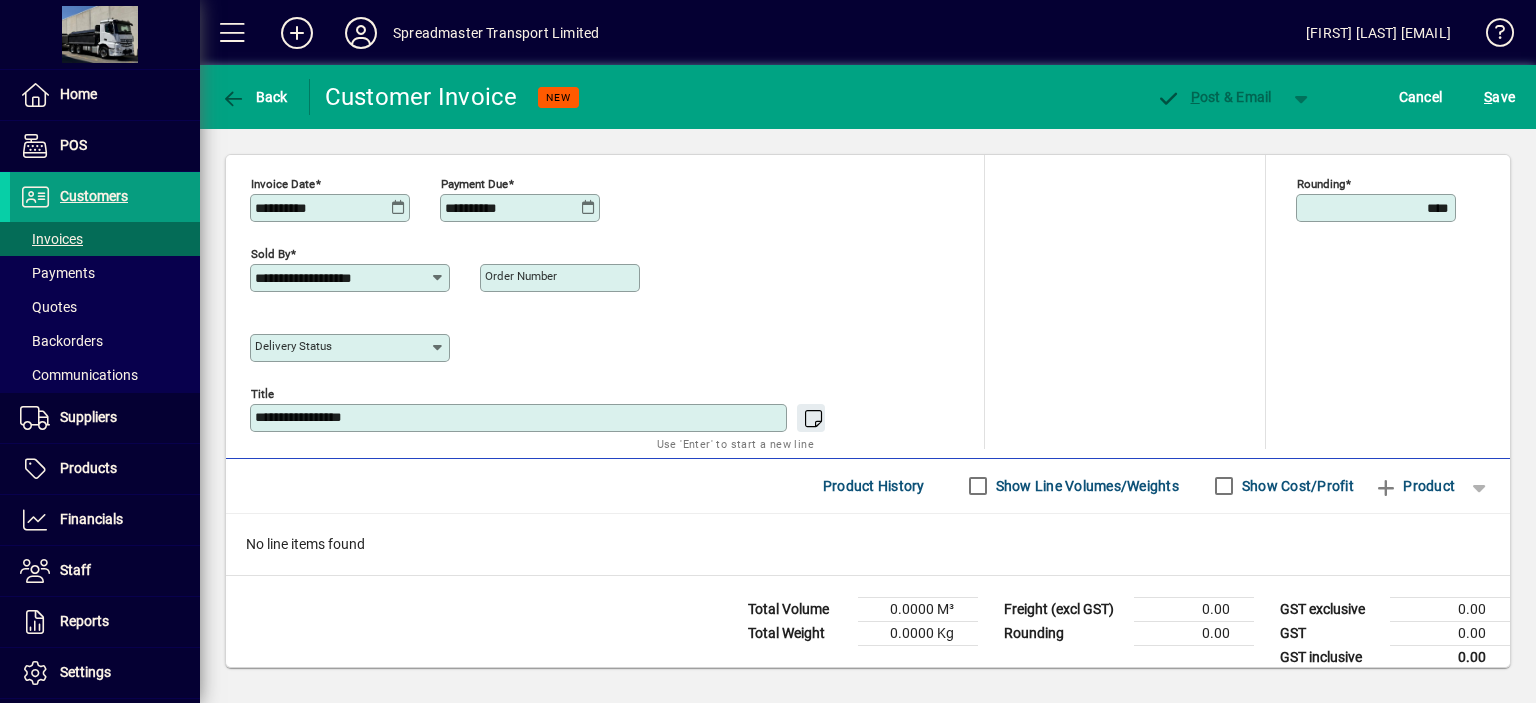 scroll, scrollTop: 840, scrollLeft: 0, axis: vertical 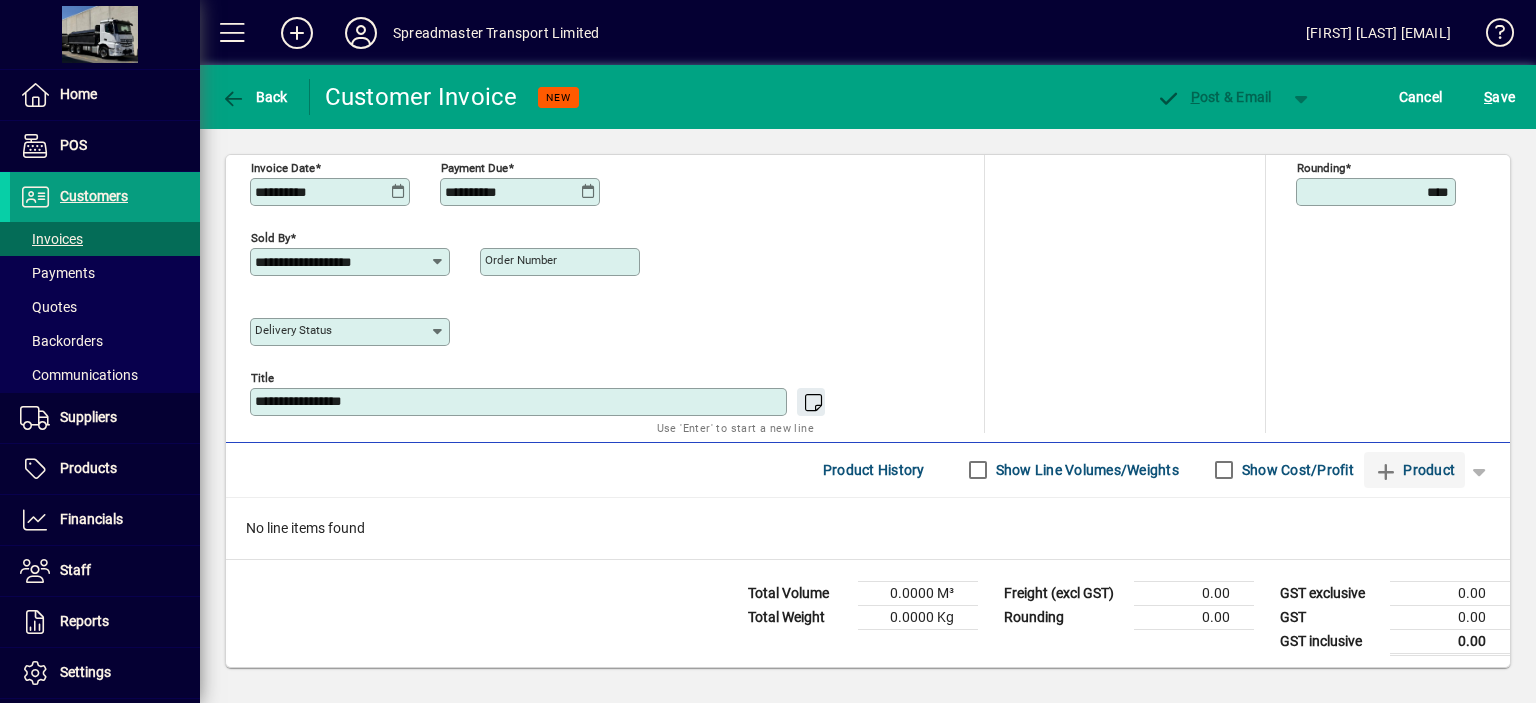 type on "**********" 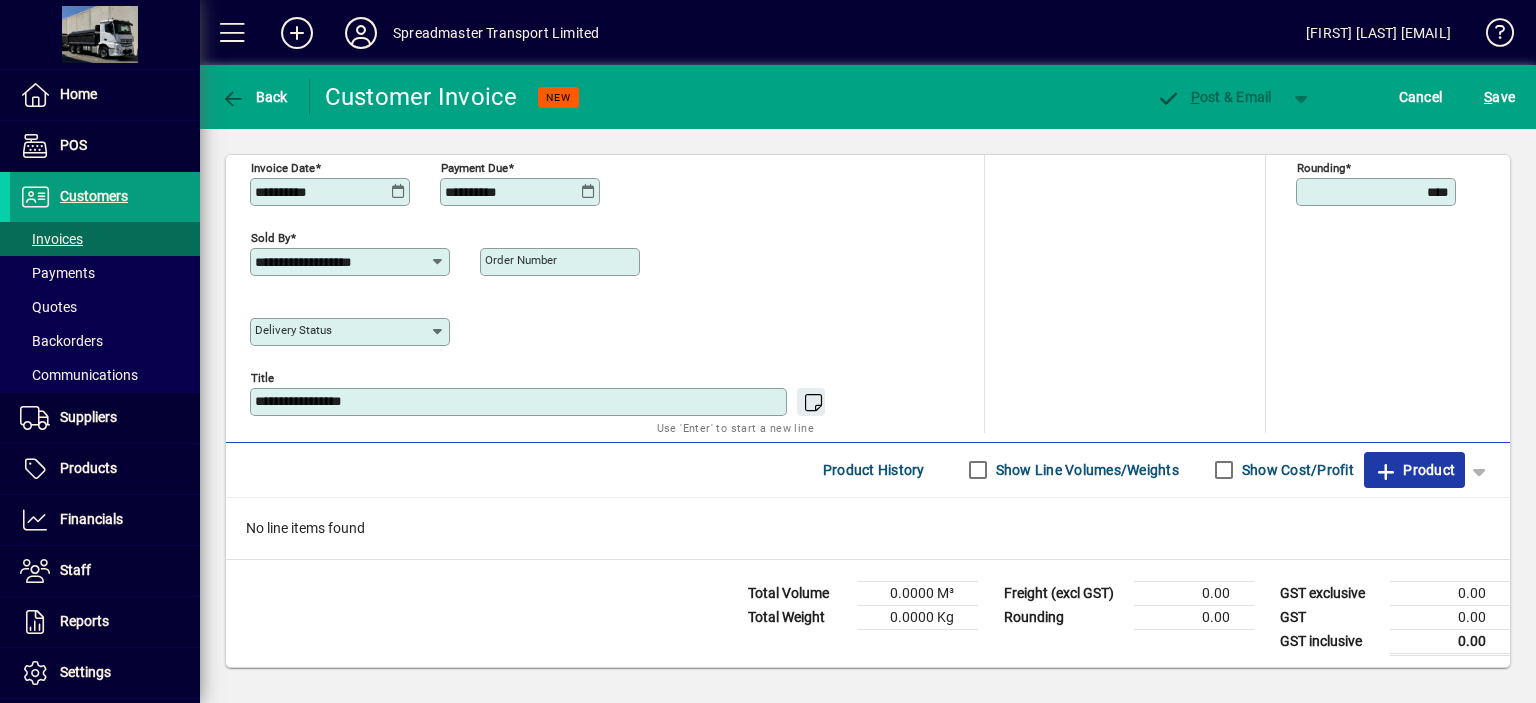 click on "Product" 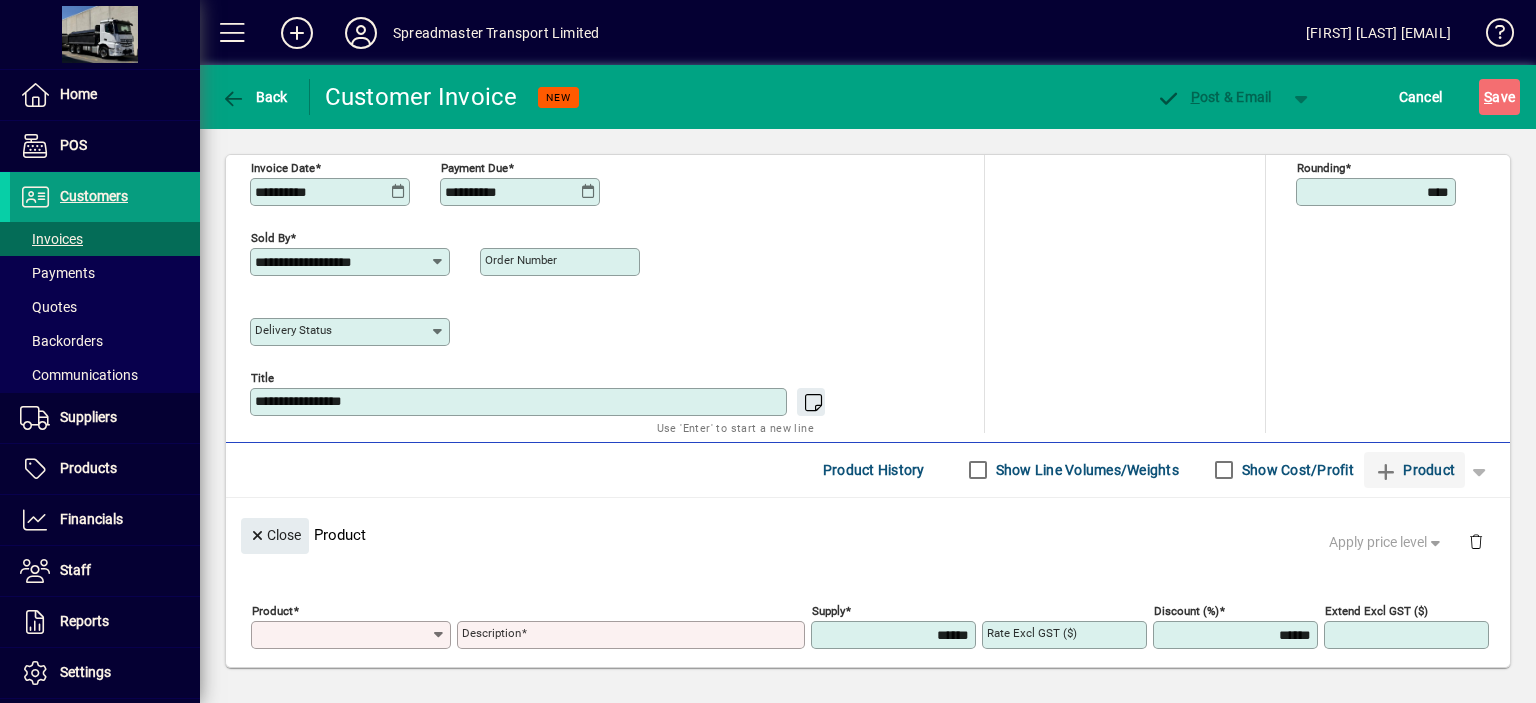 scroll, scrollTop: 123, scrollLeft: 0, axis: vertical 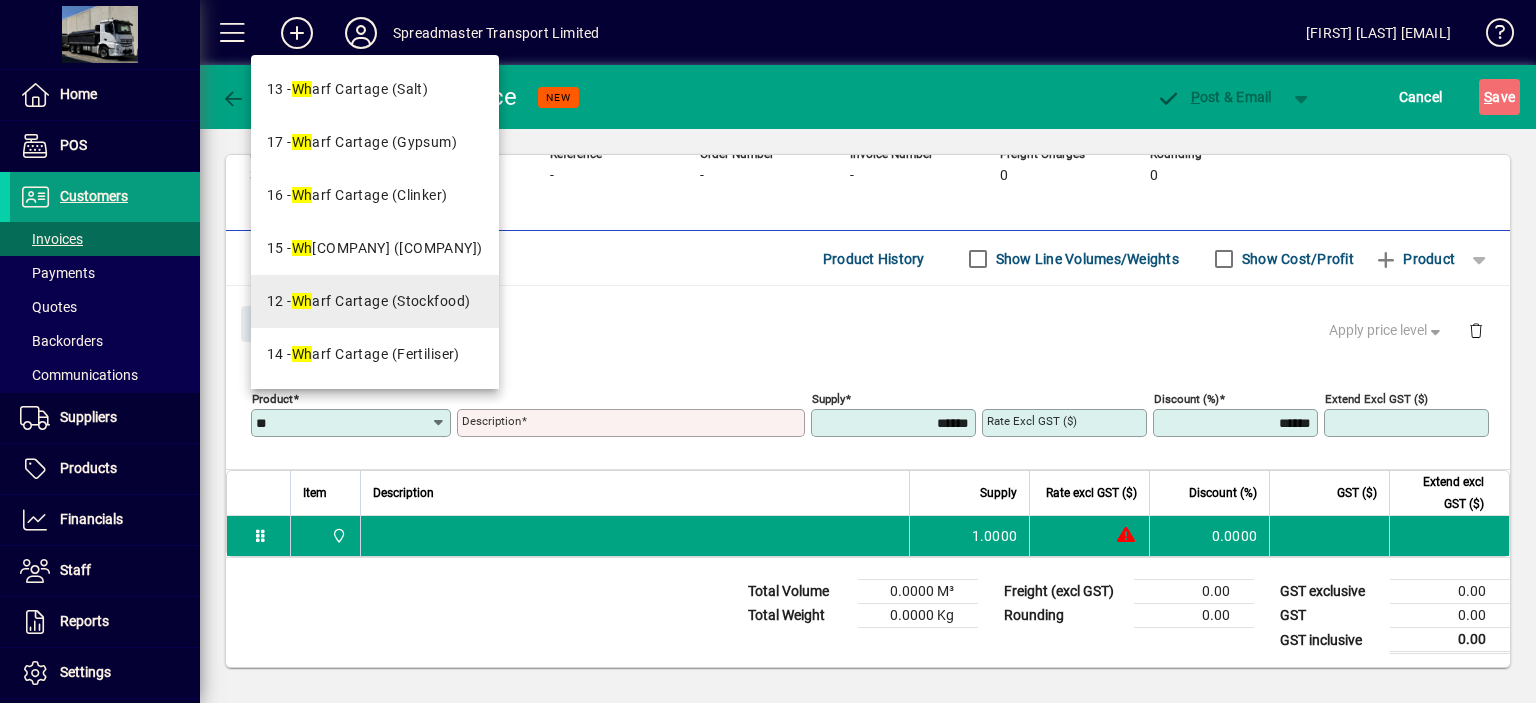 click on "[NUMBER] - [COMPANY] ([COMPANY])" at bounding box center (369, 301) 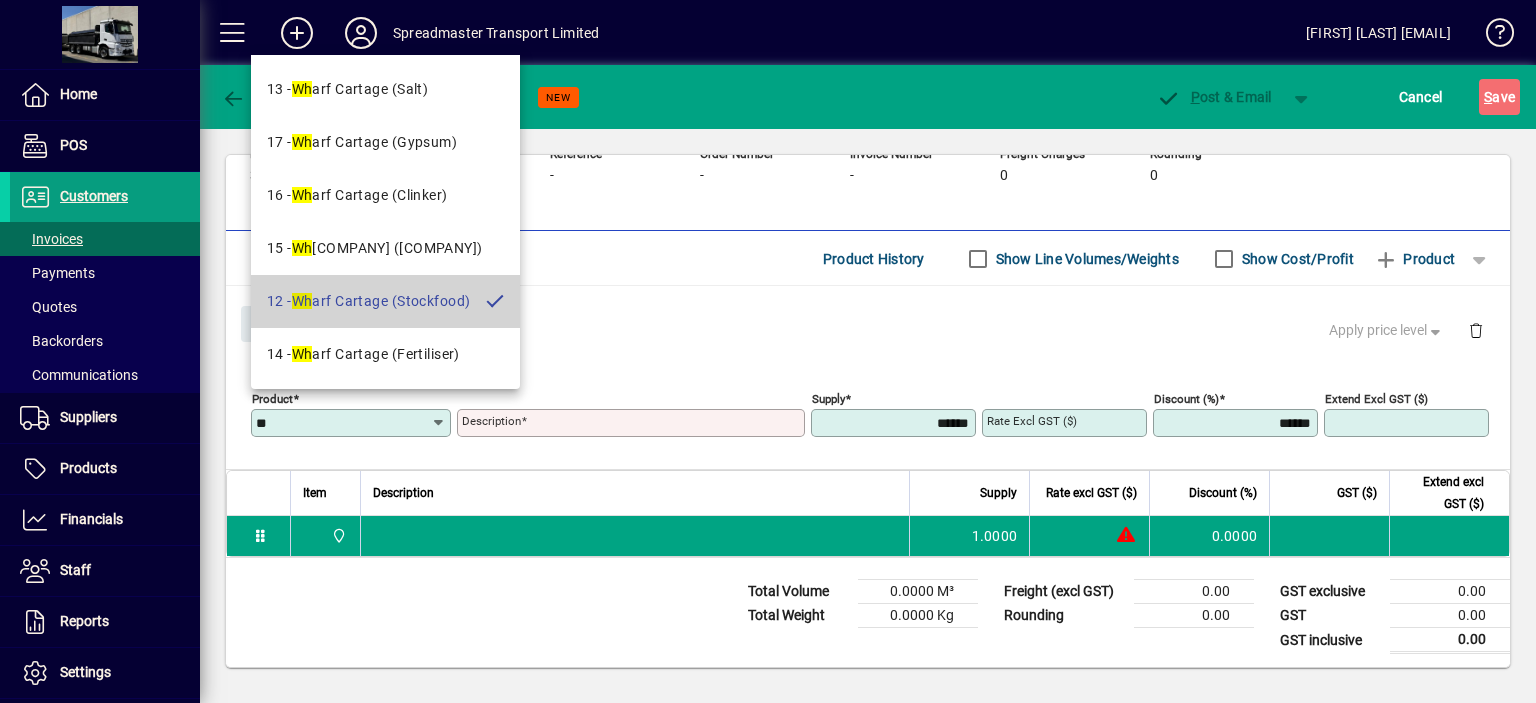 type on "**********" 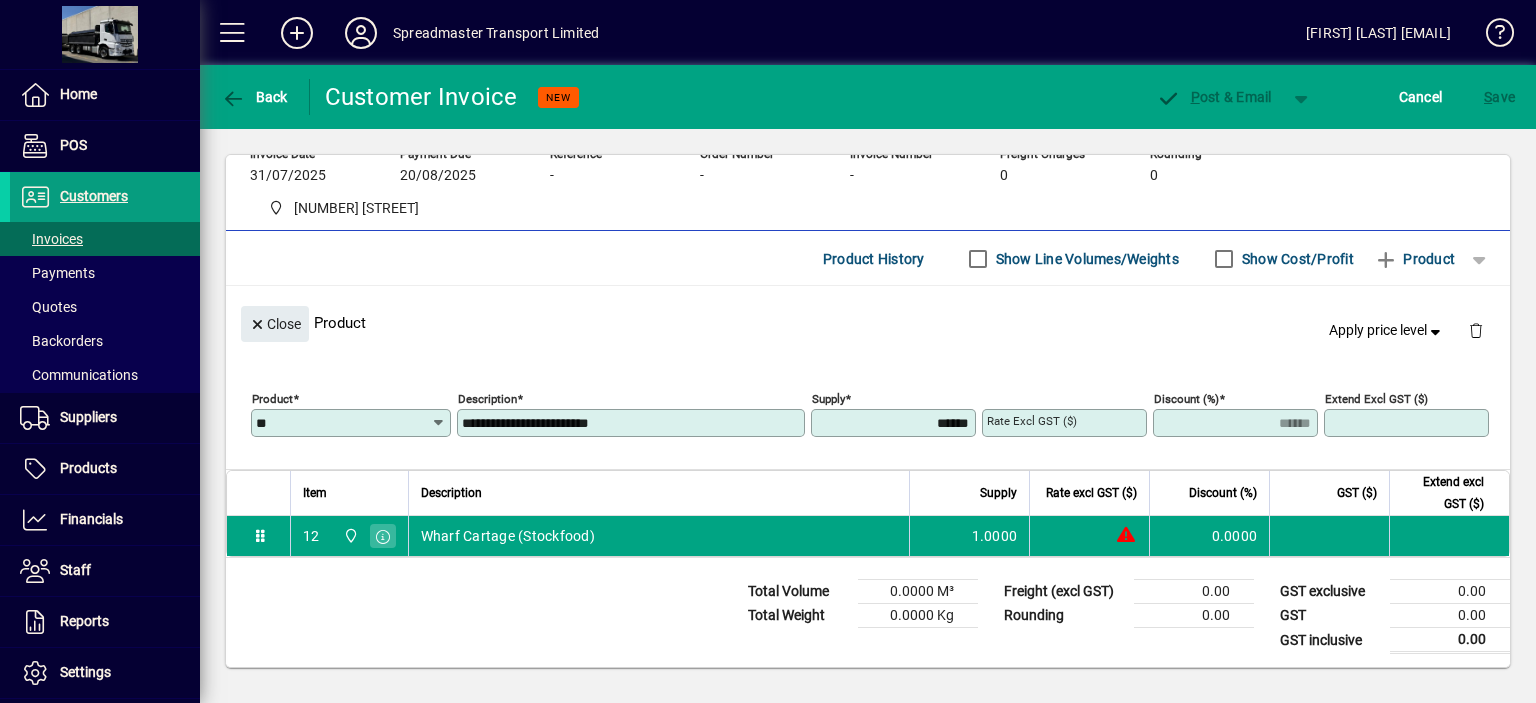 type on "******" 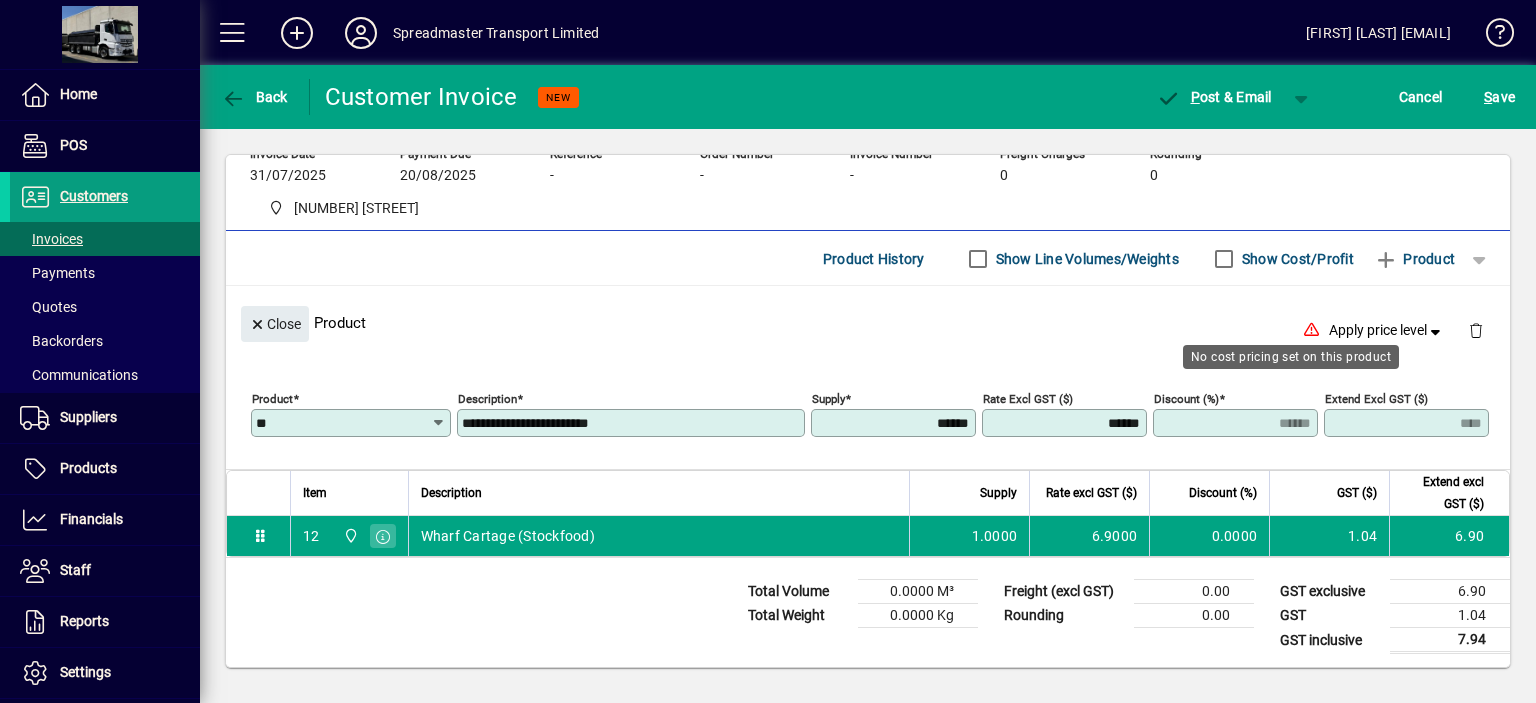 click on "******" at bounding box center [895, 423] 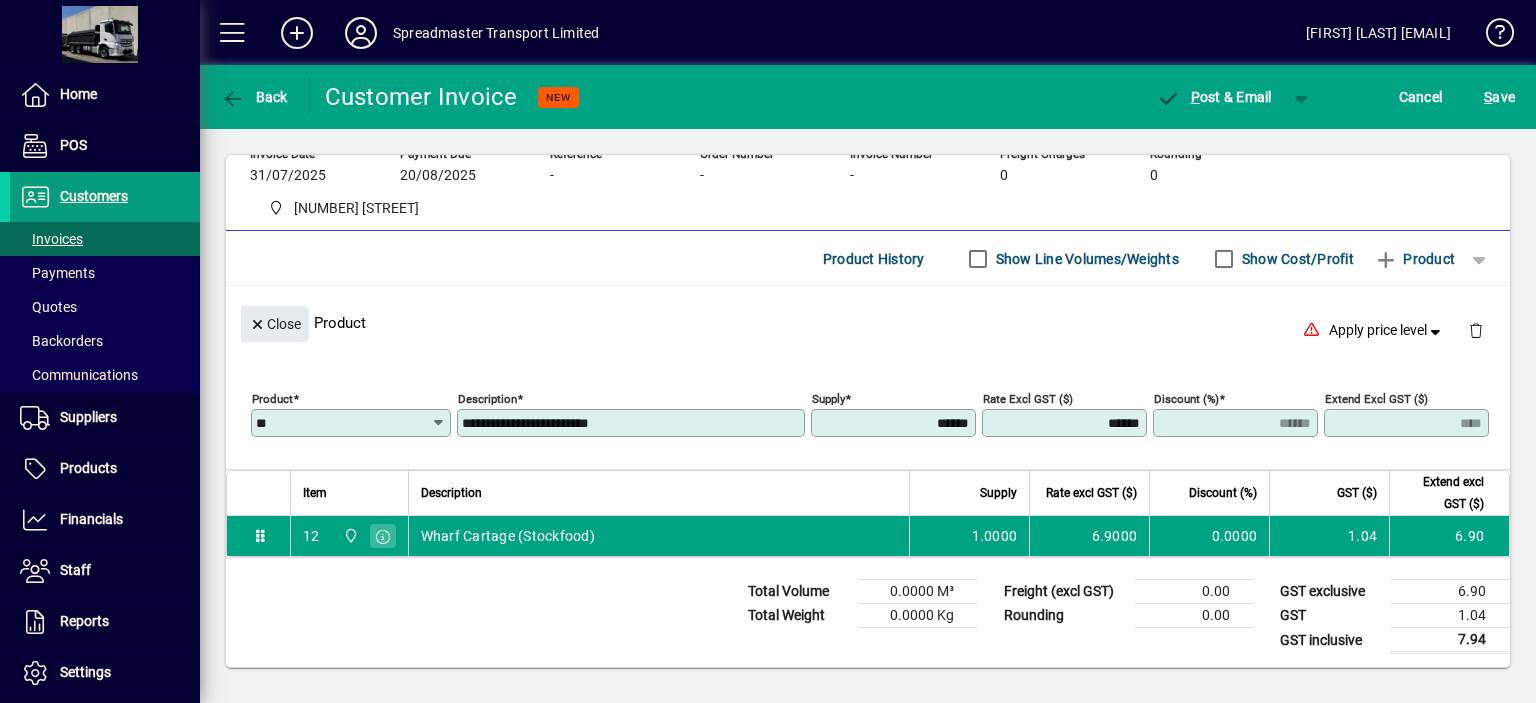 click on "******" at bounding box center (895, 423) 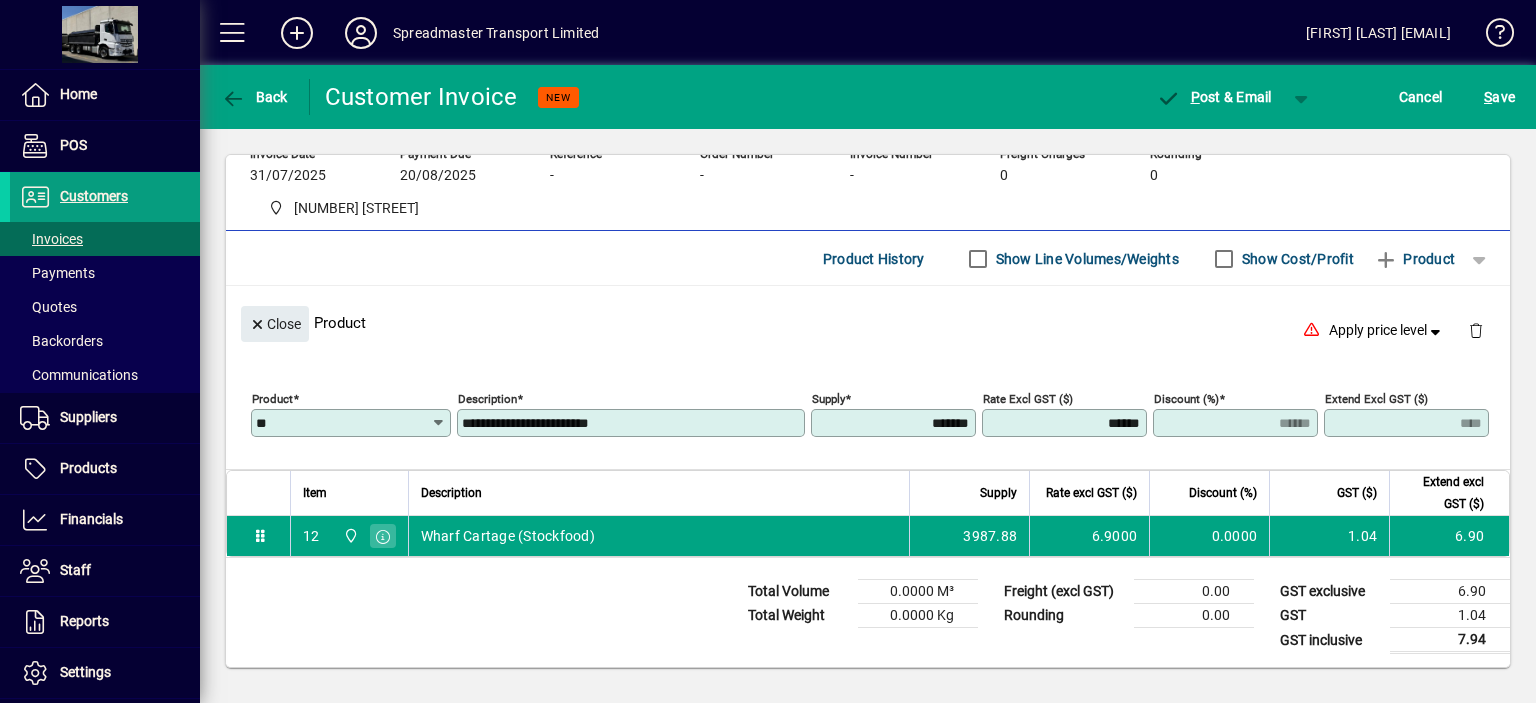 type on "*********" 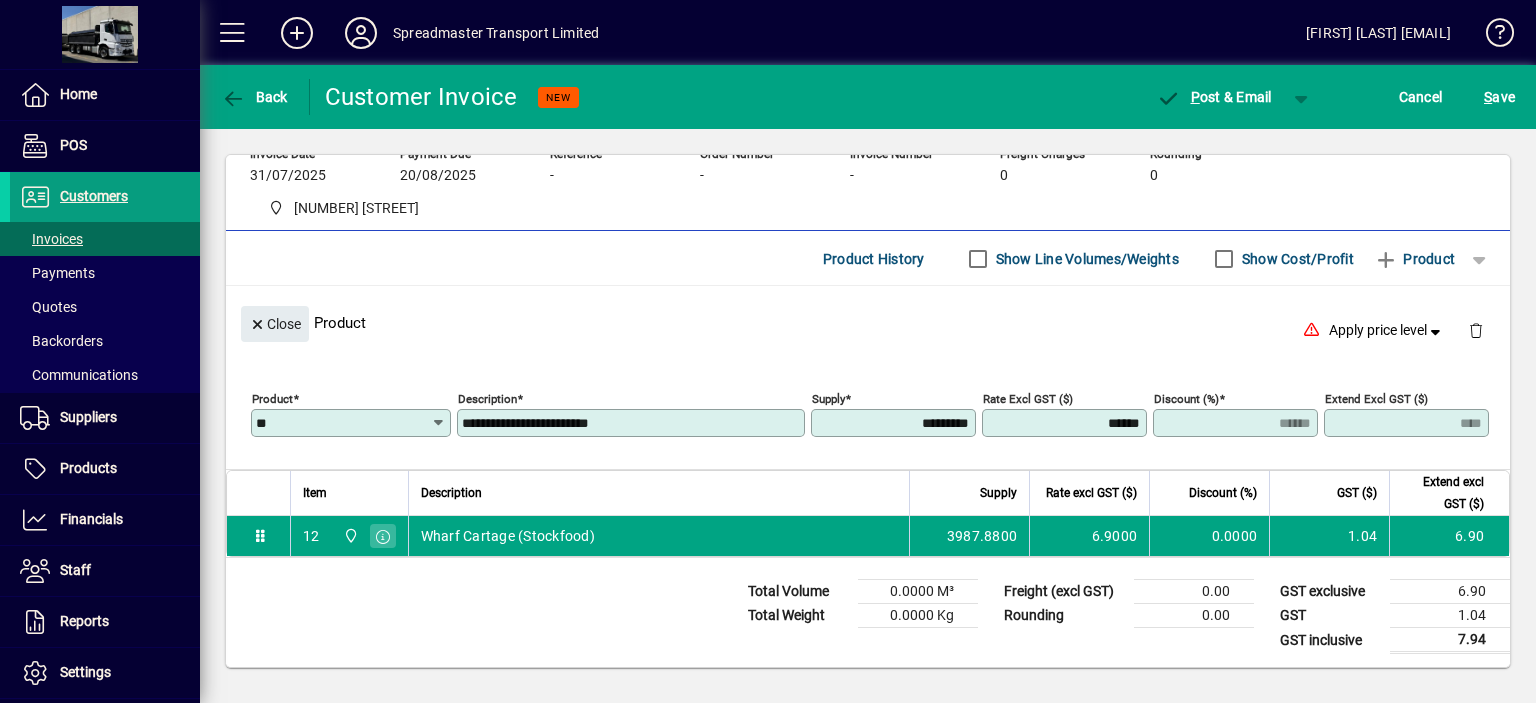type on "********" 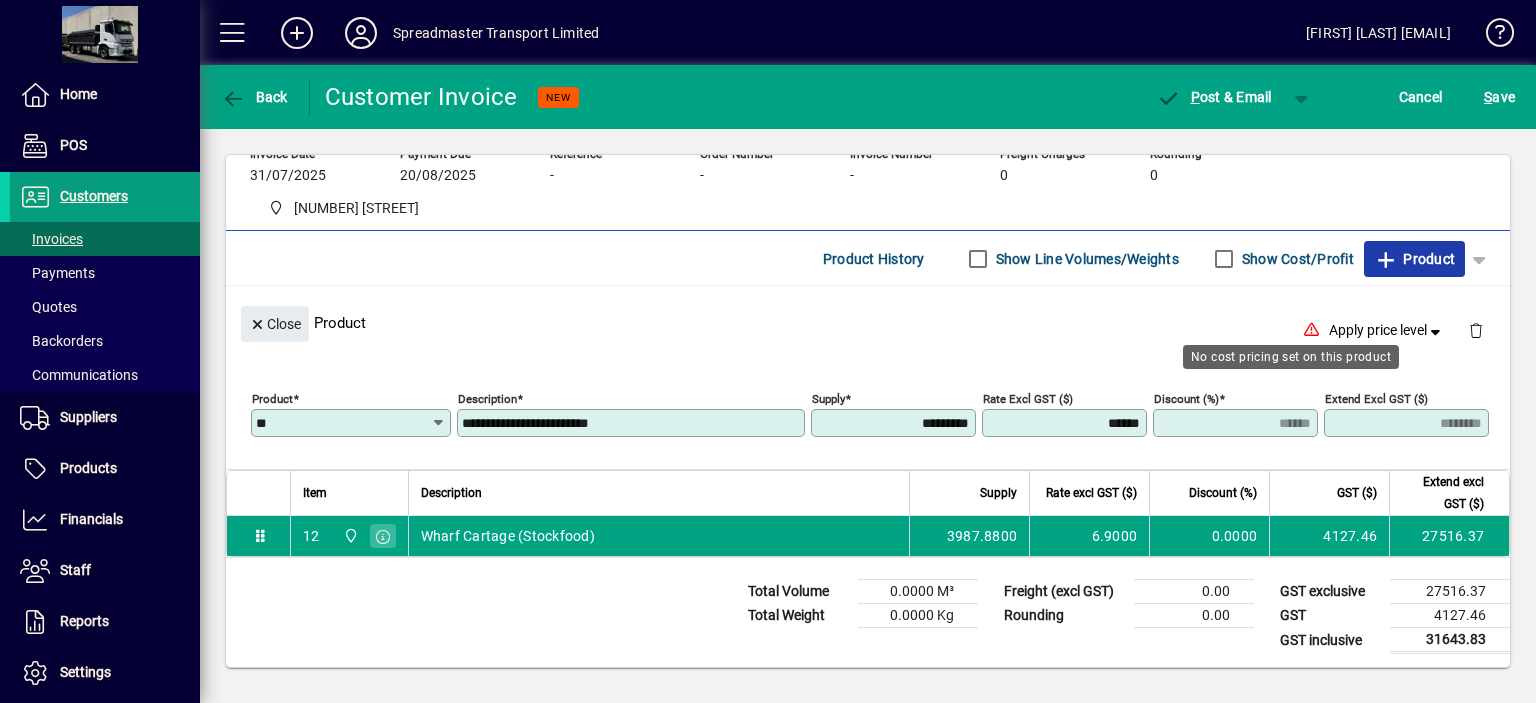 type 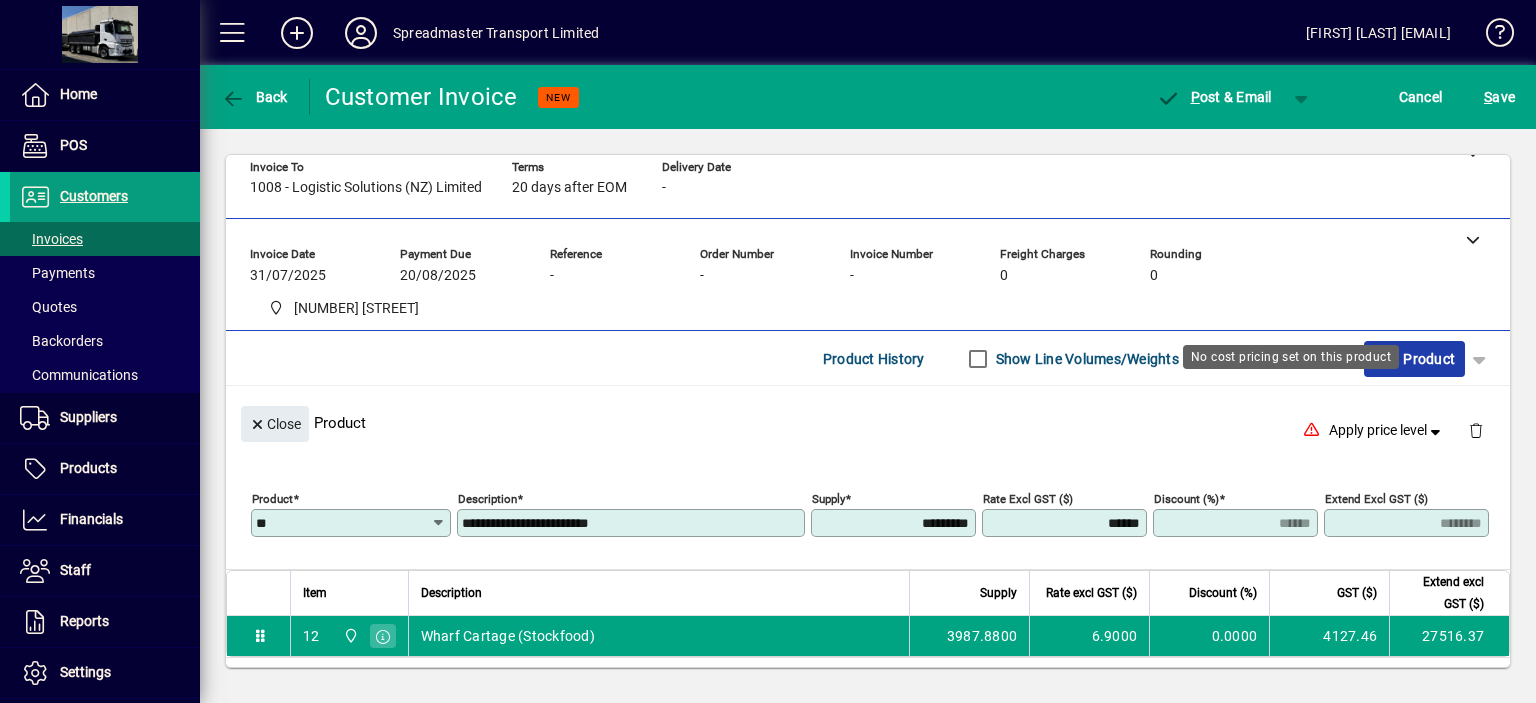 scroll, scrollTop: 0, scrollLeft: 0, axis: both 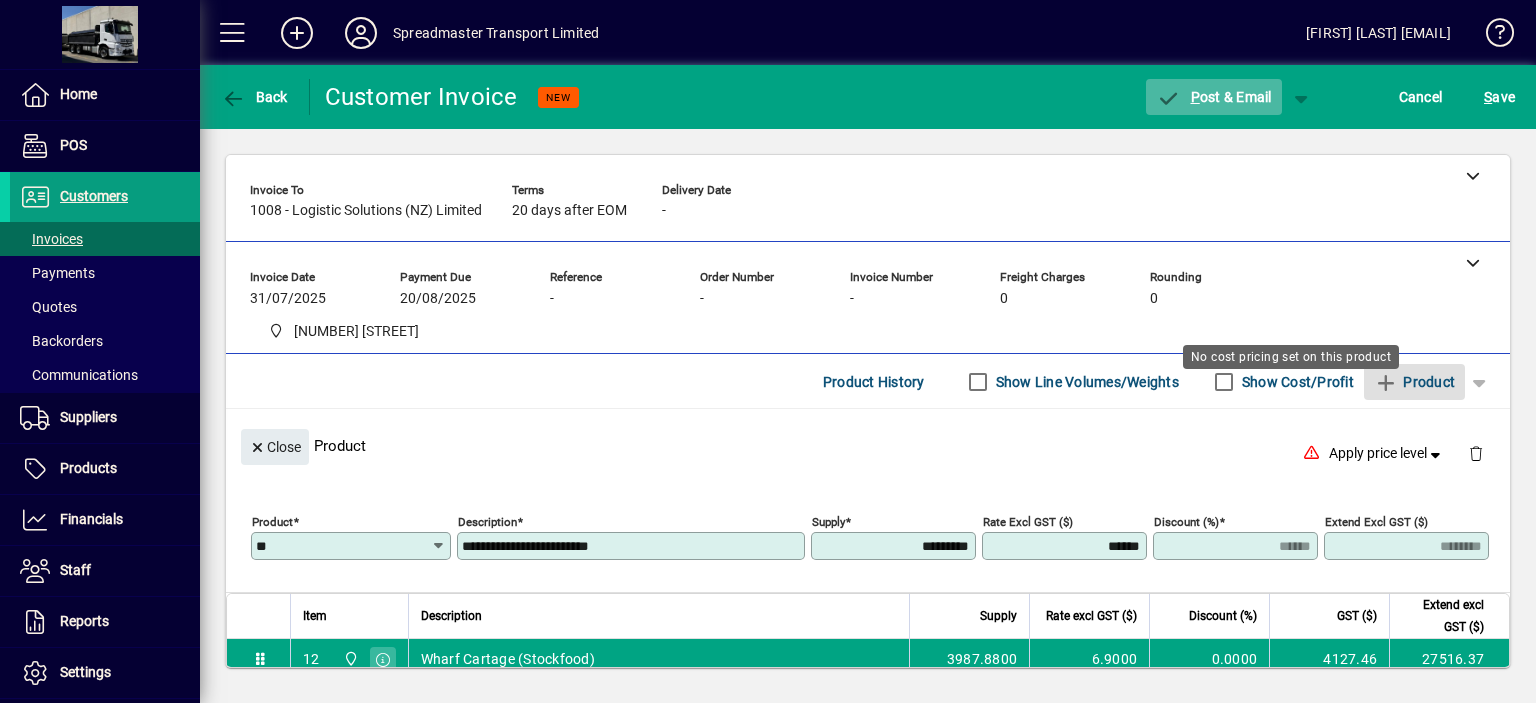 click on "P ost & Email" 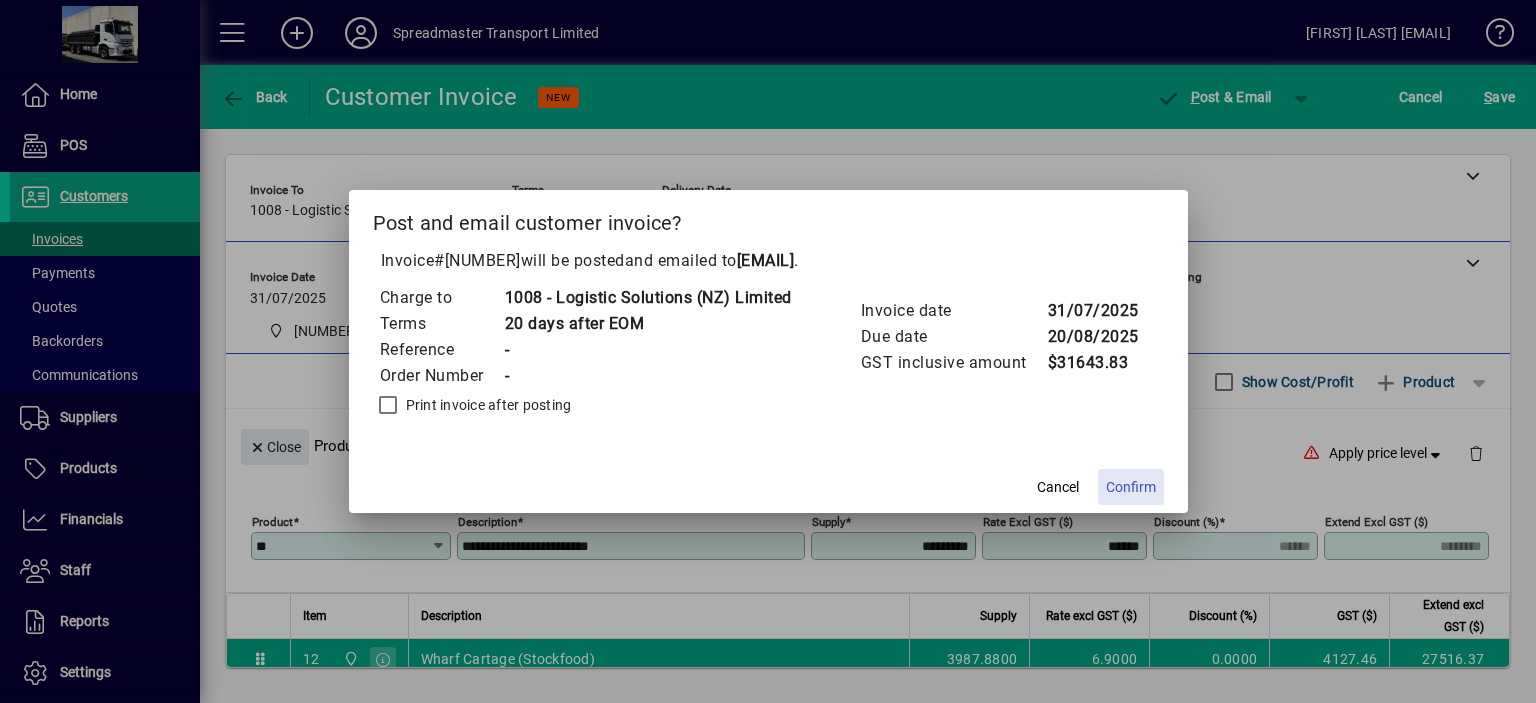 click on "Confirm" 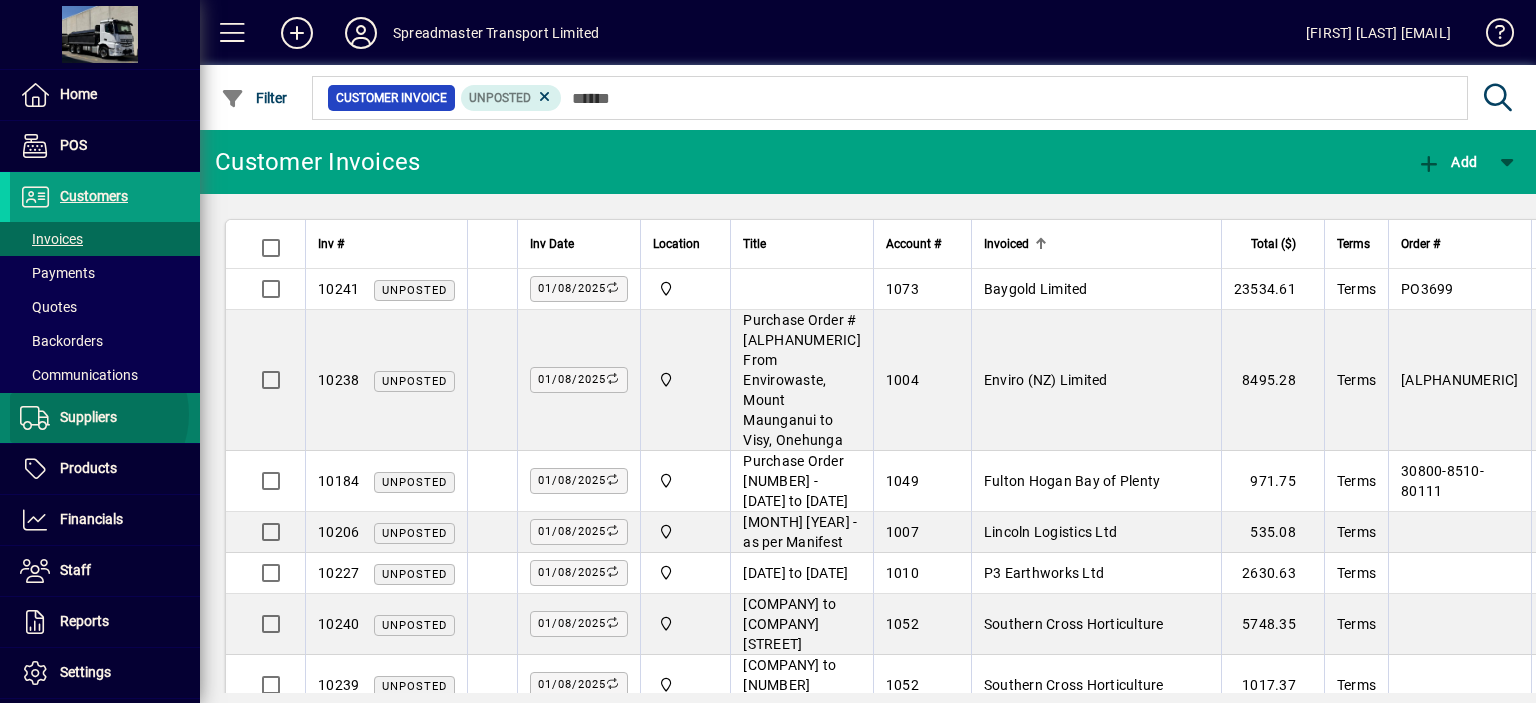 click on "Suppliers" at bounding box center (88, 417) 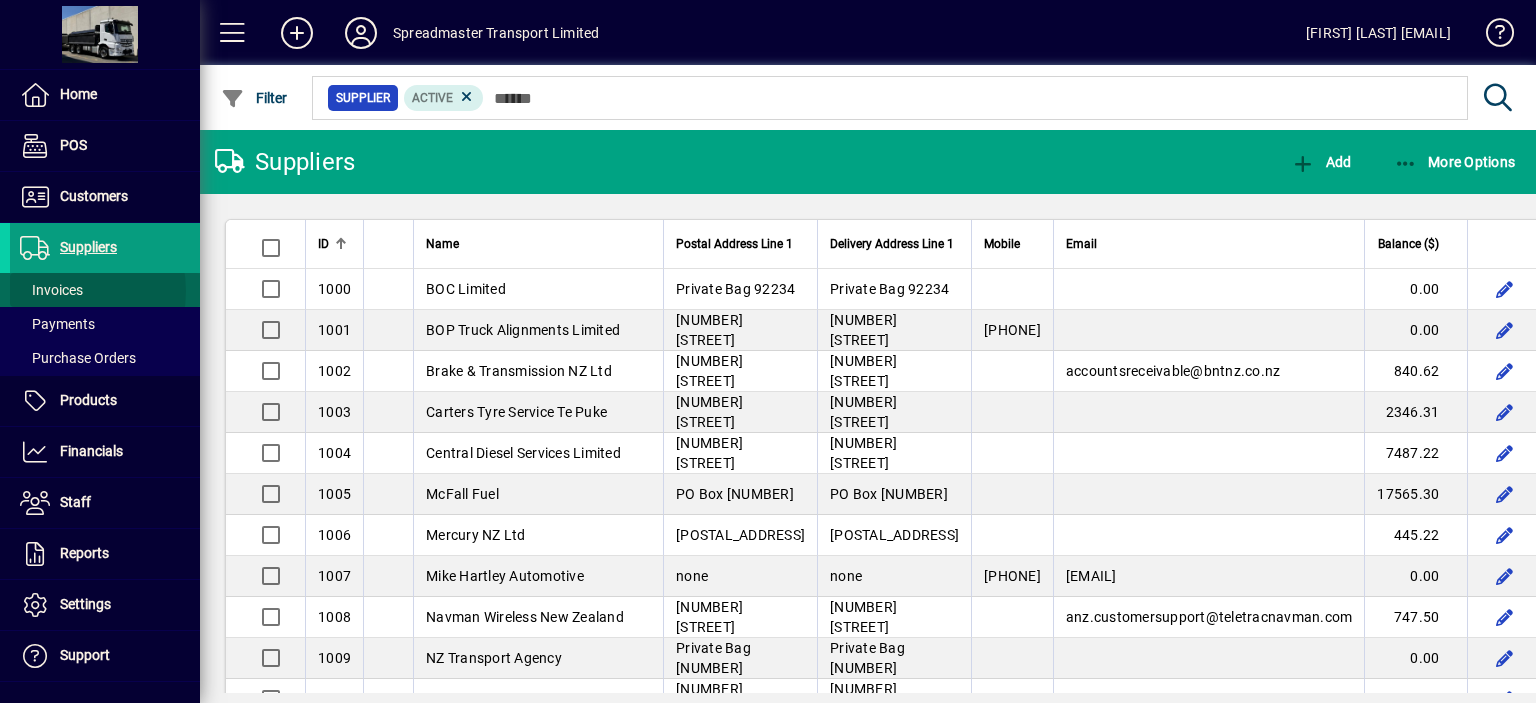 click on "Invoices" at bounding box center [51, 290] 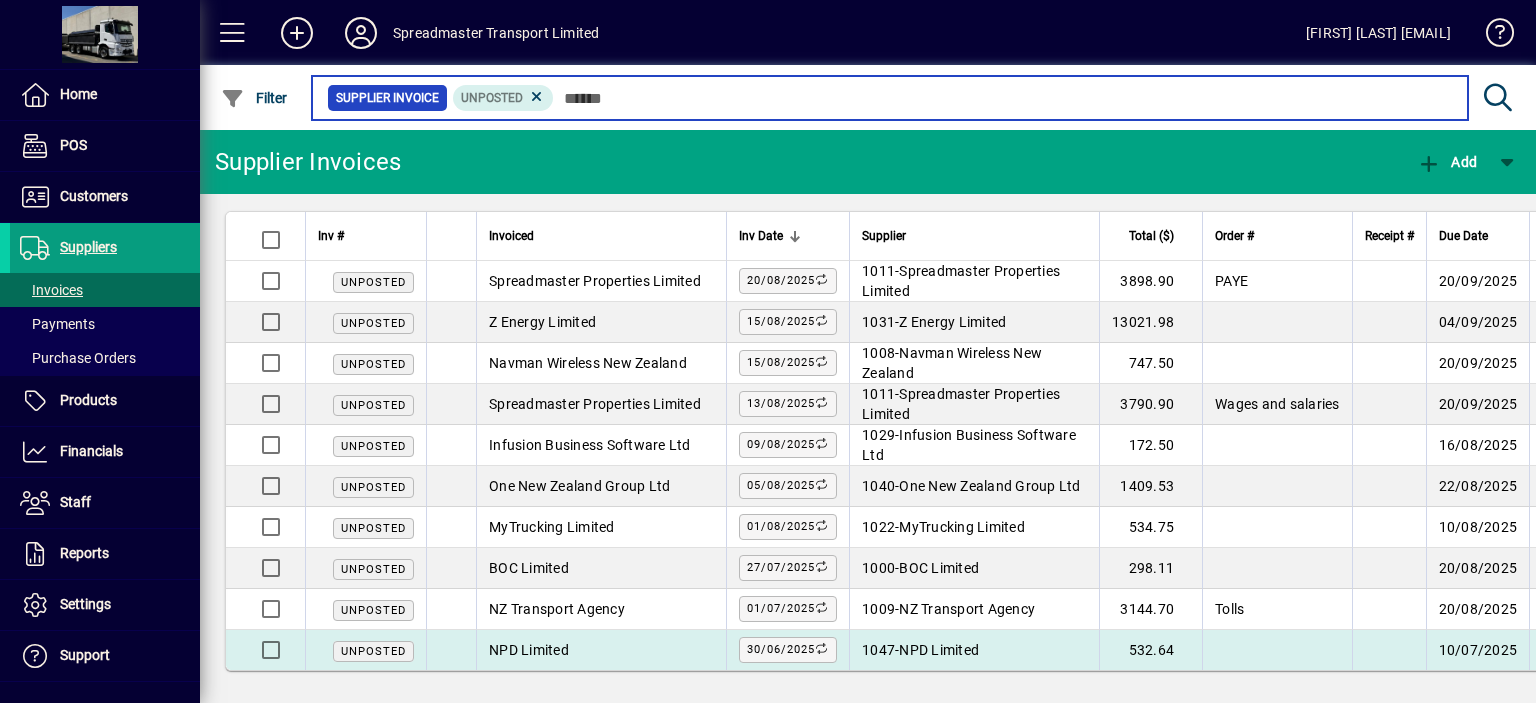 scroll, scrollTop: 0, scrollLeft: 0, axis: both 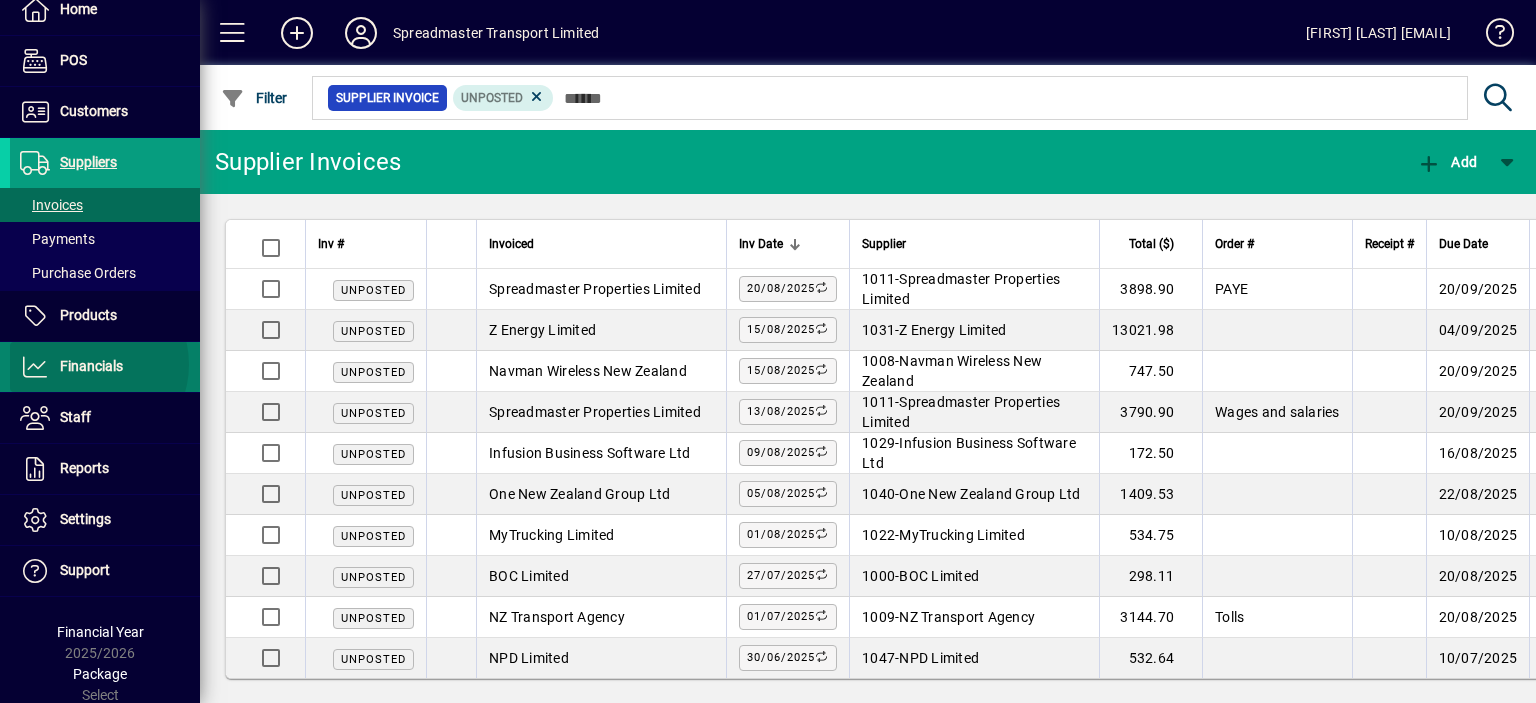 click on "Financials" at bounding box center (91, 366) 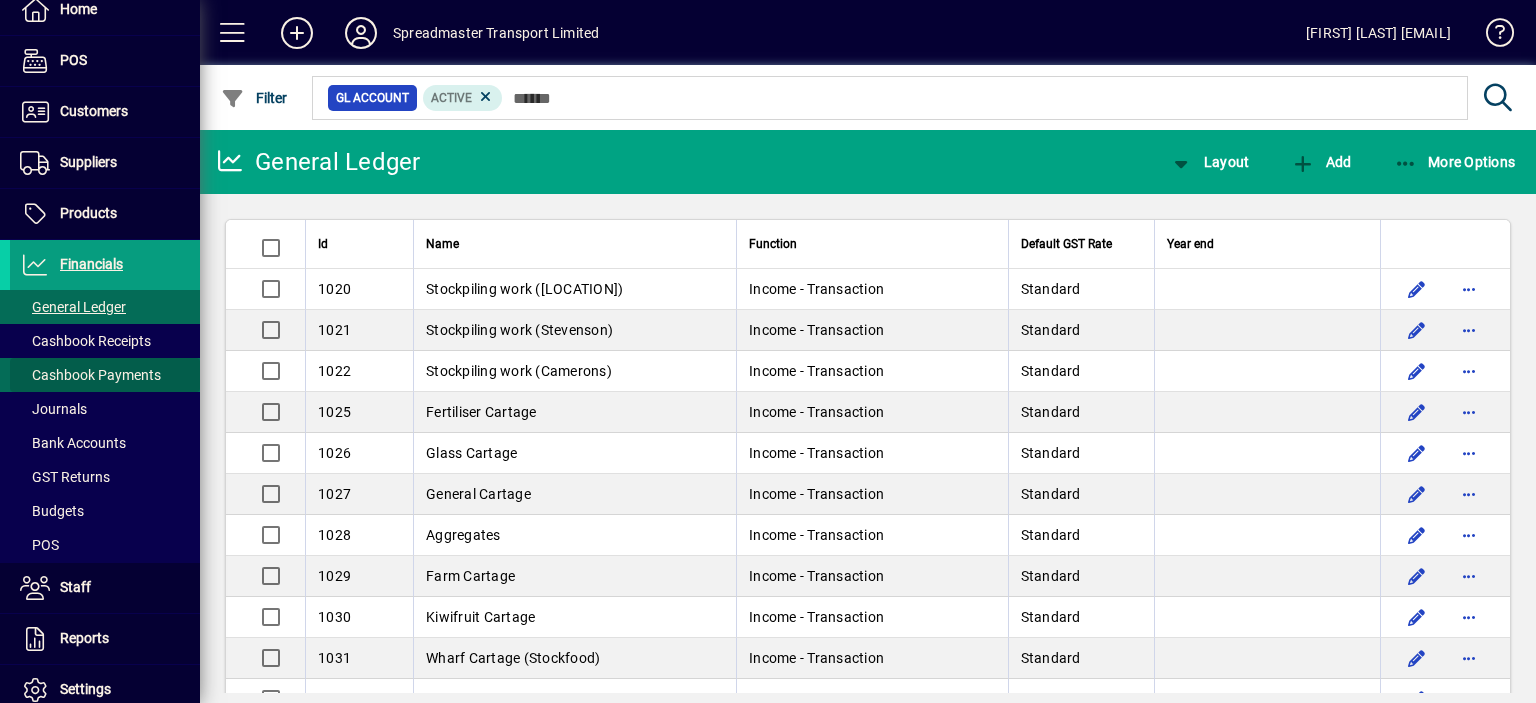click on "Cashbook Payments" at bounding box center (90, 375) 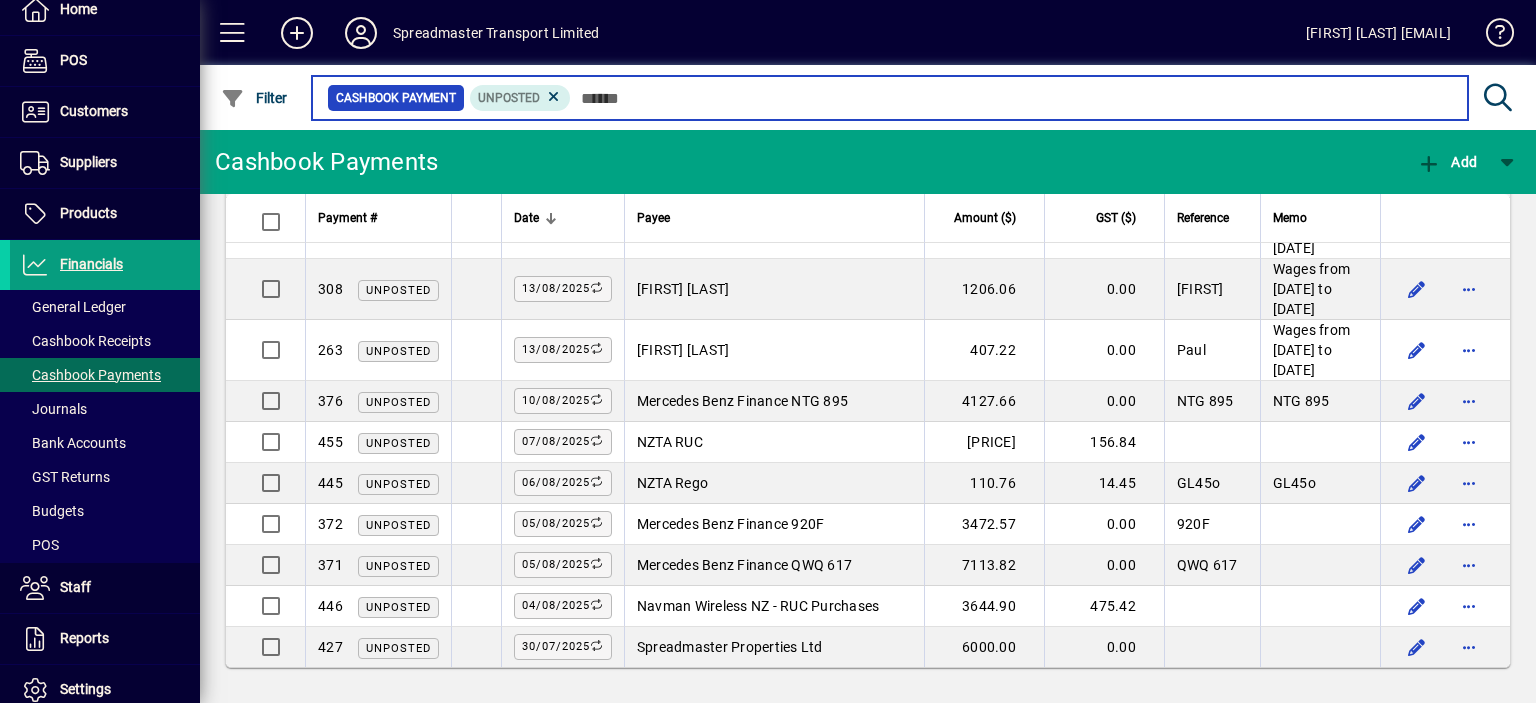scroll, scrollTop: 2112, scrollLeft: 0, axis: vertical 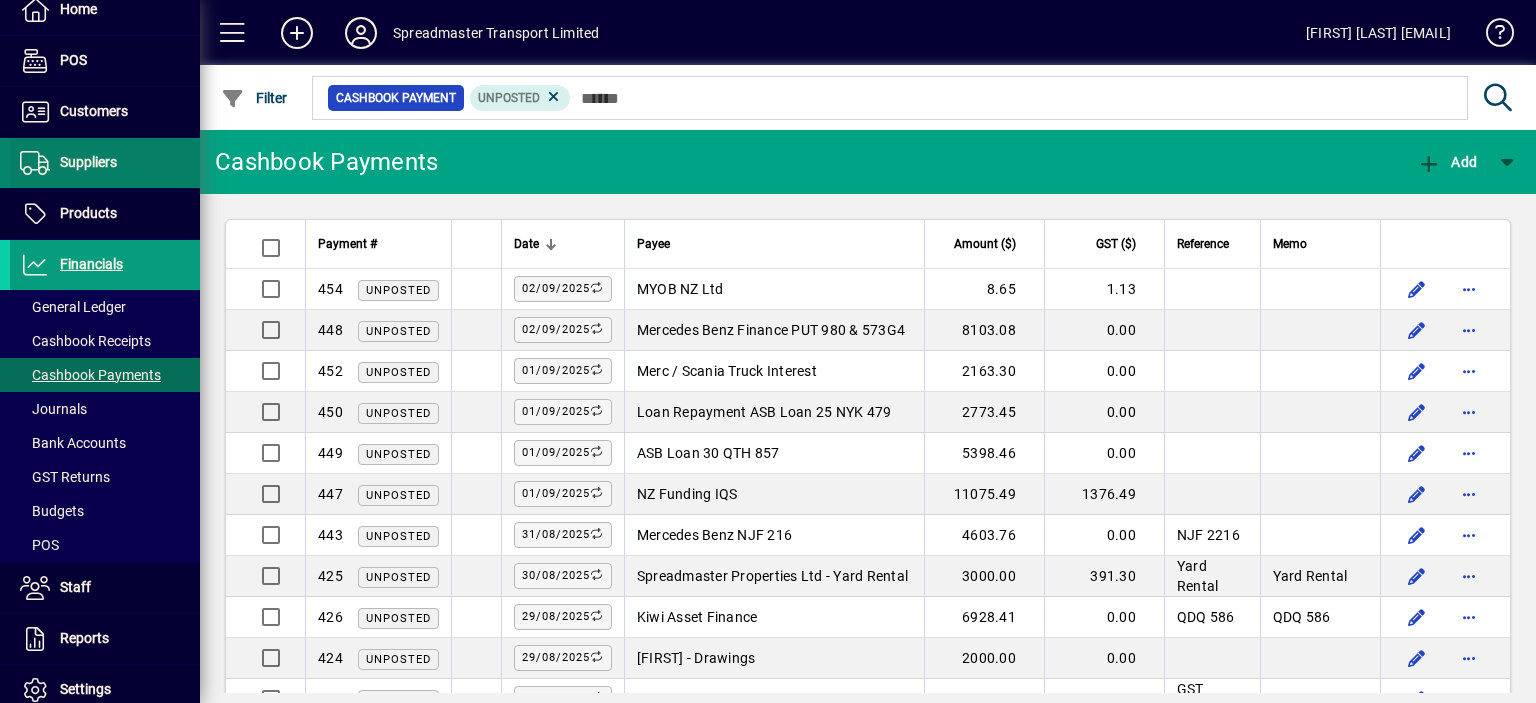 click on "Suppliers" at bounding box center [88, 162] 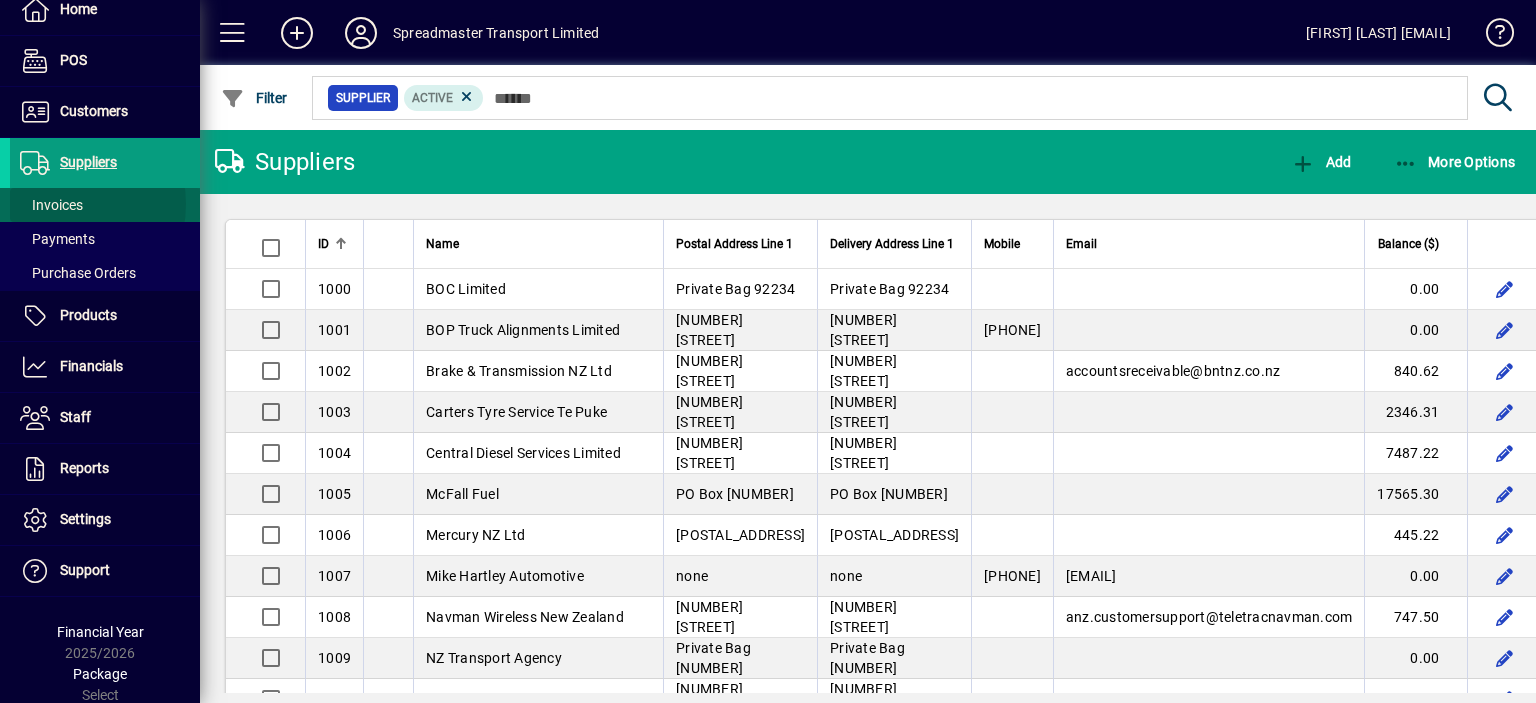 click on "Invoices" at bounding box center [51, 205] 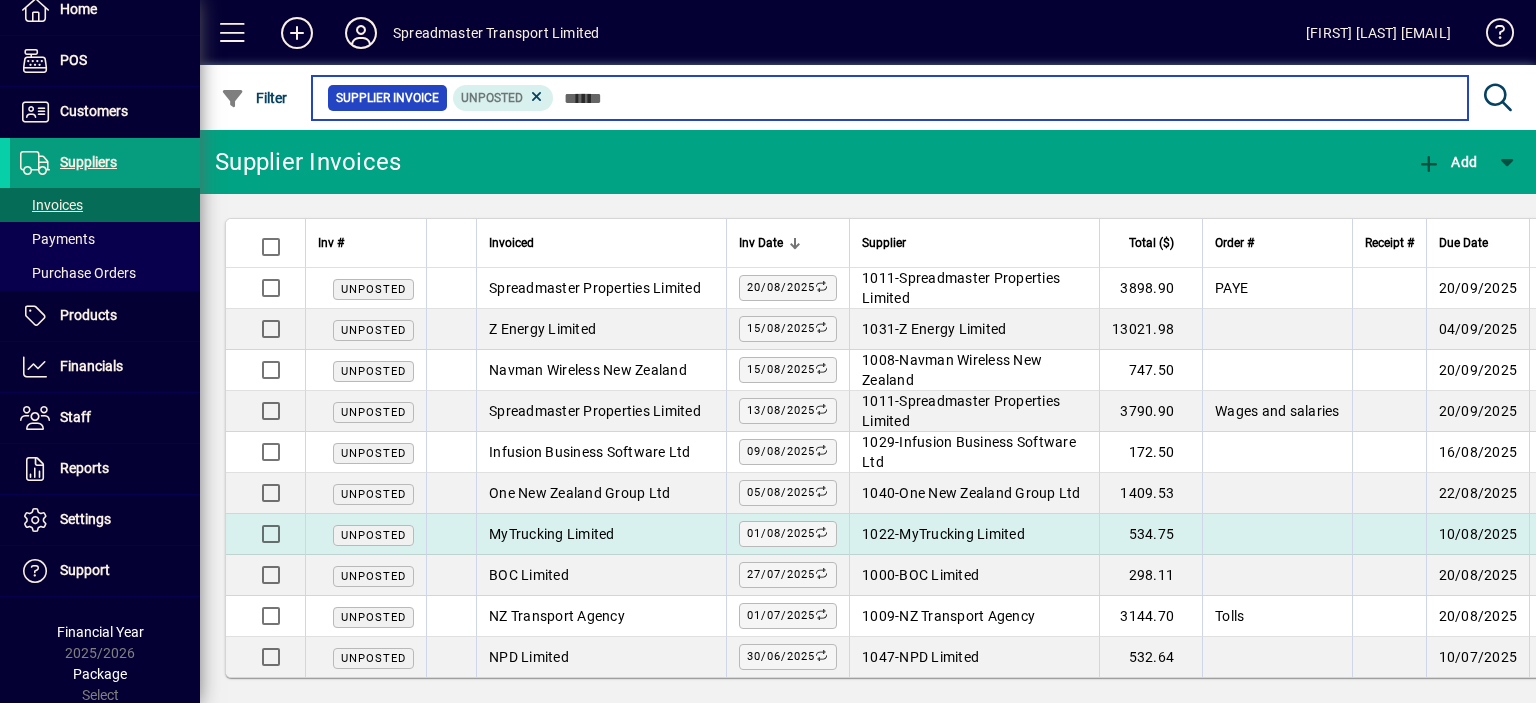 scroll, scrollTop: 0, scrollLeft: 0, axis: both 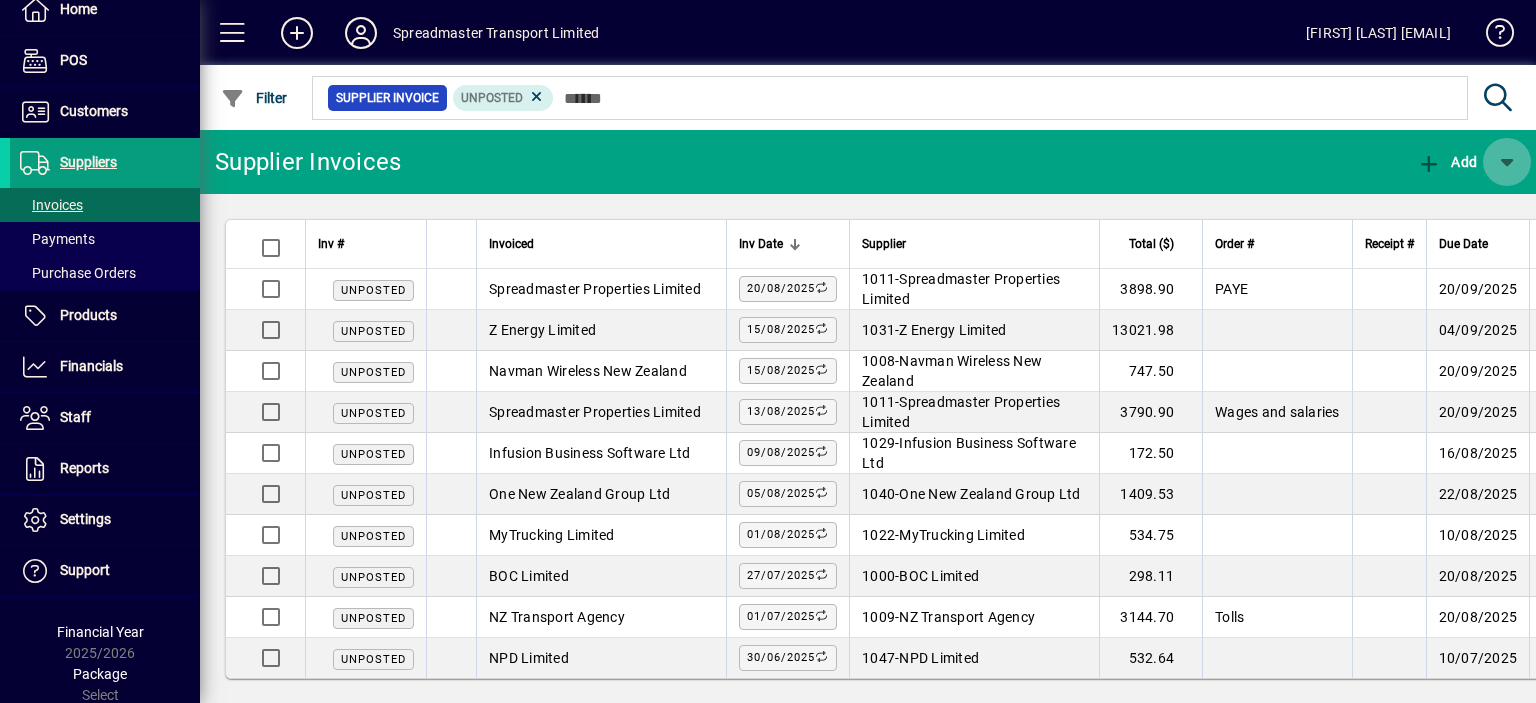 click 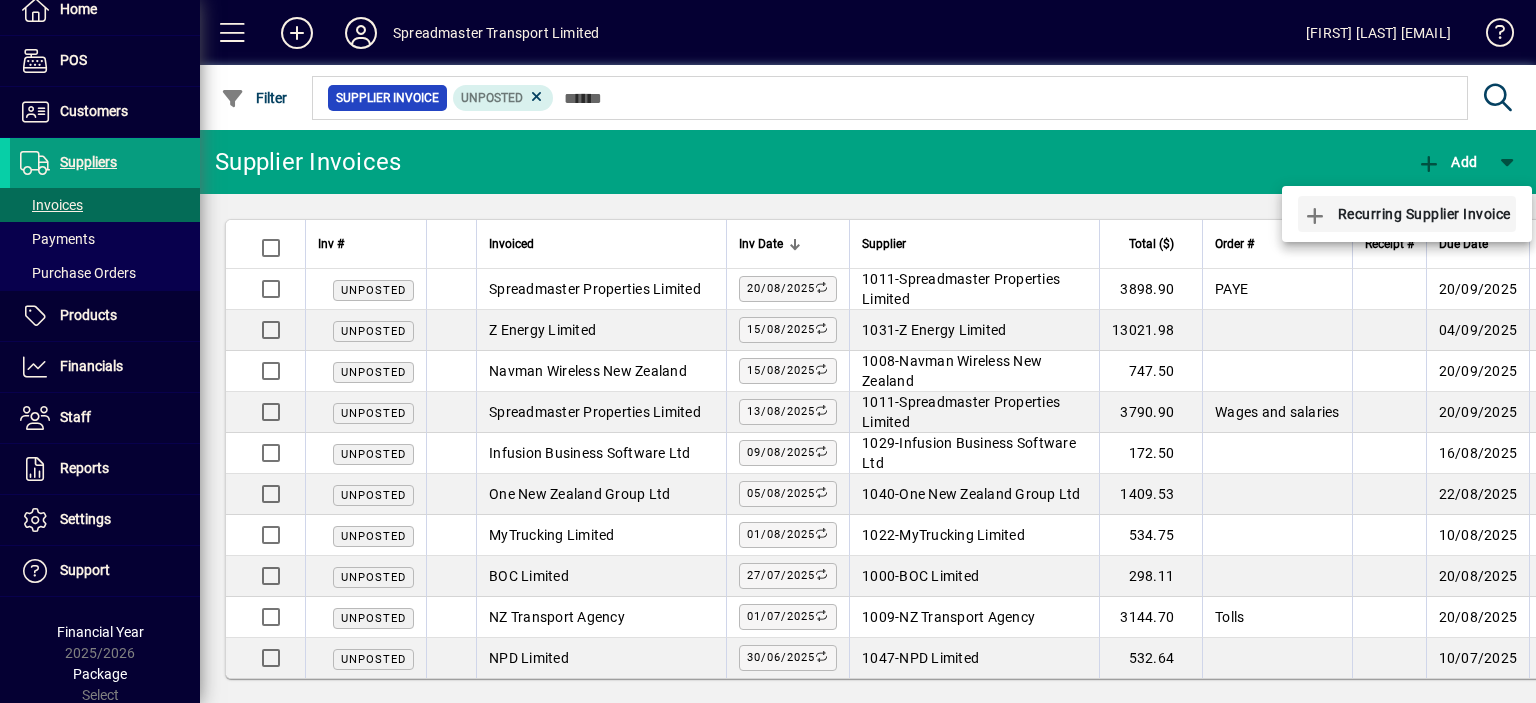 click on "Recurring Supplier Invoice" at bounding box center (1407, 214) 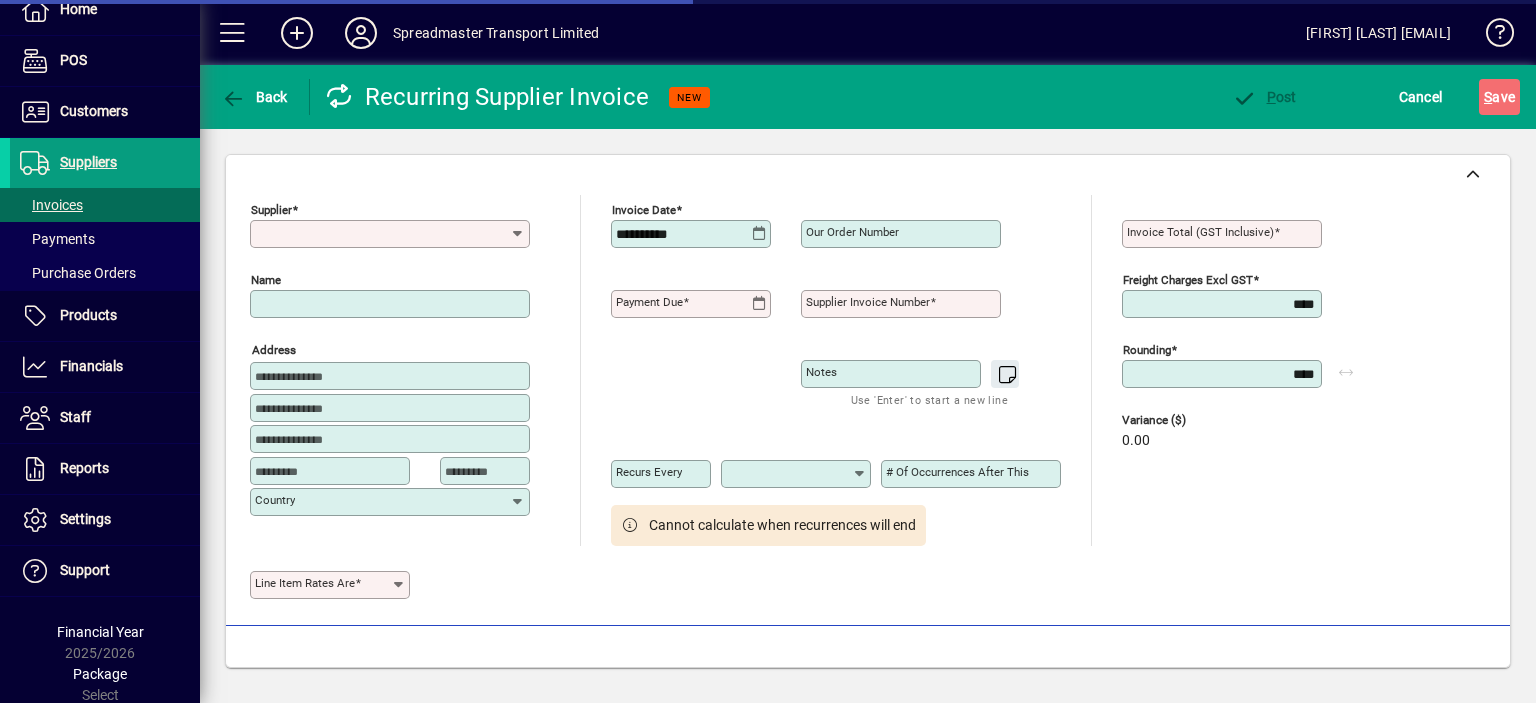 type on "**********" 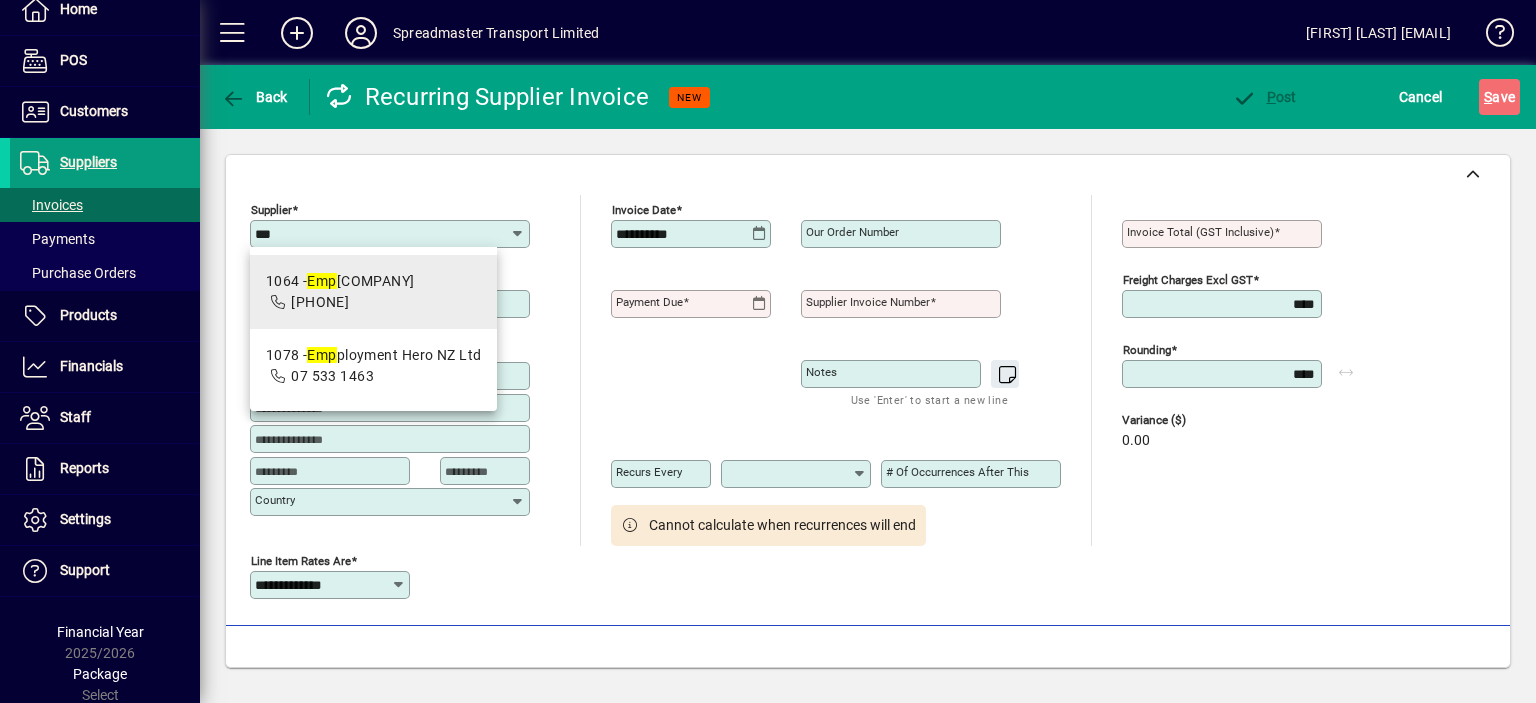click on "[NUMBER] -  [COMPANY]" at bounding box center (340, 281) 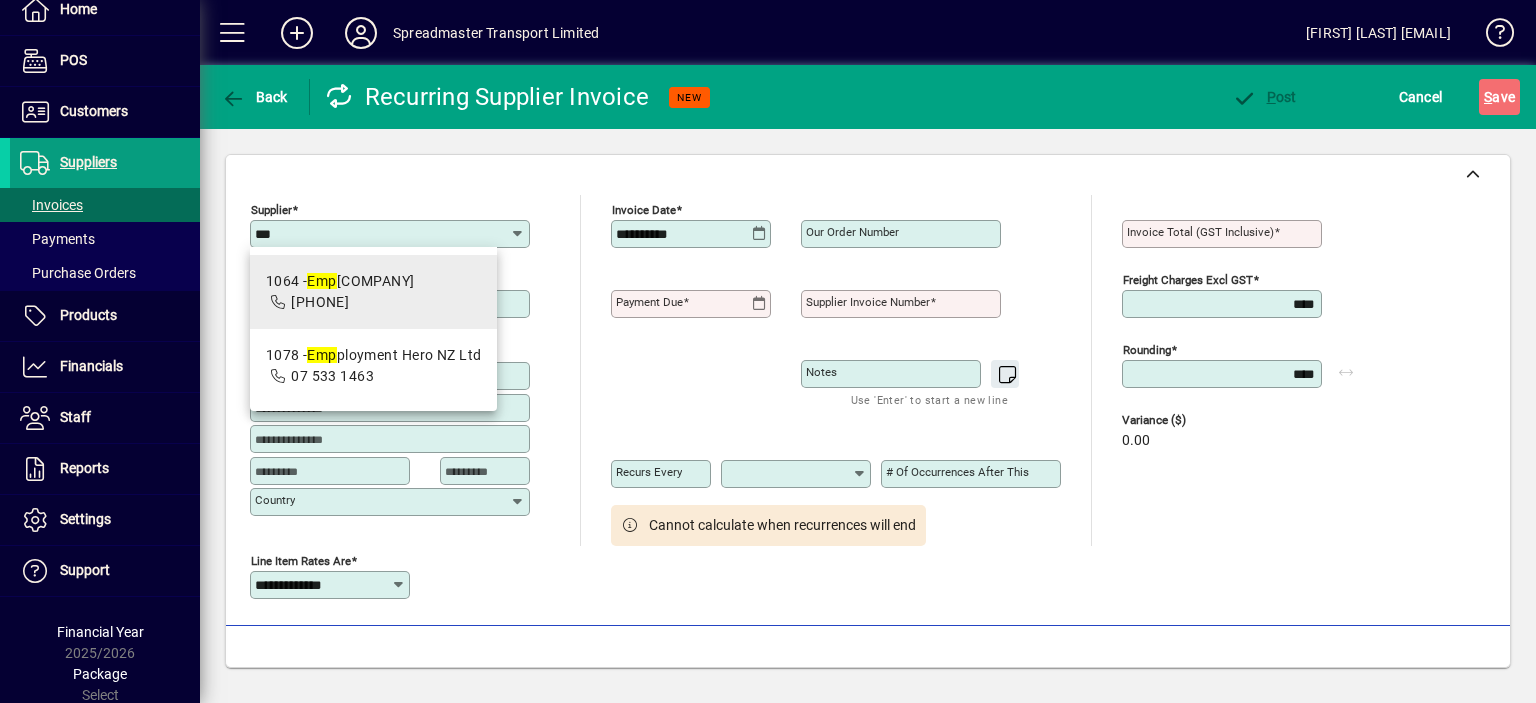 type on "**********" 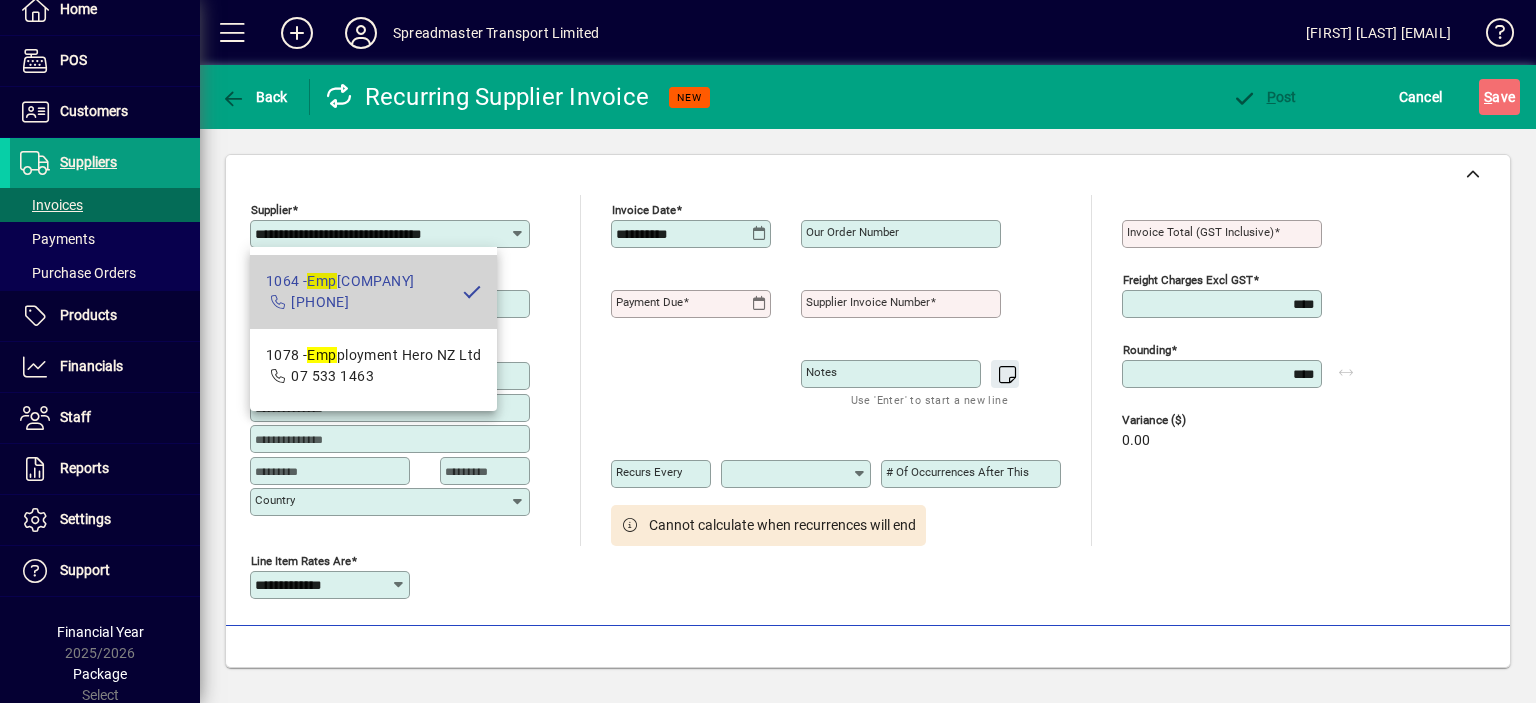type on "**********" 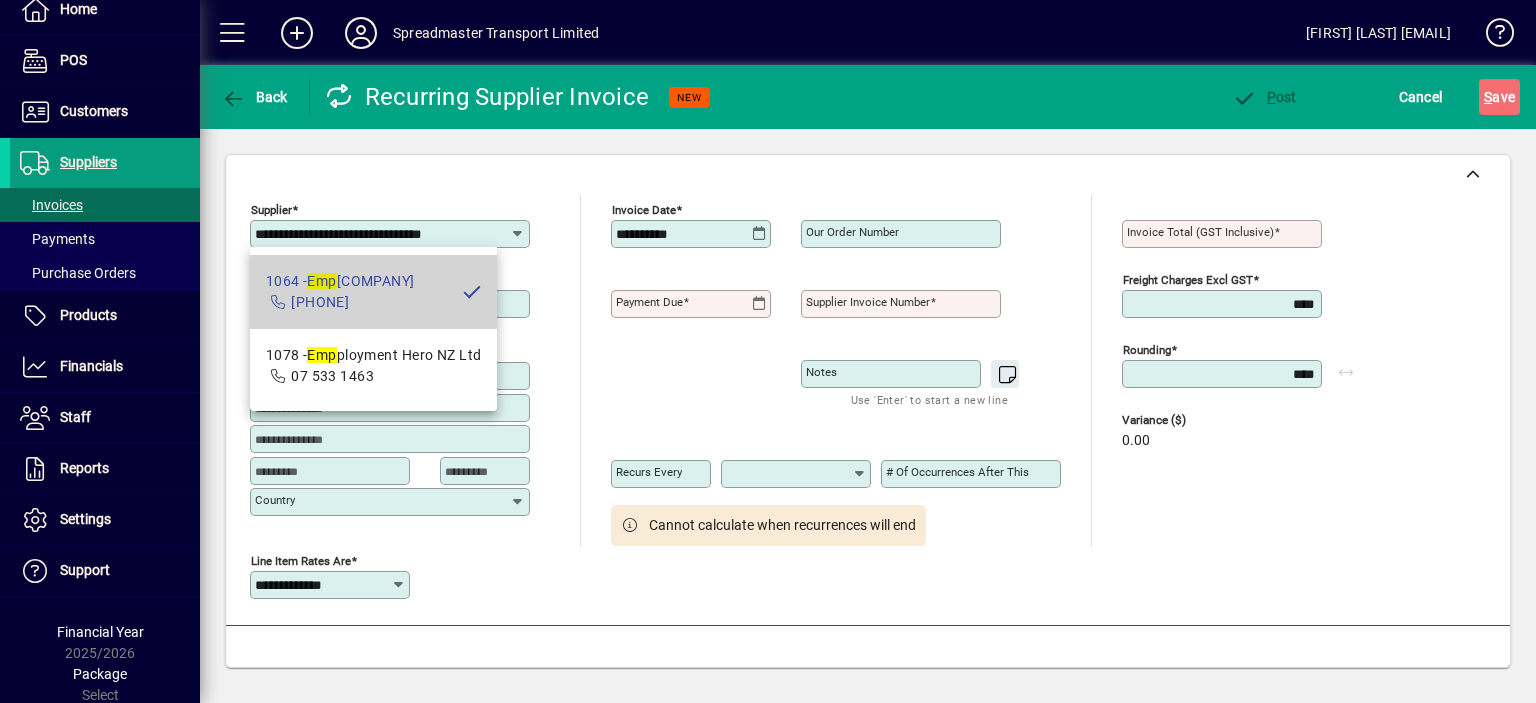 type on "****" 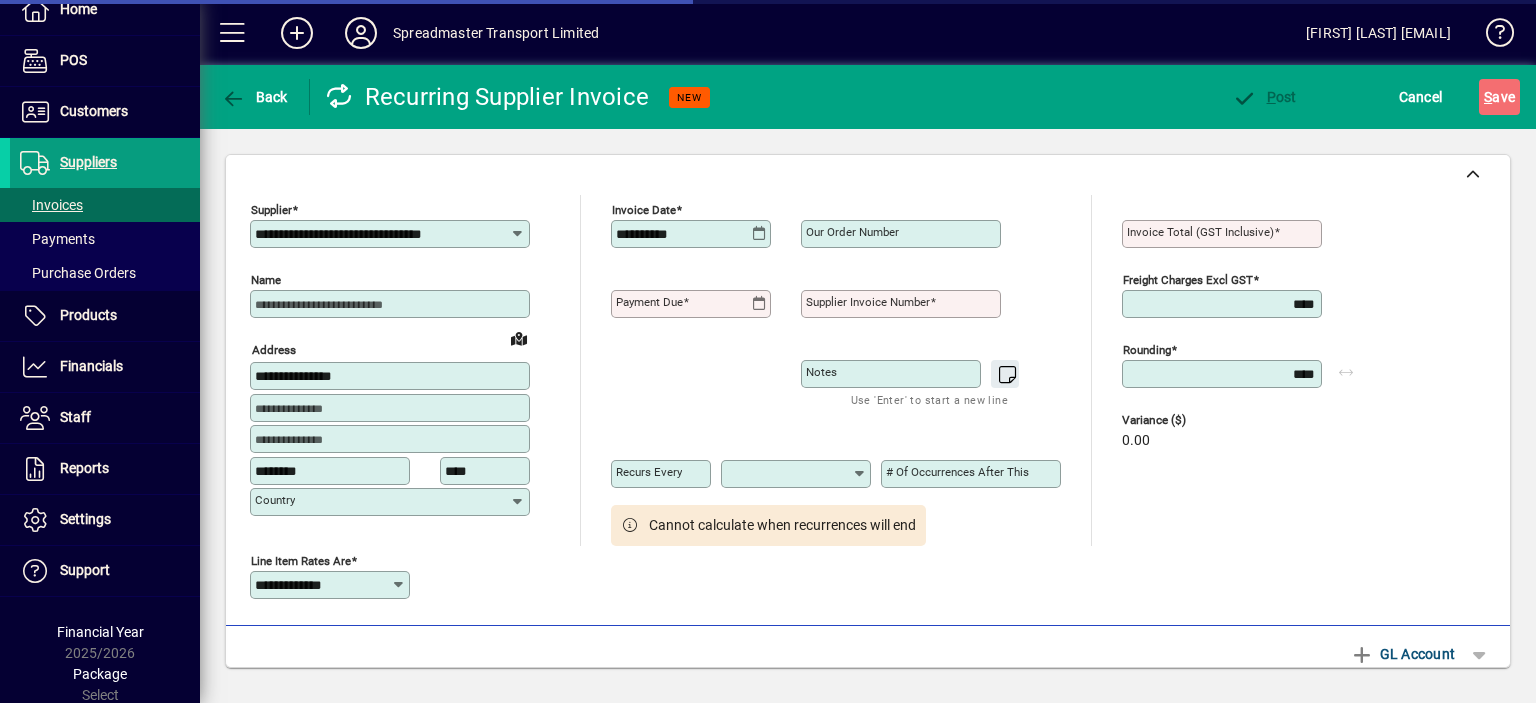 type on "**********" 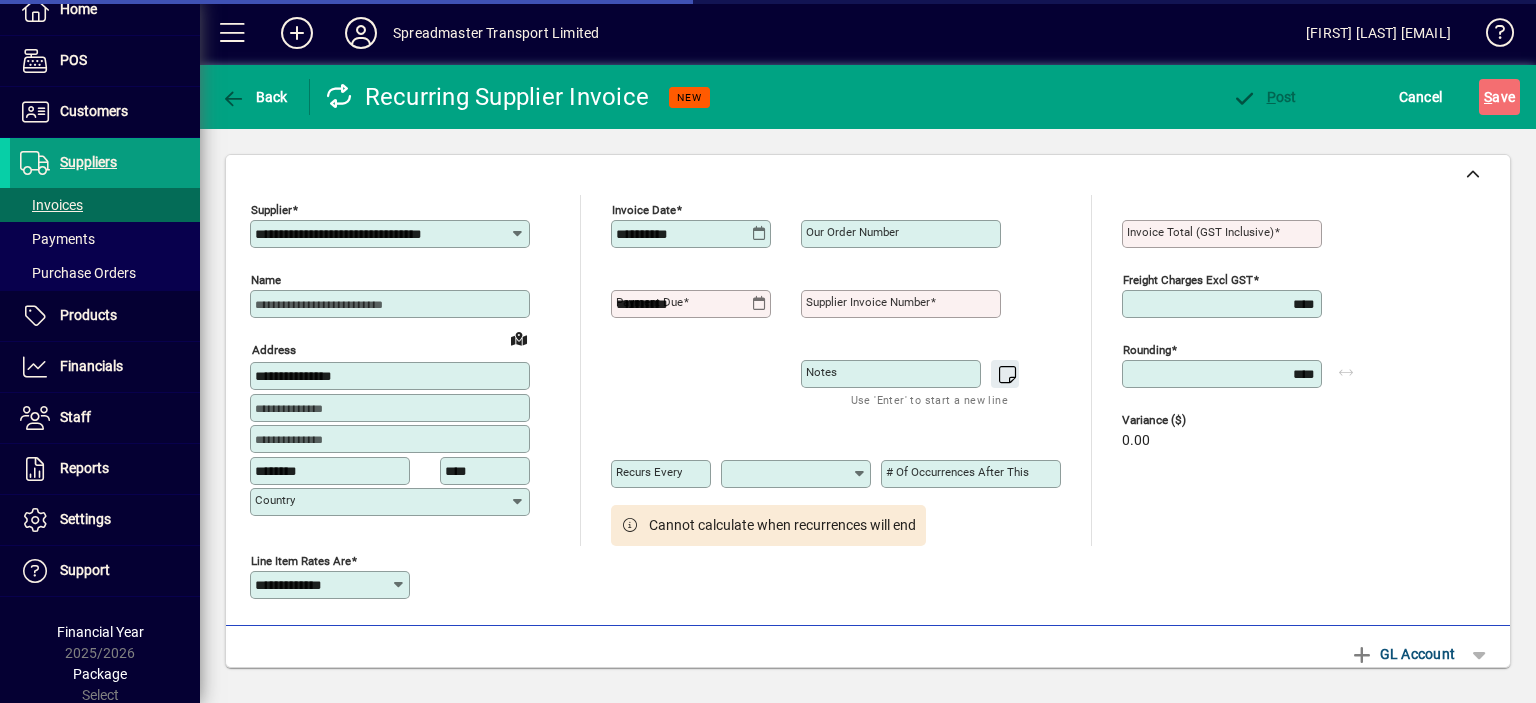 type on "**********" 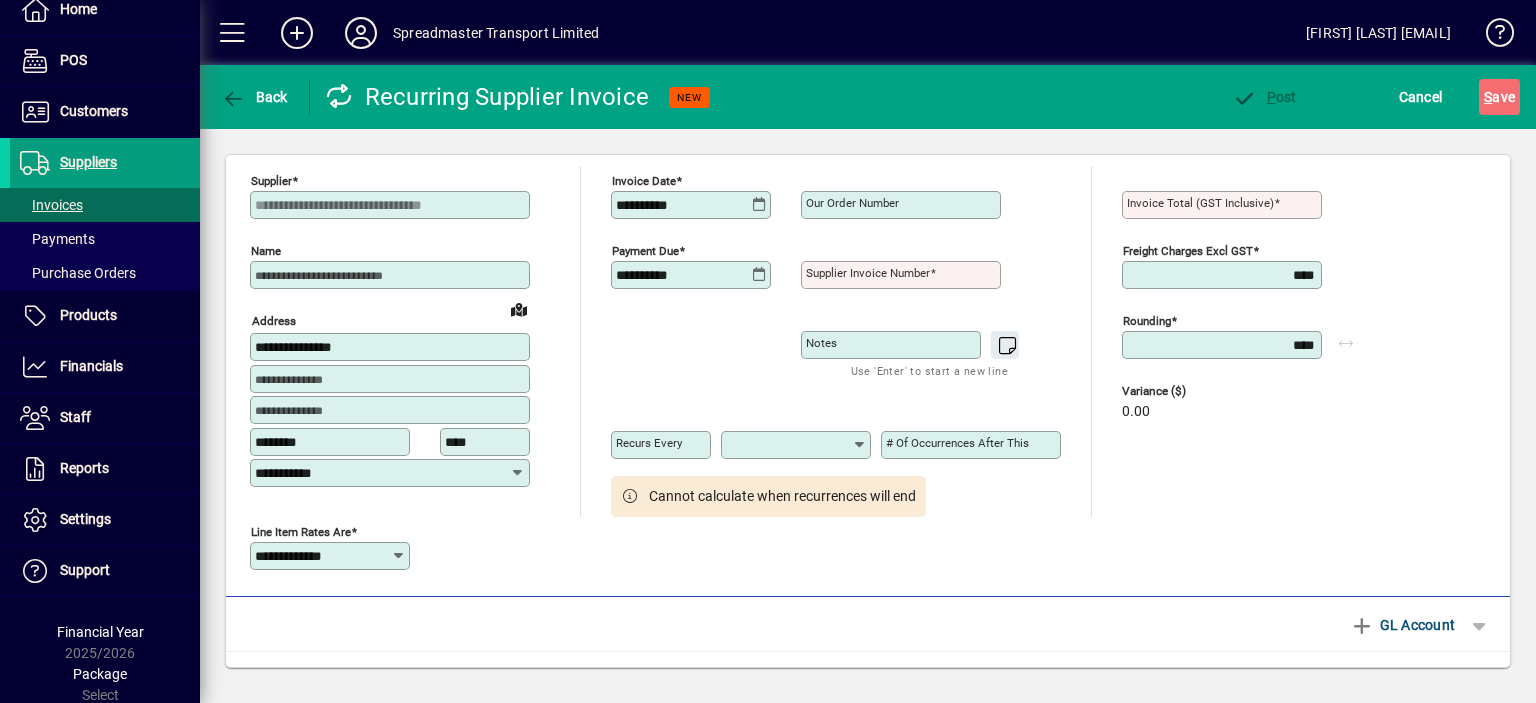 scroll, scrollTop: 0, scrollLeft: 0, axis: both 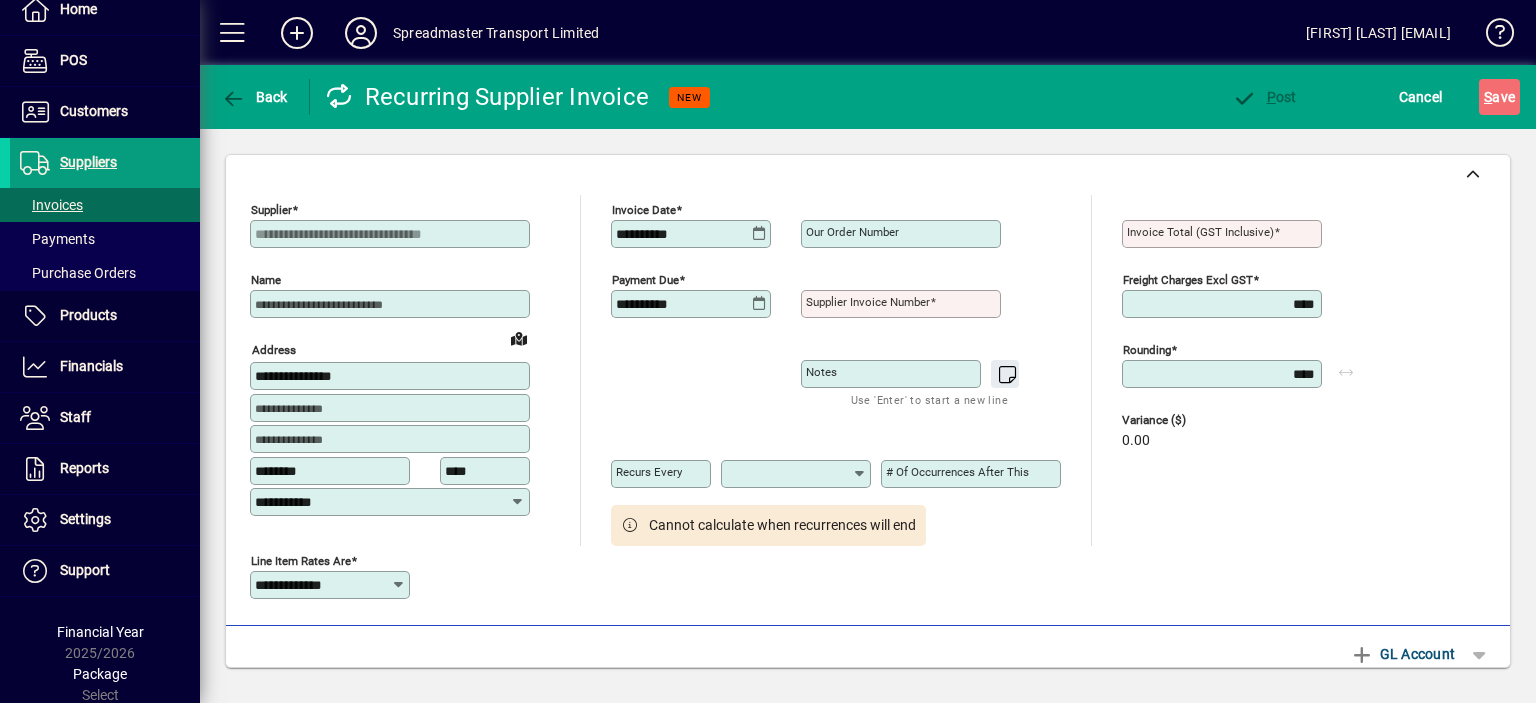 click 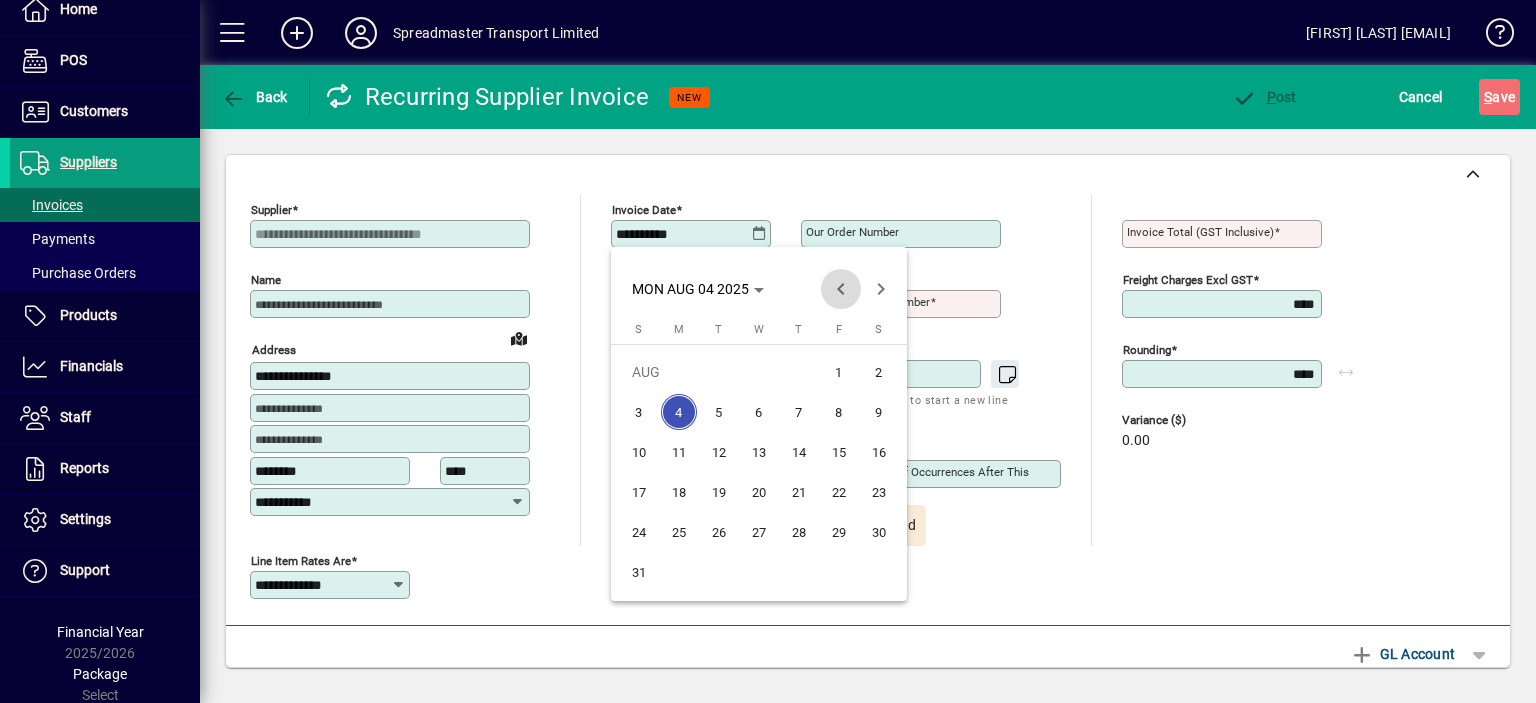 click at bounding box center [841, 289] 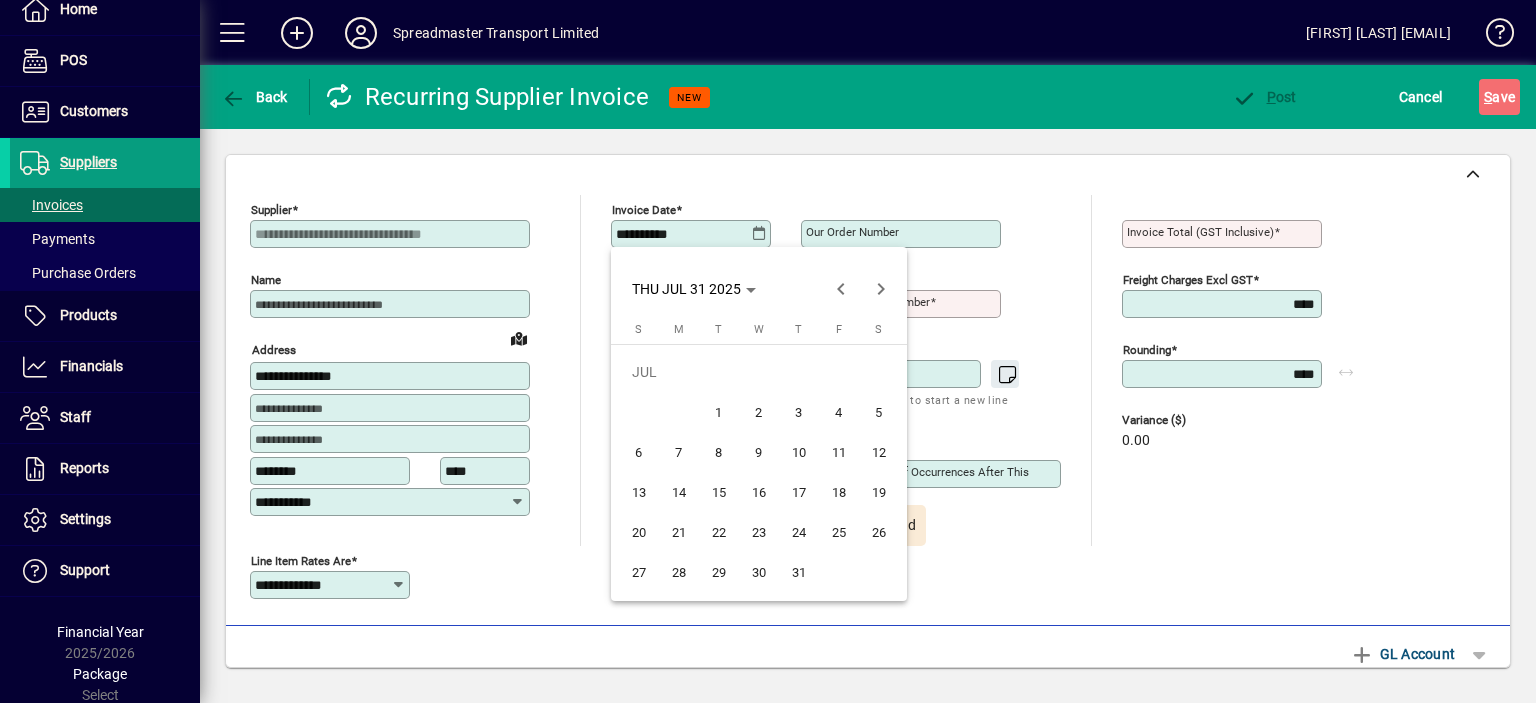 click on "31" at bounding box center [799, 572] 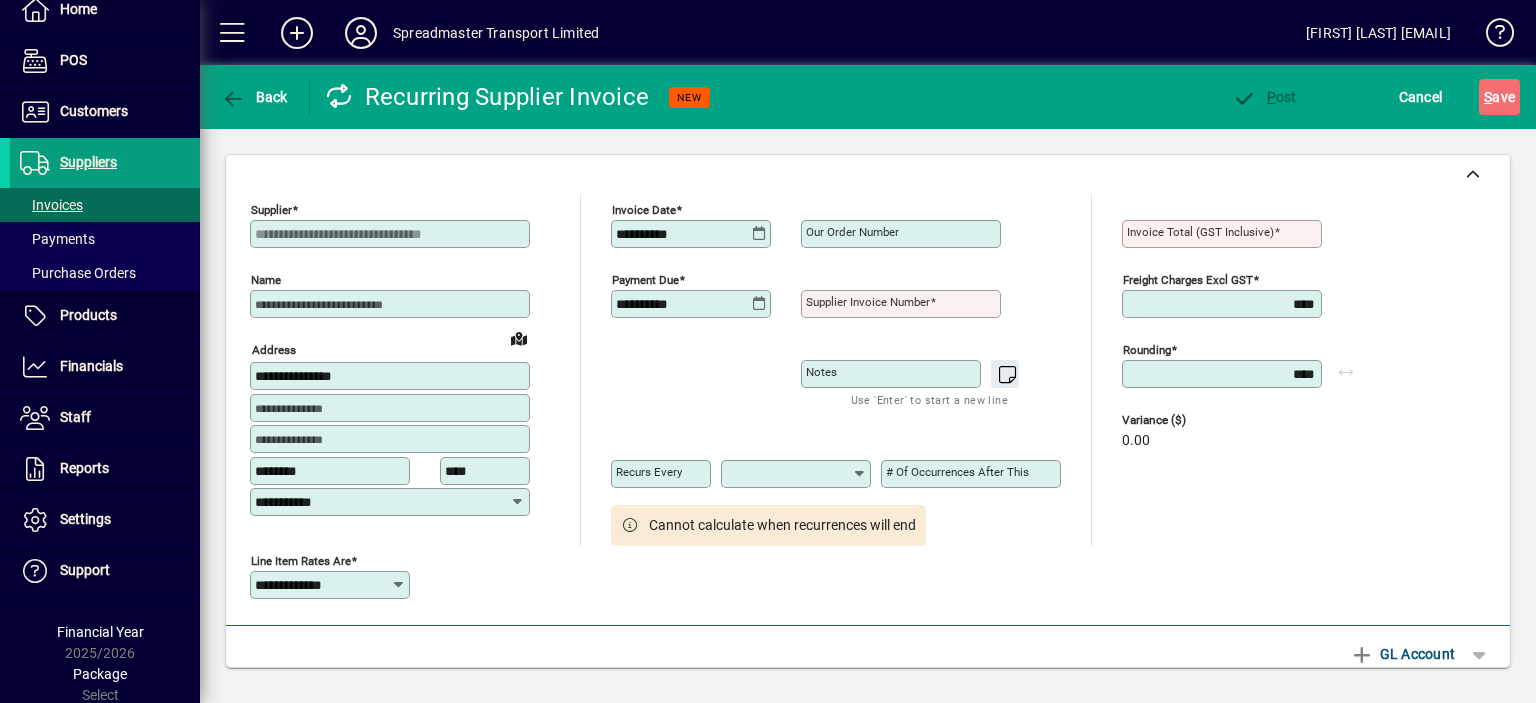 scroll, scrollTop: 0, scrollLeft: 0, axis: both 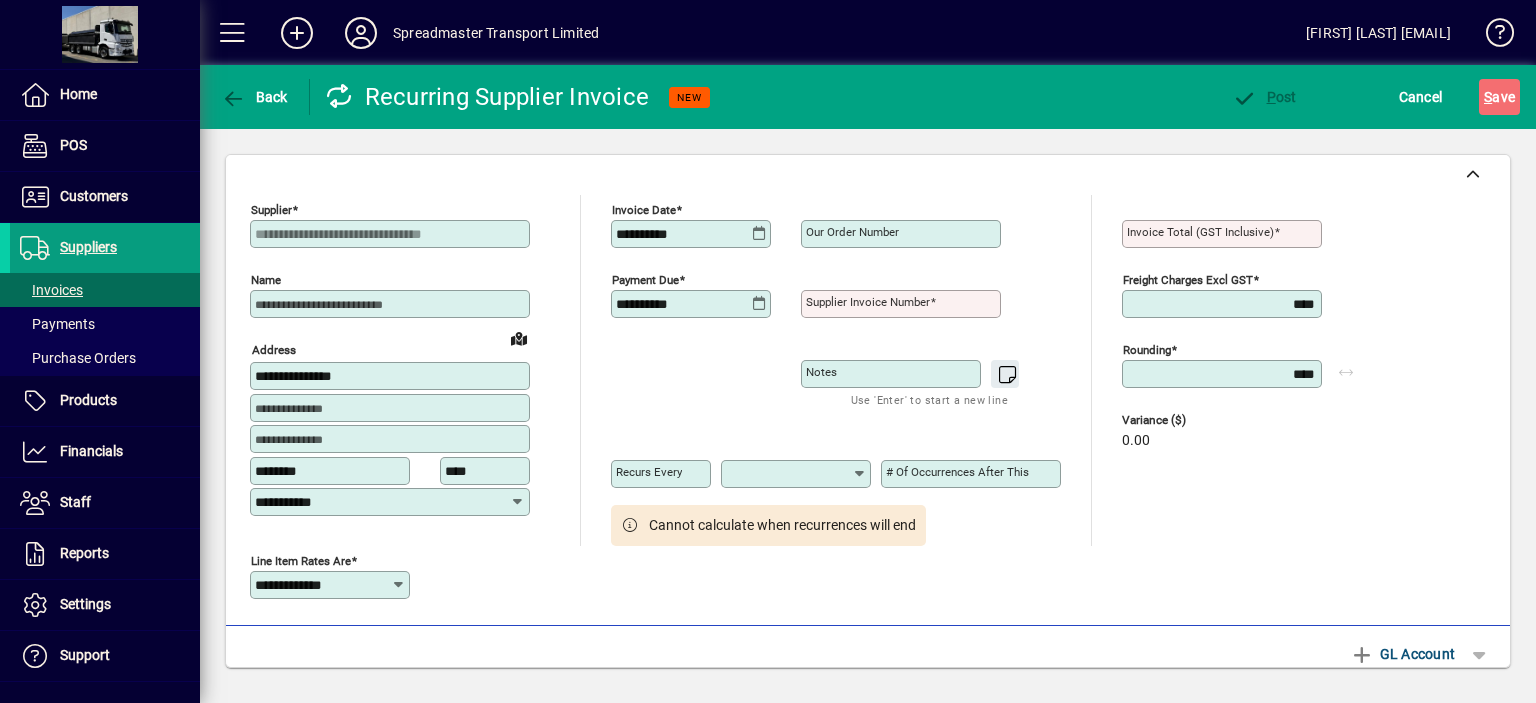 click on "Supplier invoice number" at bounding box center (868, 302) 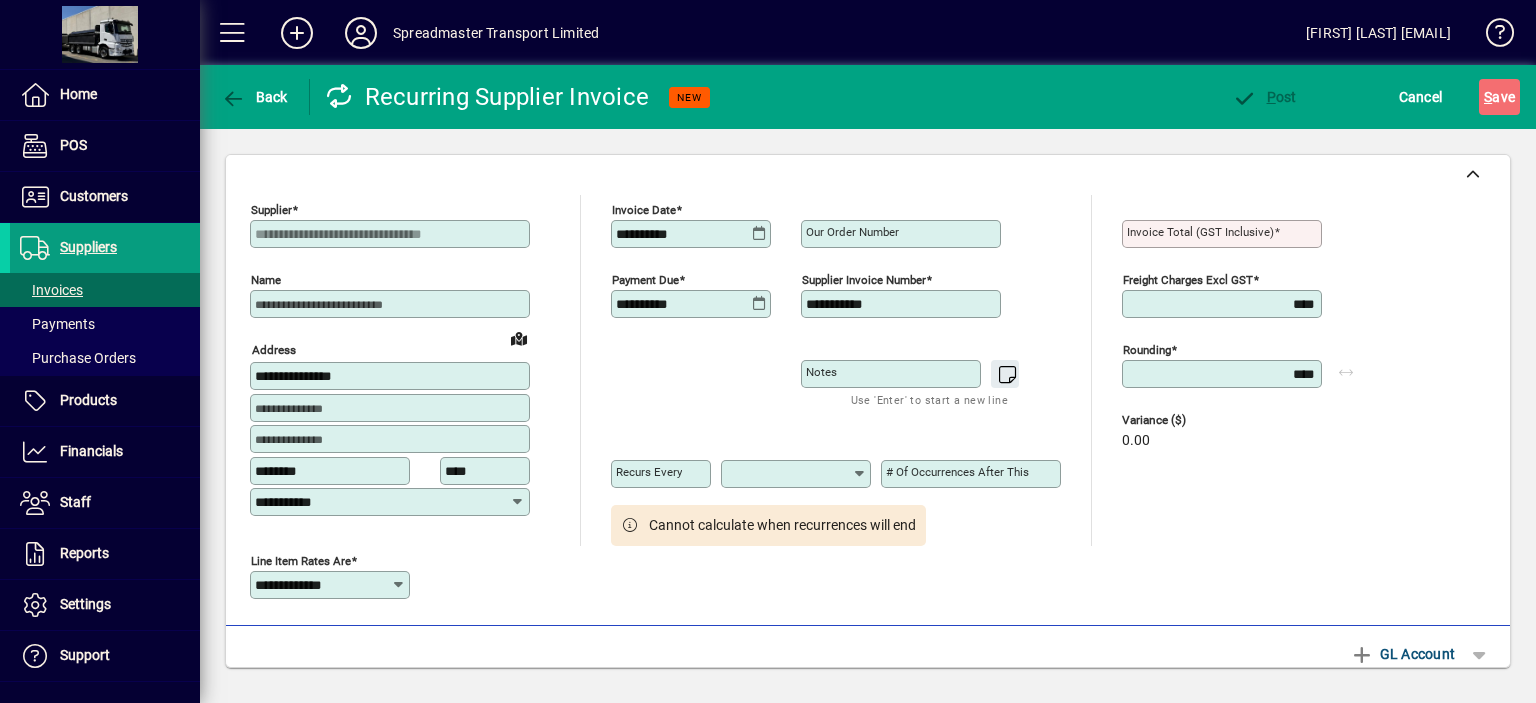 type on "**********" 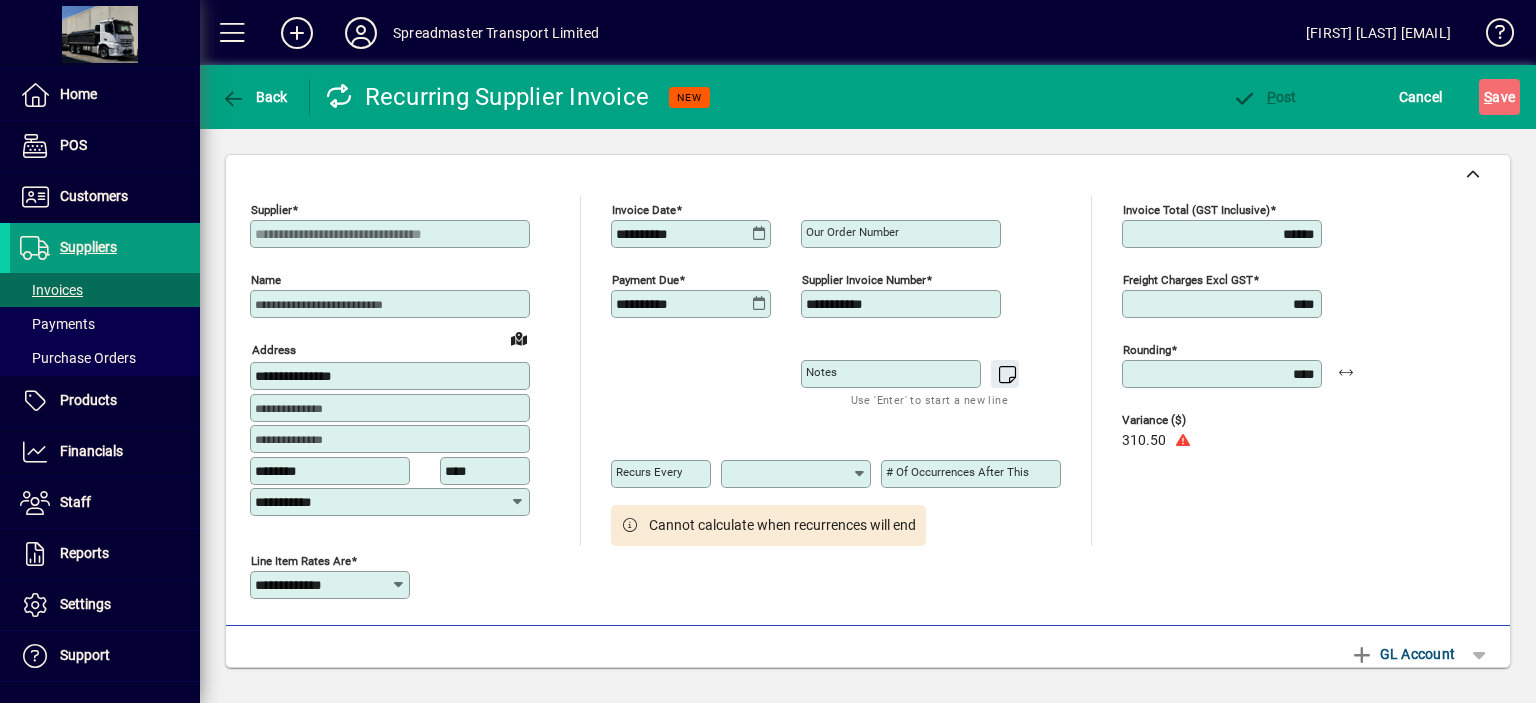type on "******" 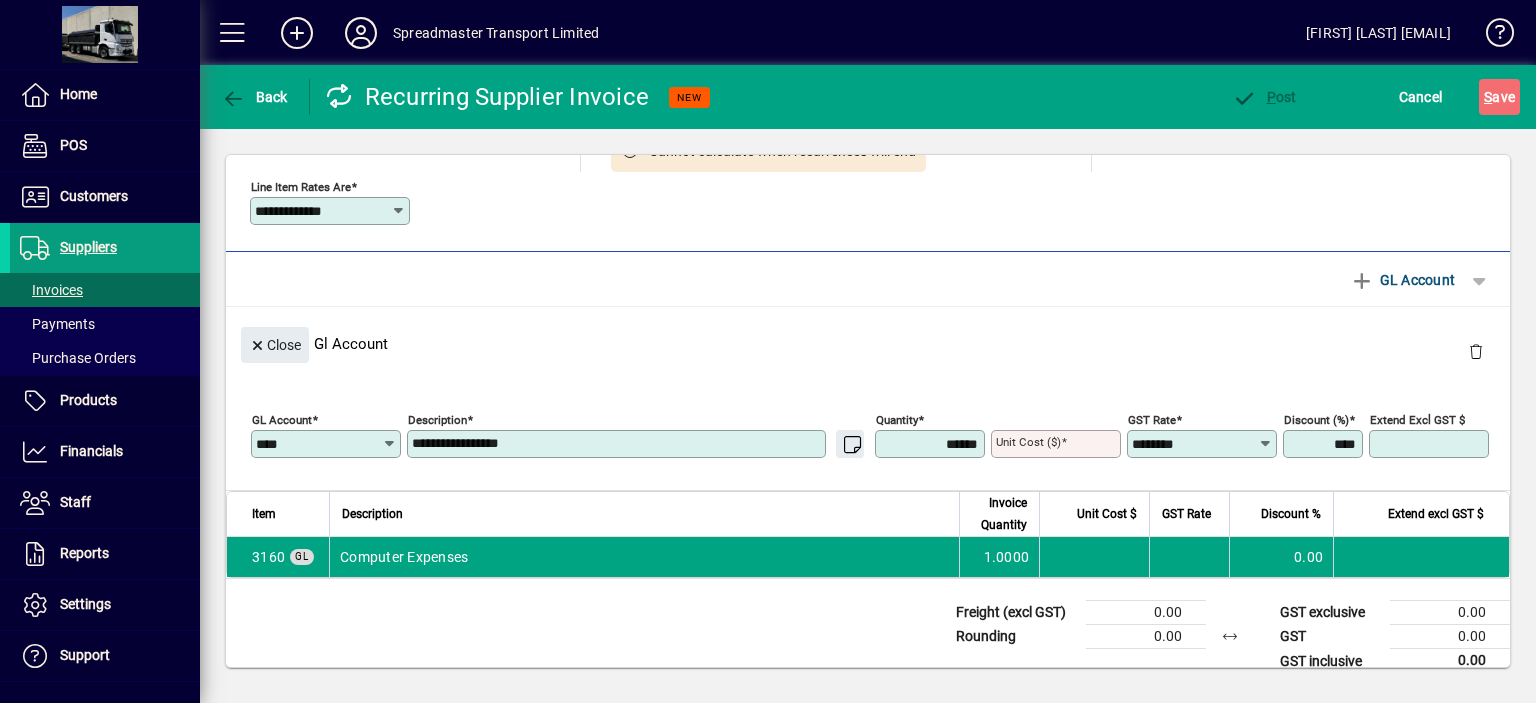 scroll, scrollTop: 395, scrollLeft: 0, axis: vertical 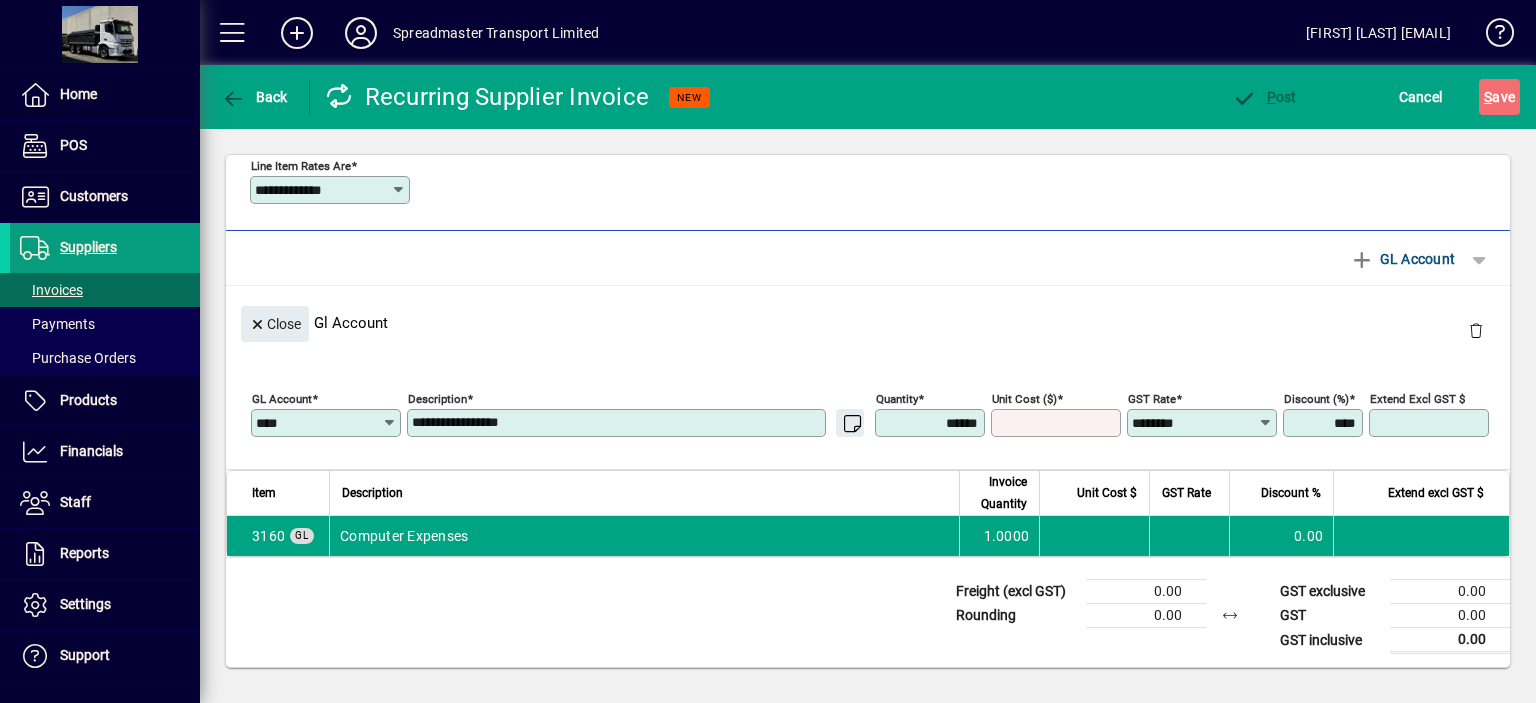 click on "Unit Cost ($)" at bounding box center [1058, 423] 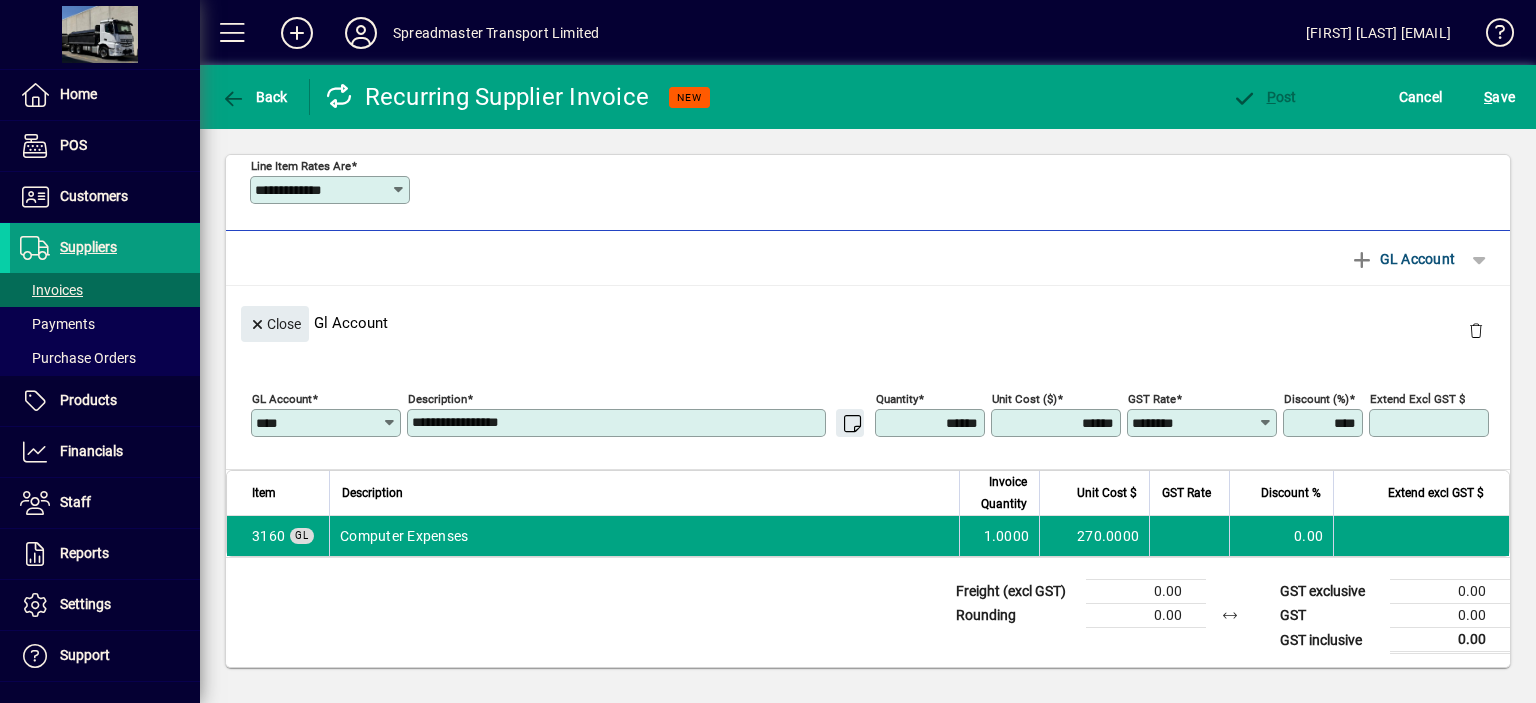 type on "********" 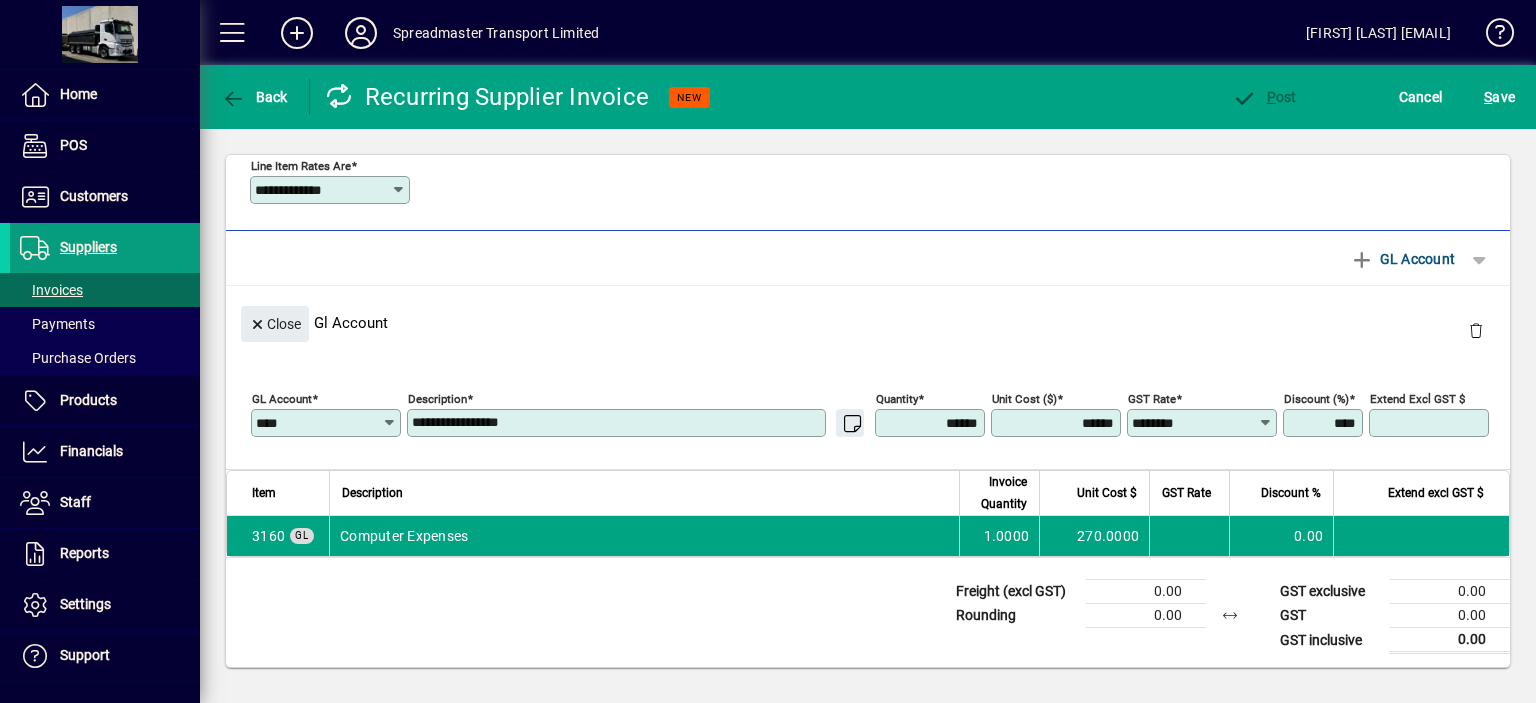 type on "******" 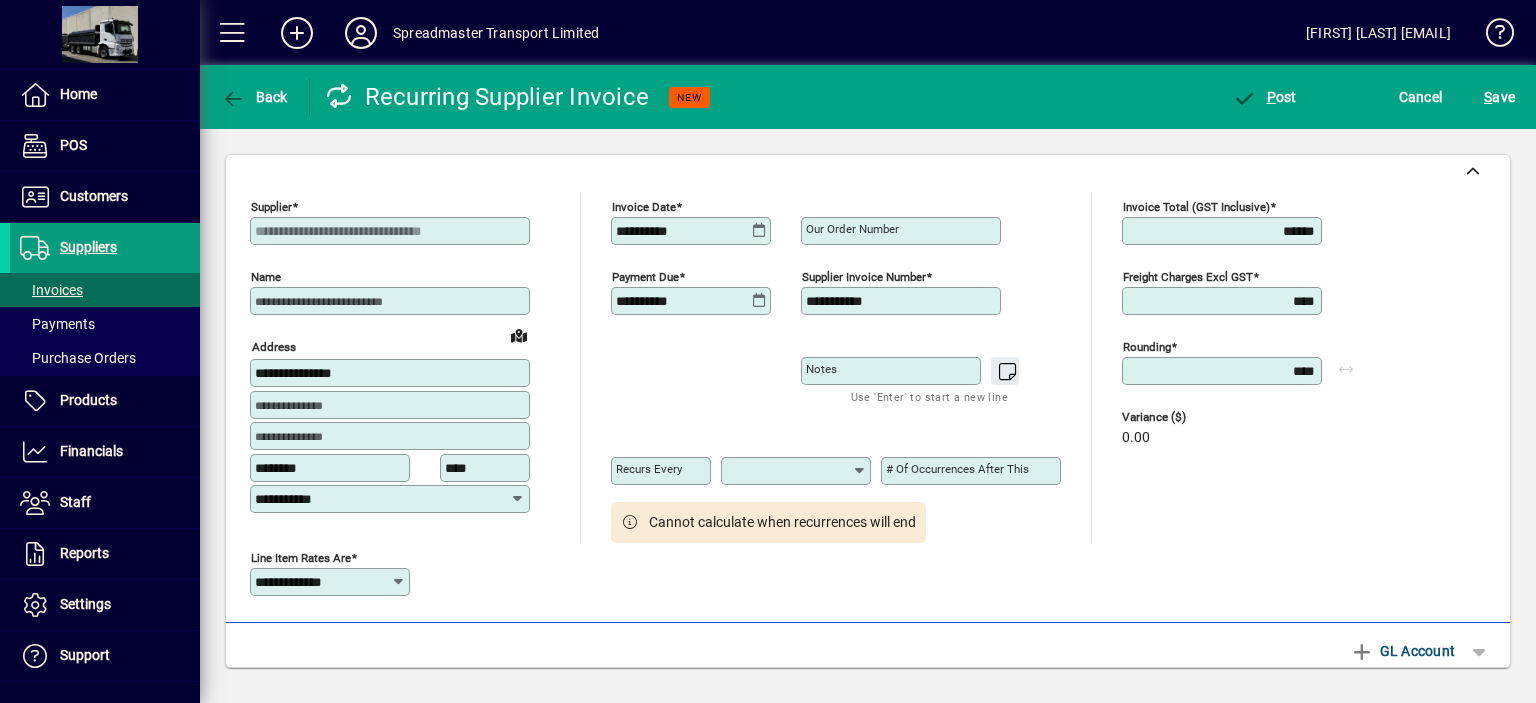scroll, scrollTop: 0, scrollLeft: 0, axis: both 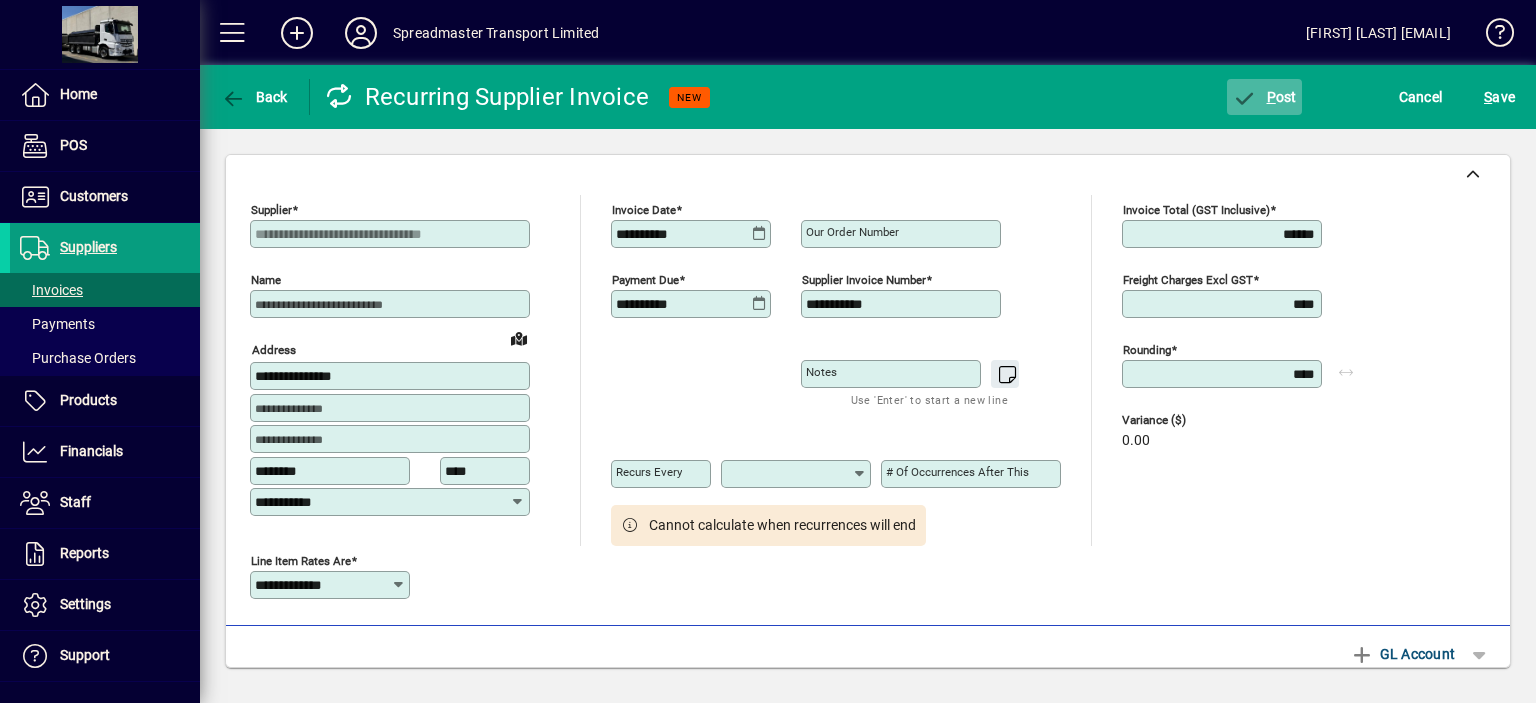 click on "P ost" 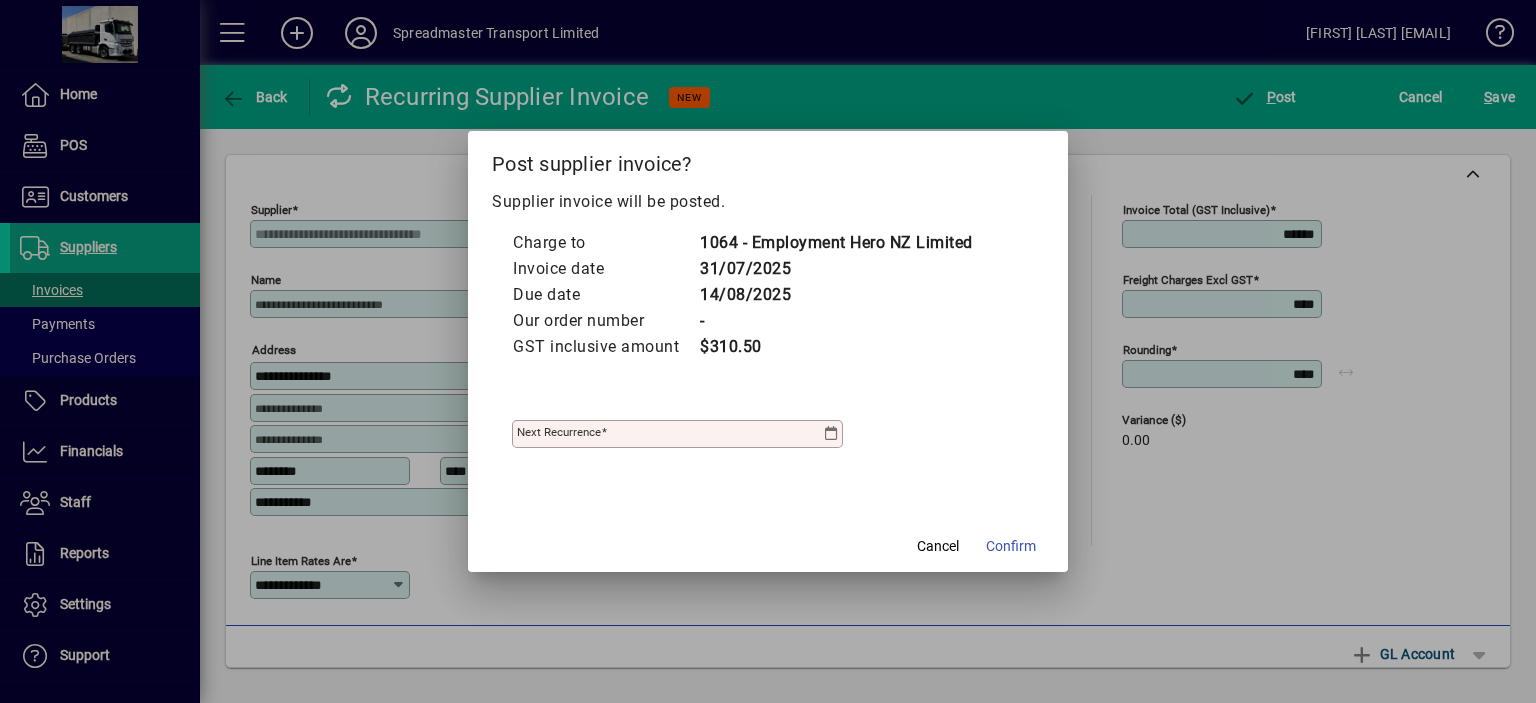 click at bounding box center [831, 434] 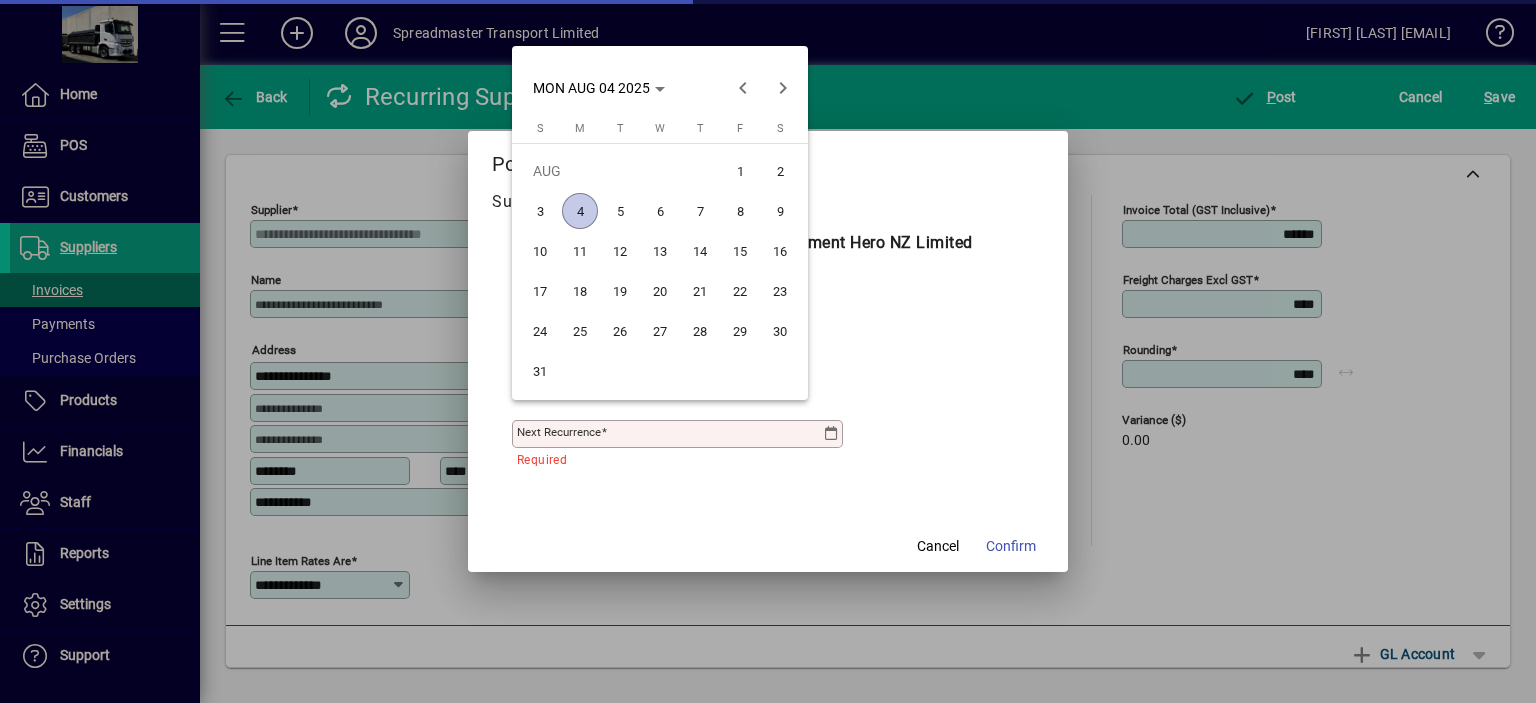 click on "31" at bounding box center [540, 371] 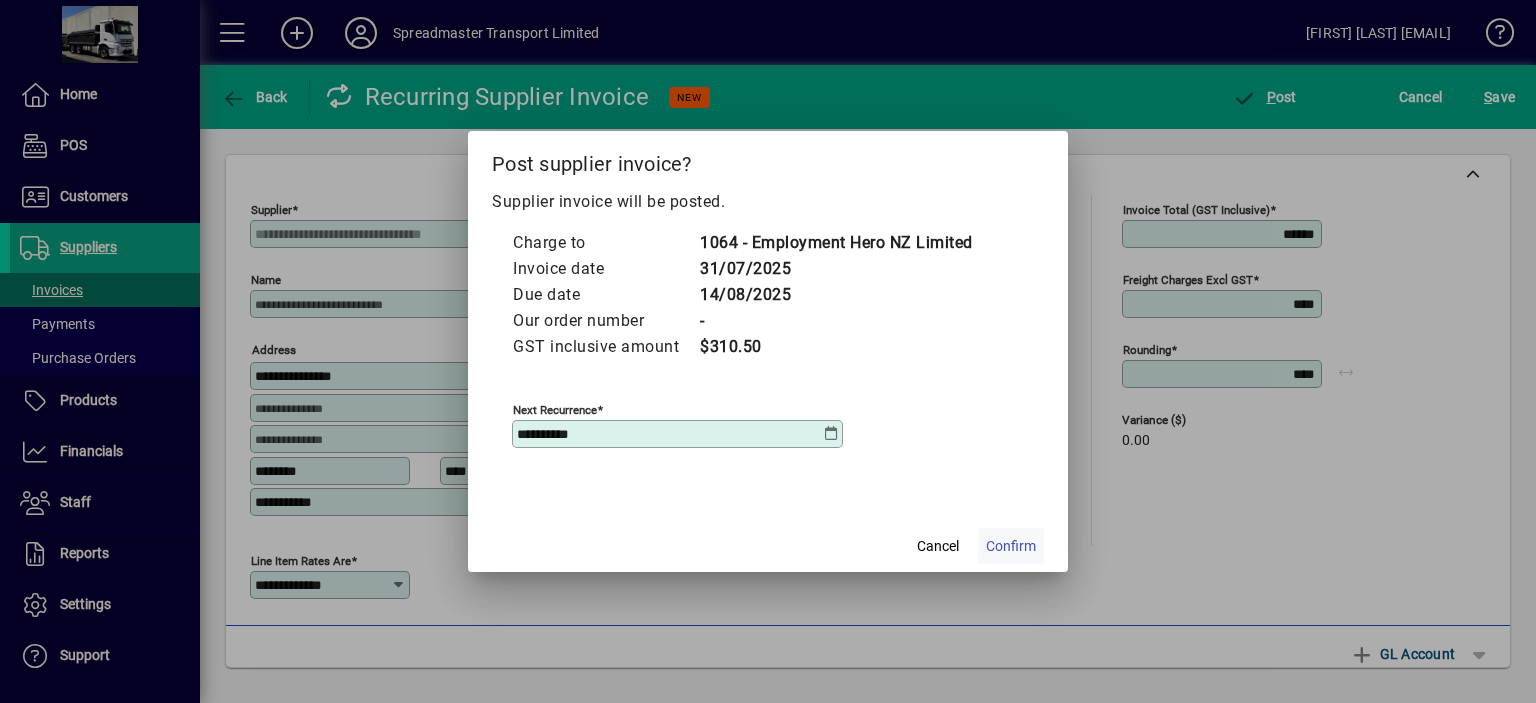 click on "Confirm" 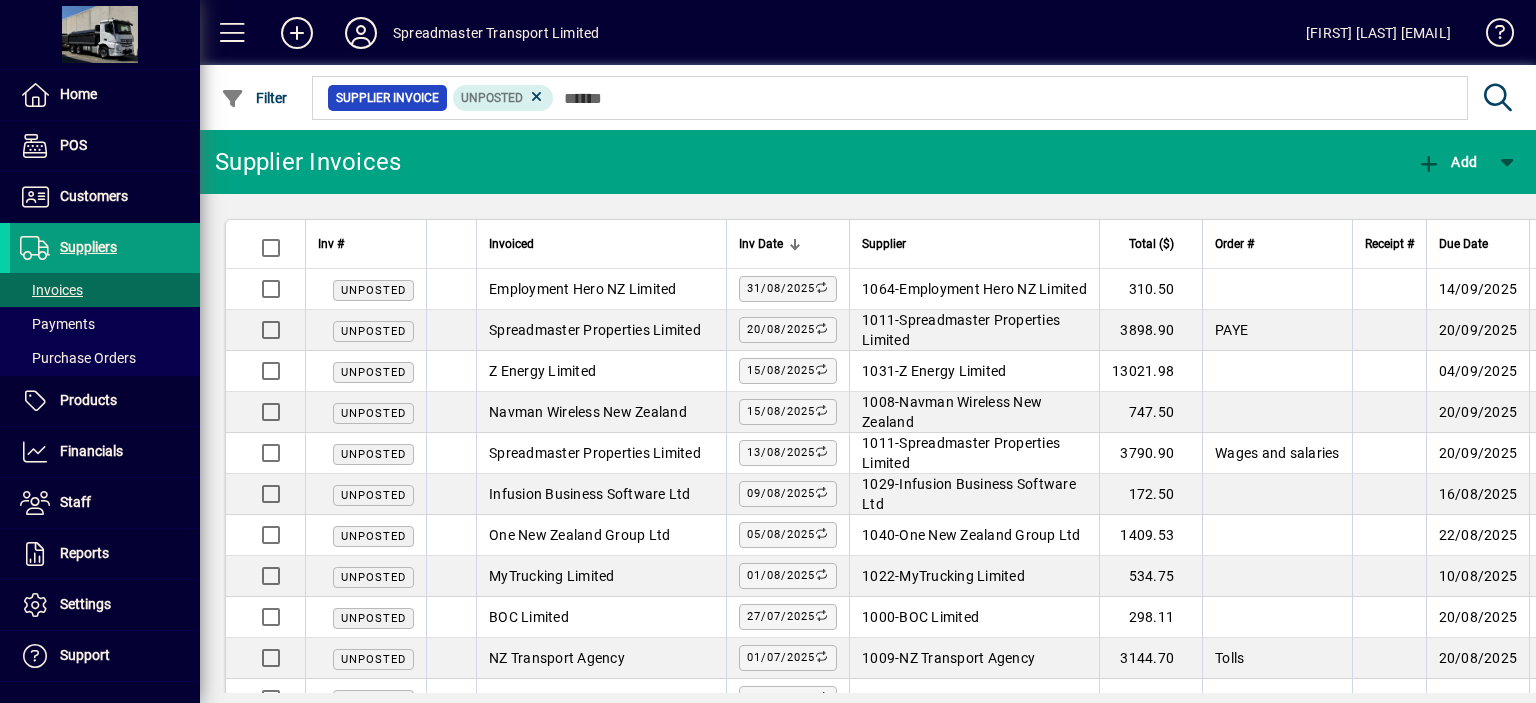 click on "[COMPANY] [FIRST] [LAST] [EMAIL]" 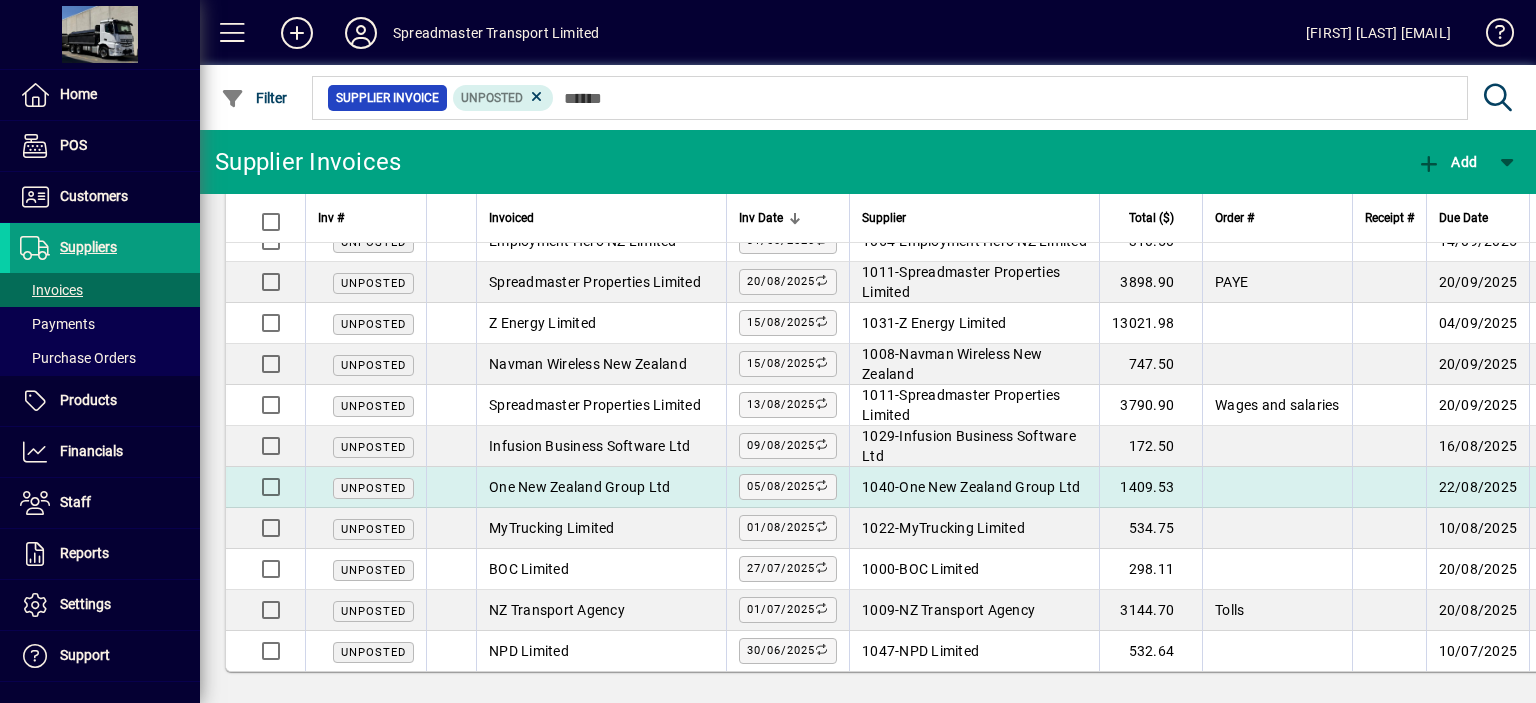 scroll, scrollTop: 0, scrollLeft: 0, axis: both 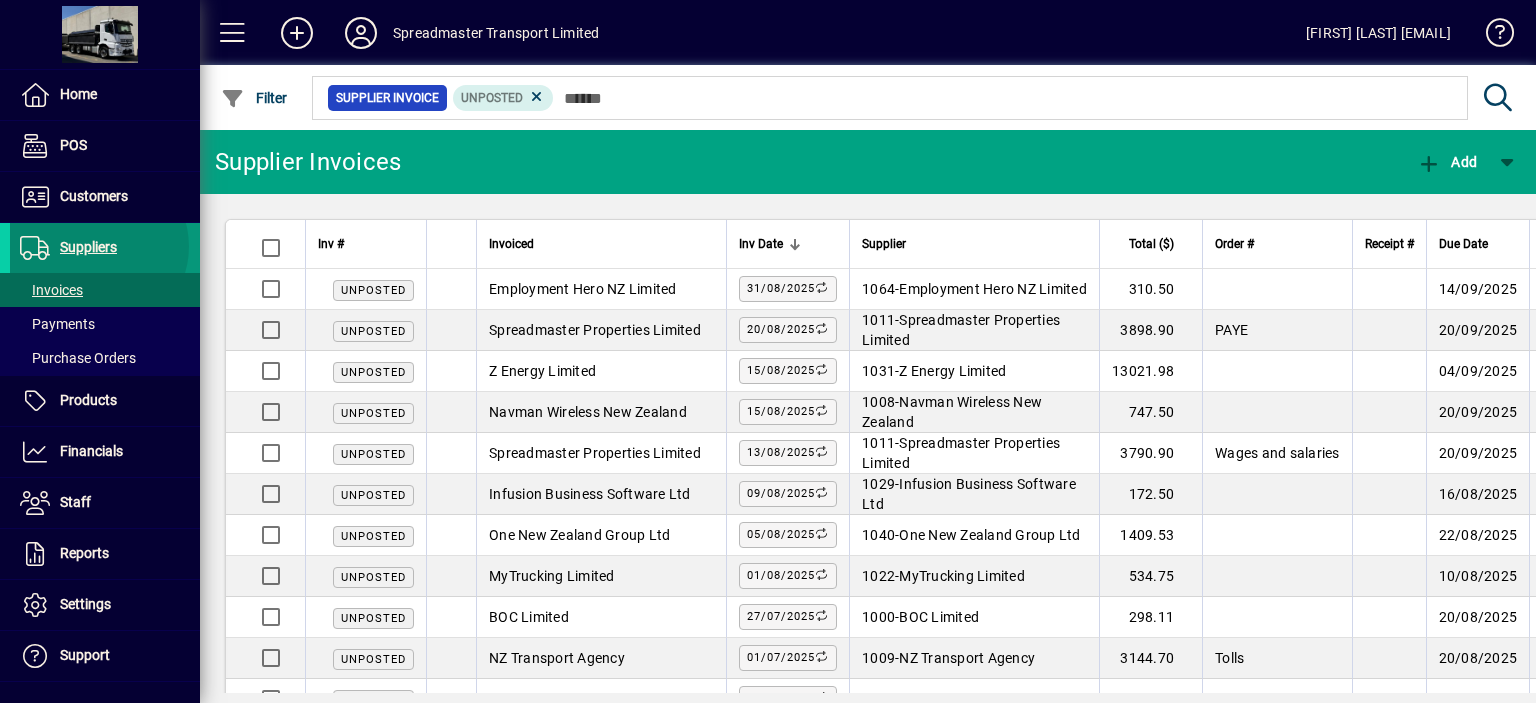 click on "Suppliers" at bounding box center [88, 247] 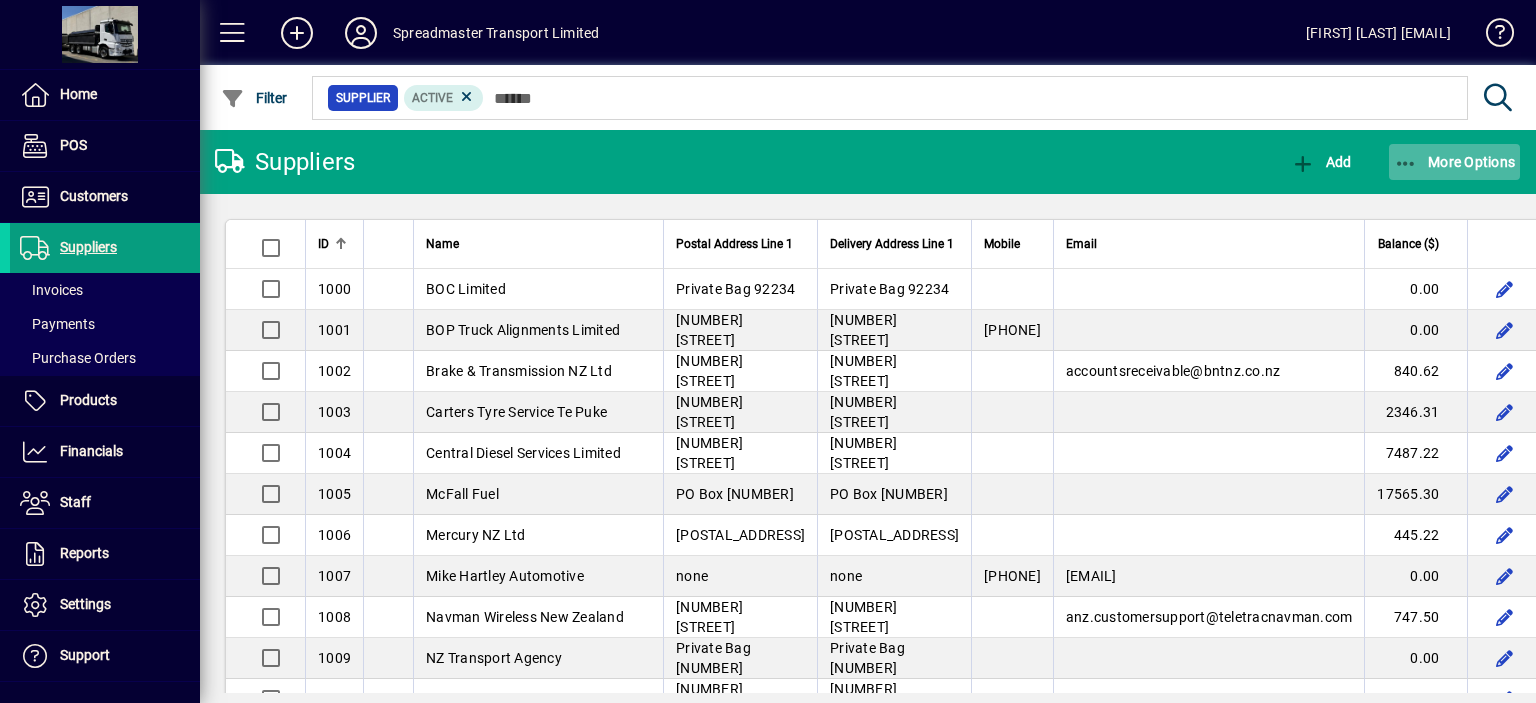 click on "More Options" 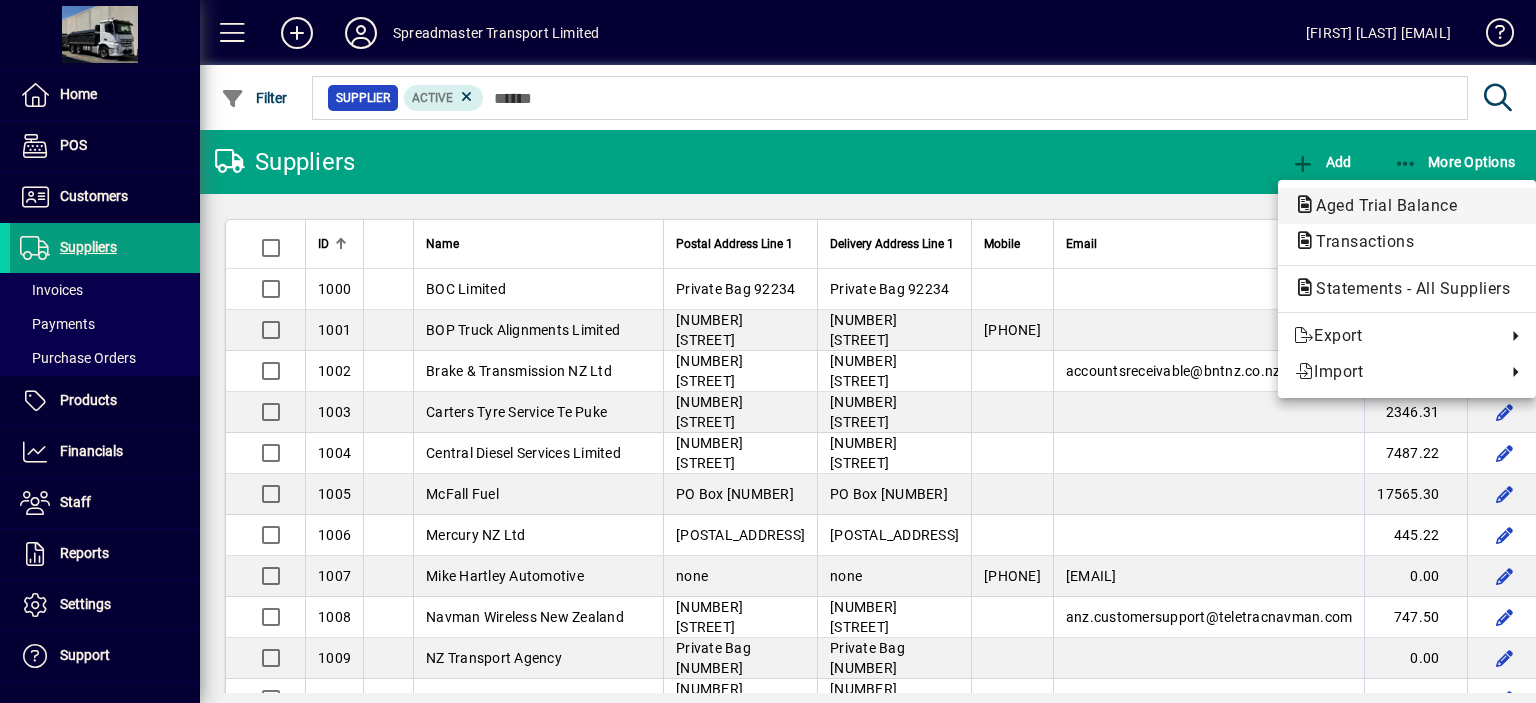 click on "Aged Trial Balance" at bounding box center (1359, 241) 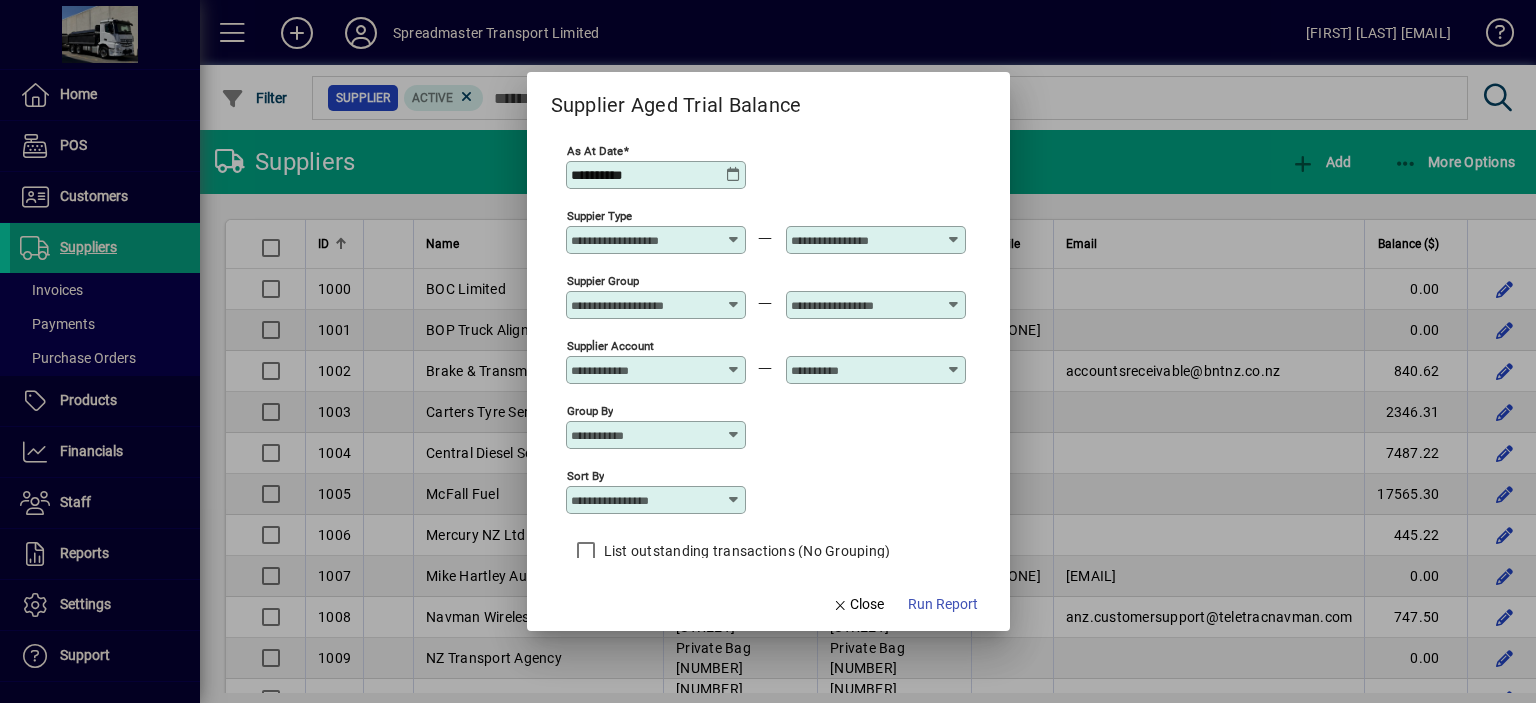 click at bounding box center (734, 500) 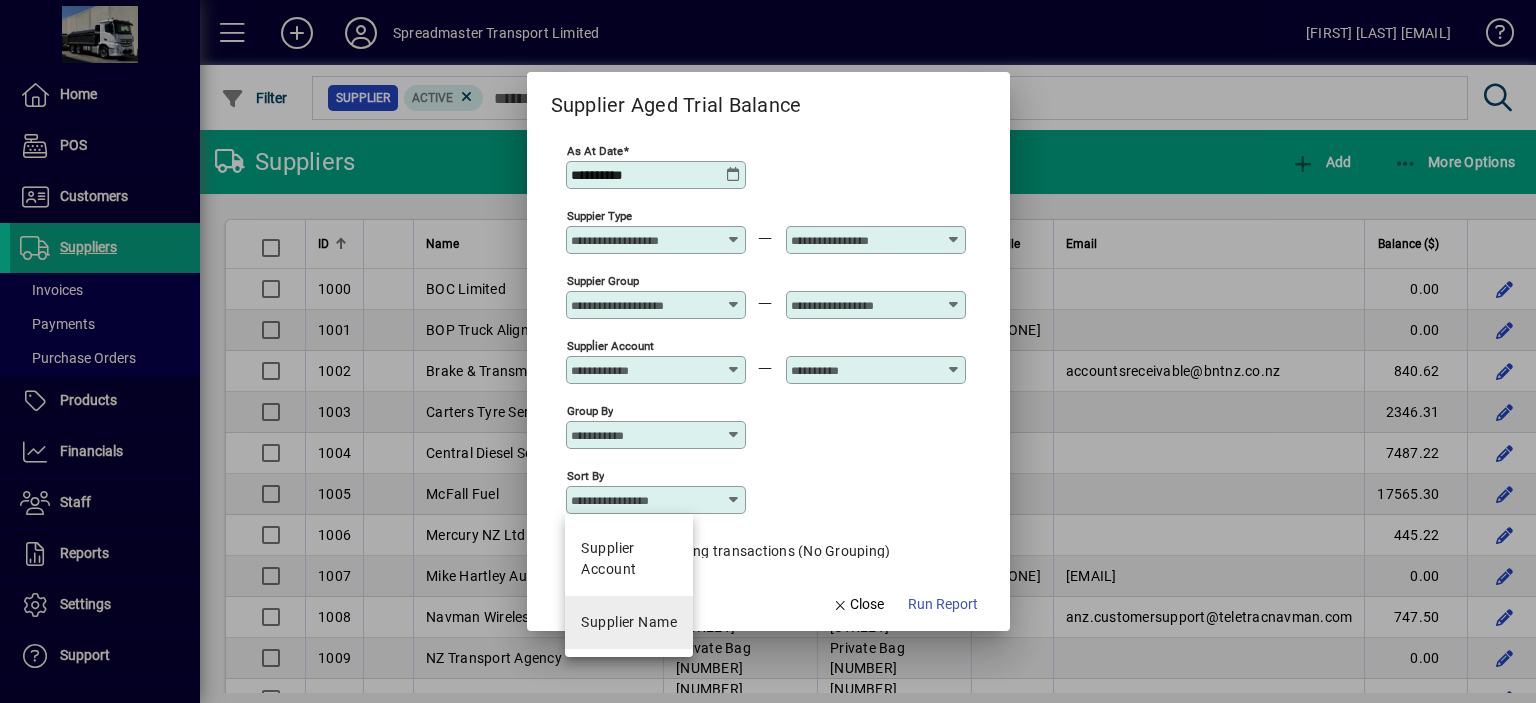 click on "Supplier Name" at bounding box center [629, 622] 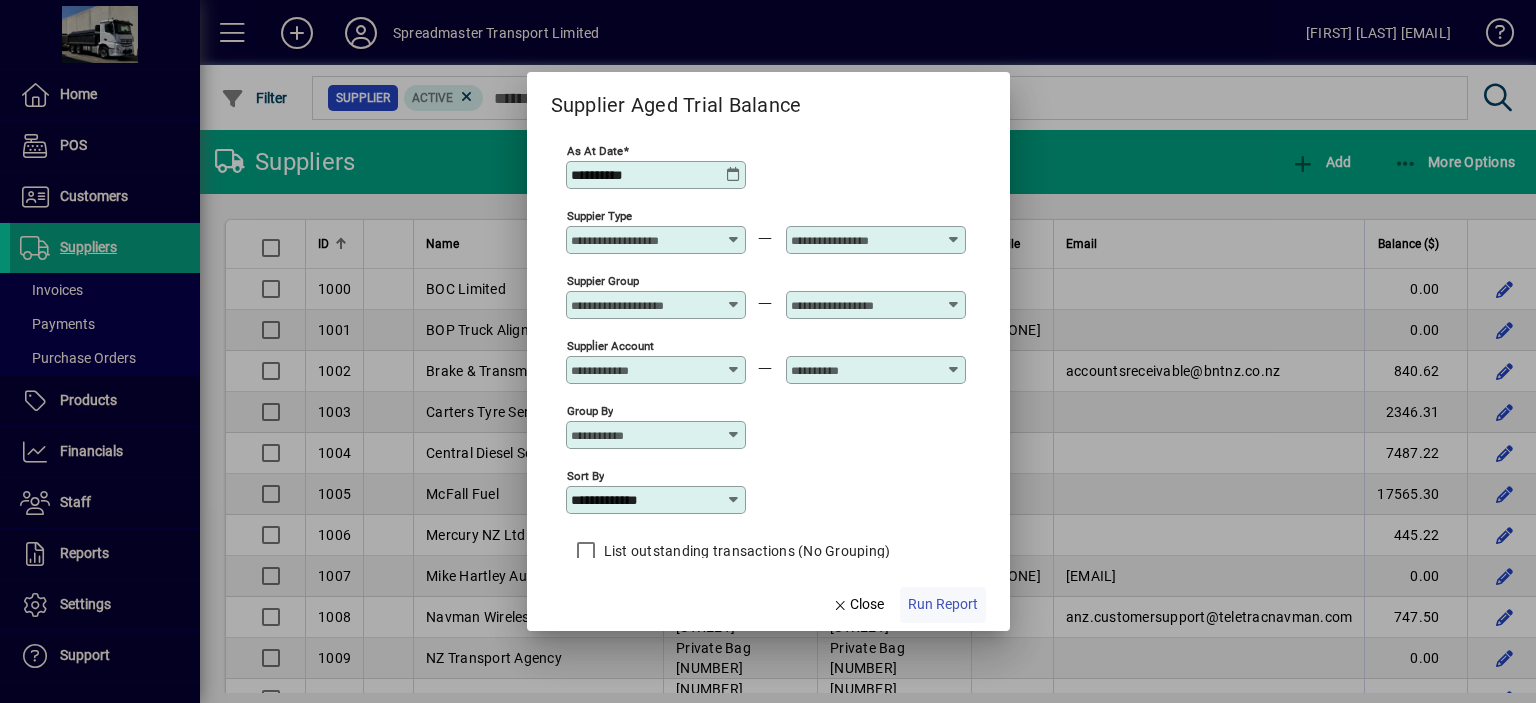 click on "Run Report" 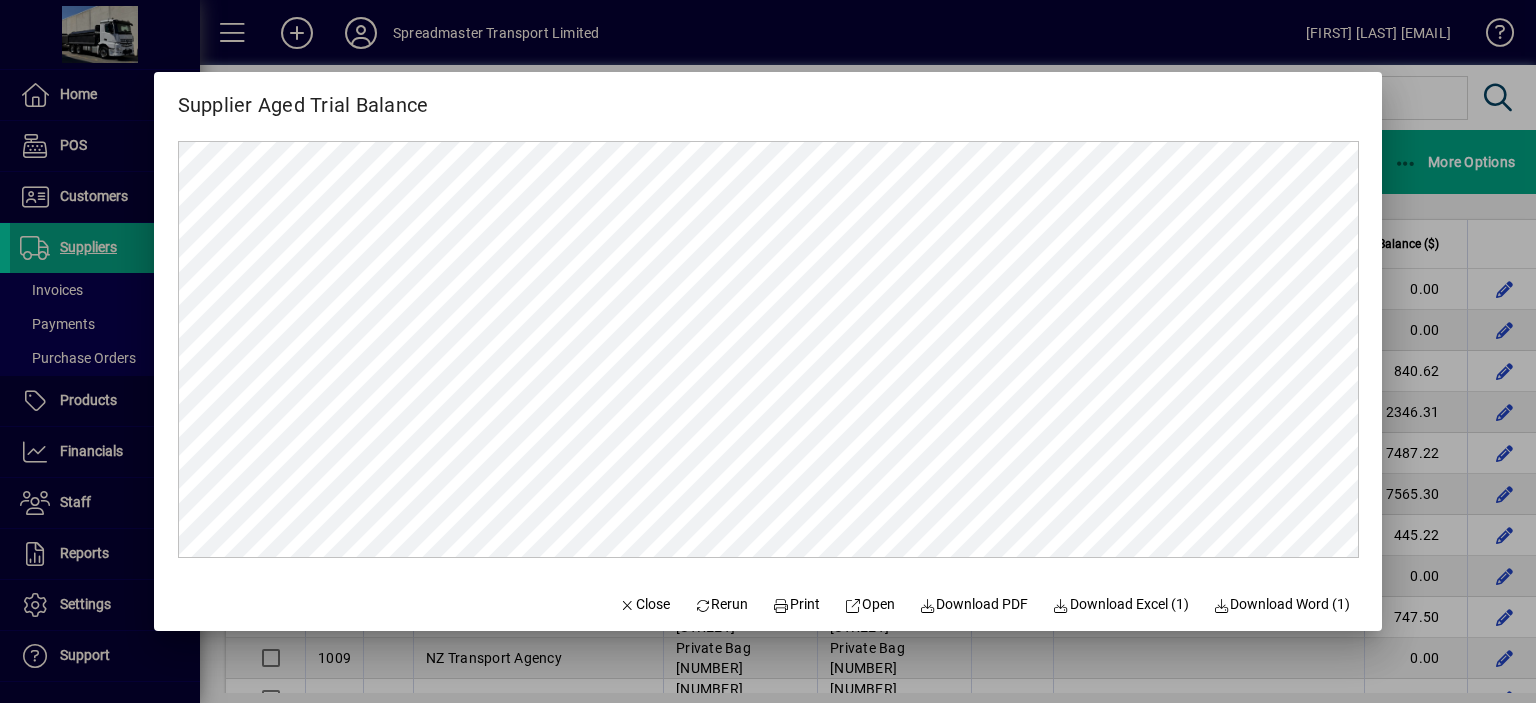 scroll, scrollTop: 0, scrollLeft: 0, axis: both 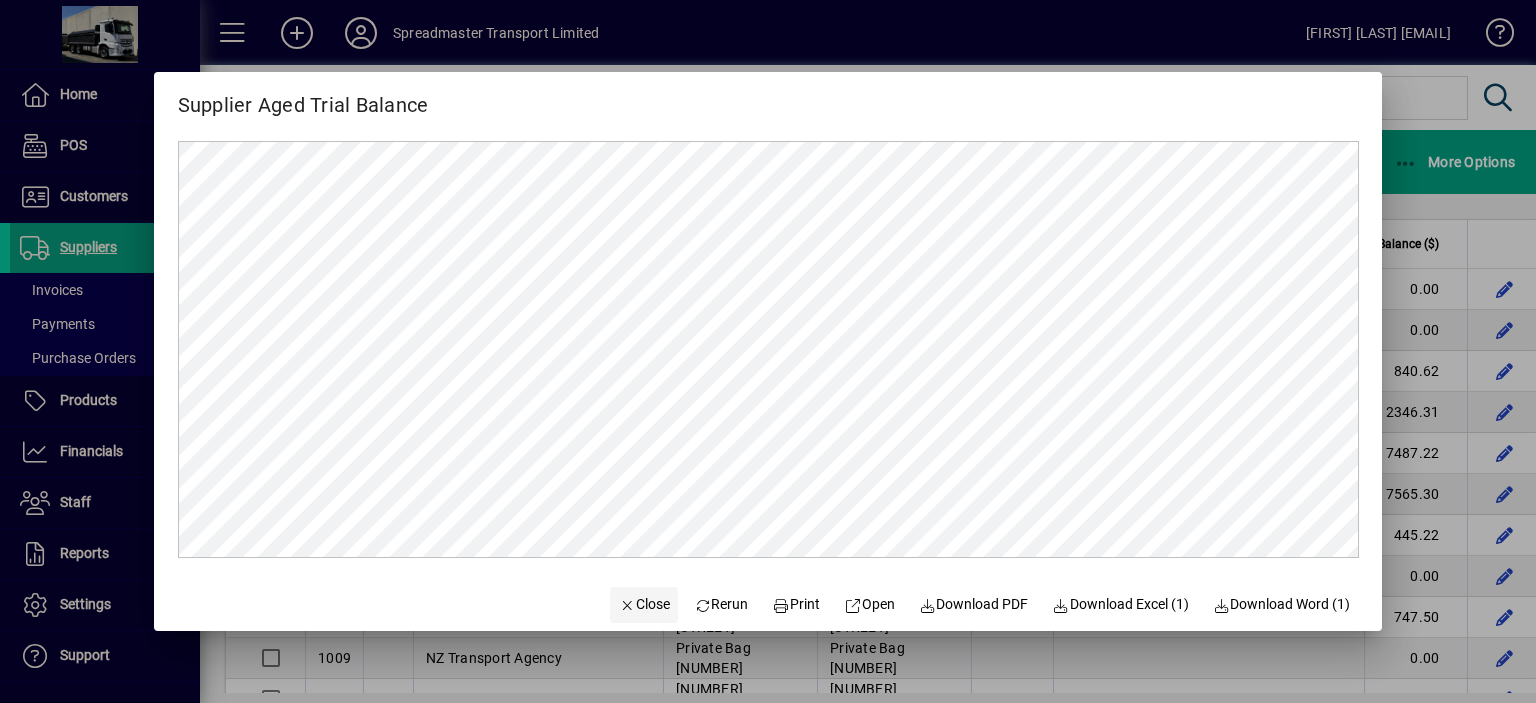 click on "Close" 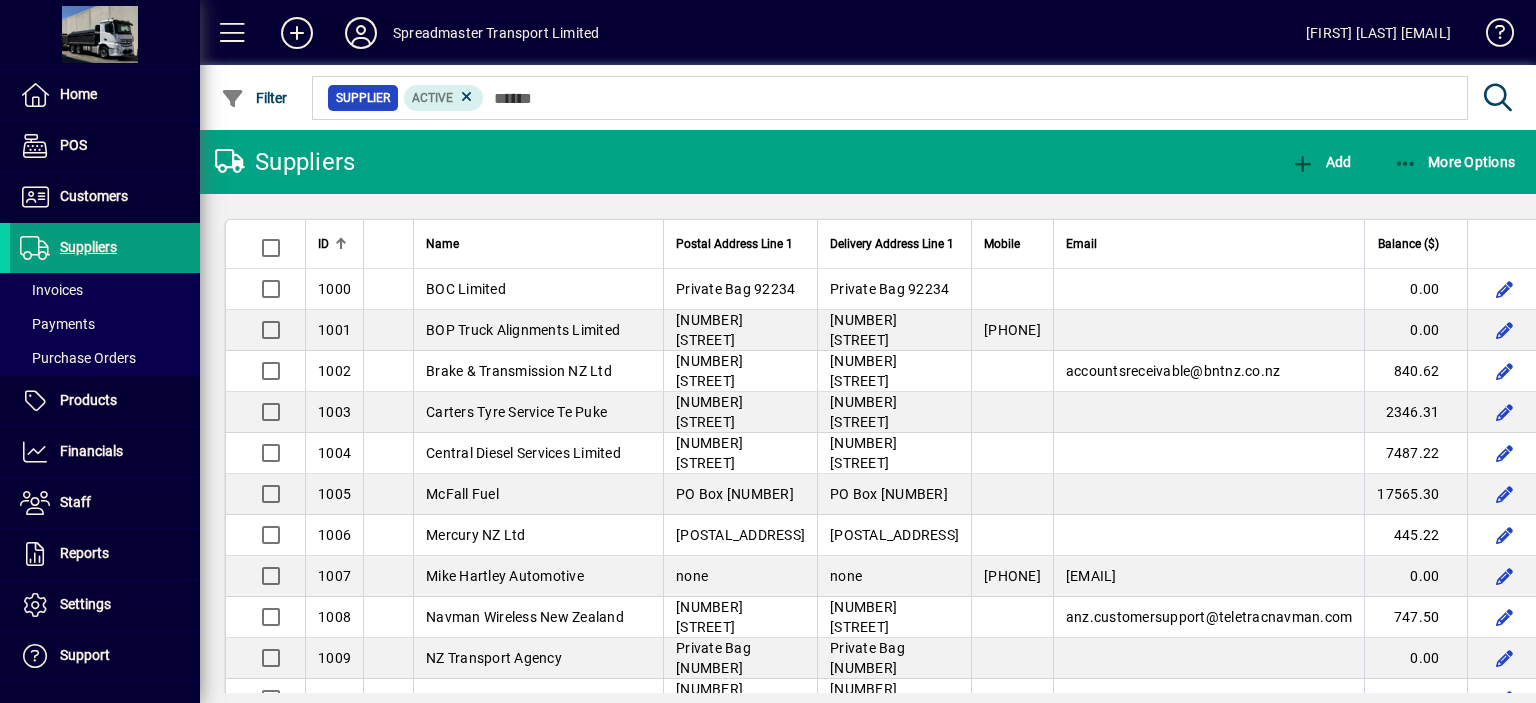 click 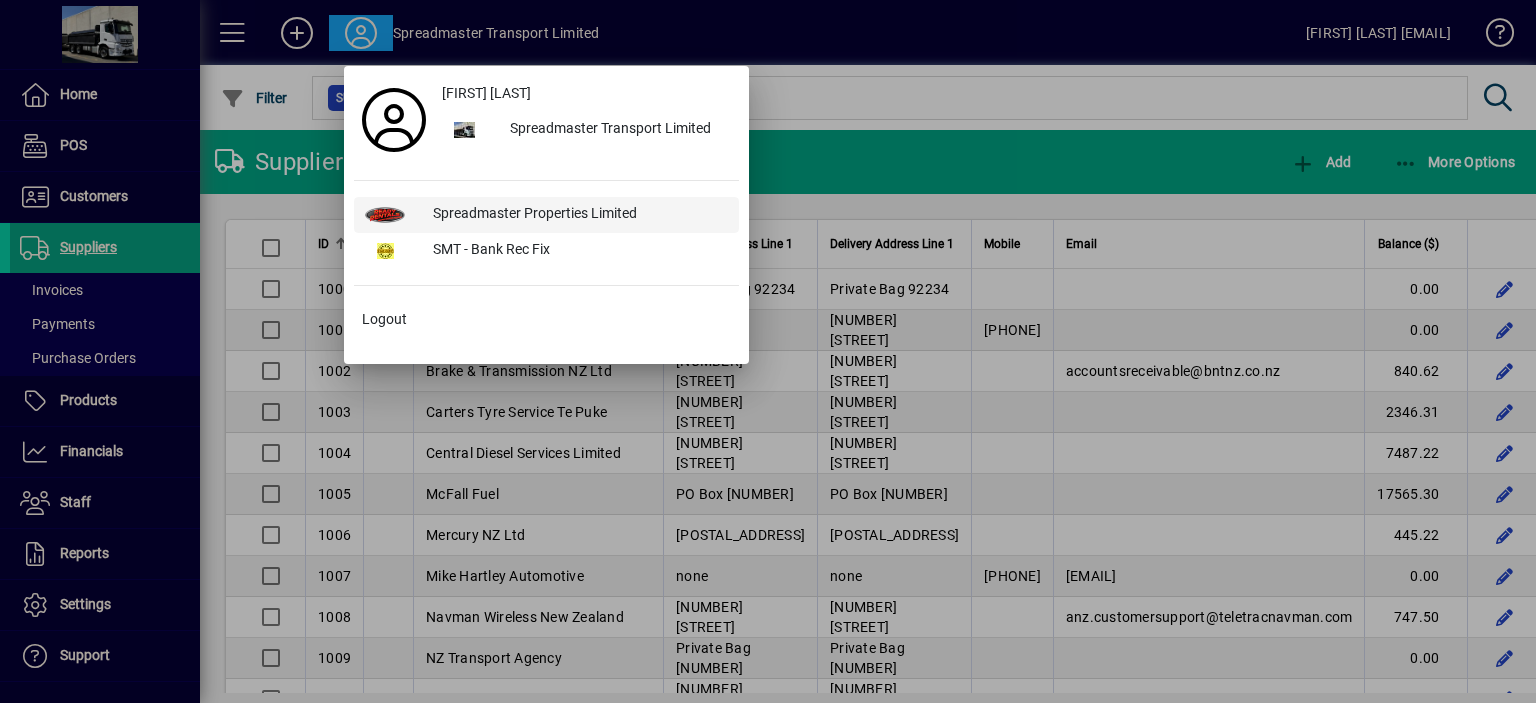 click on "Spreadmaster Properties Limited" at bounding box center [578, 215] 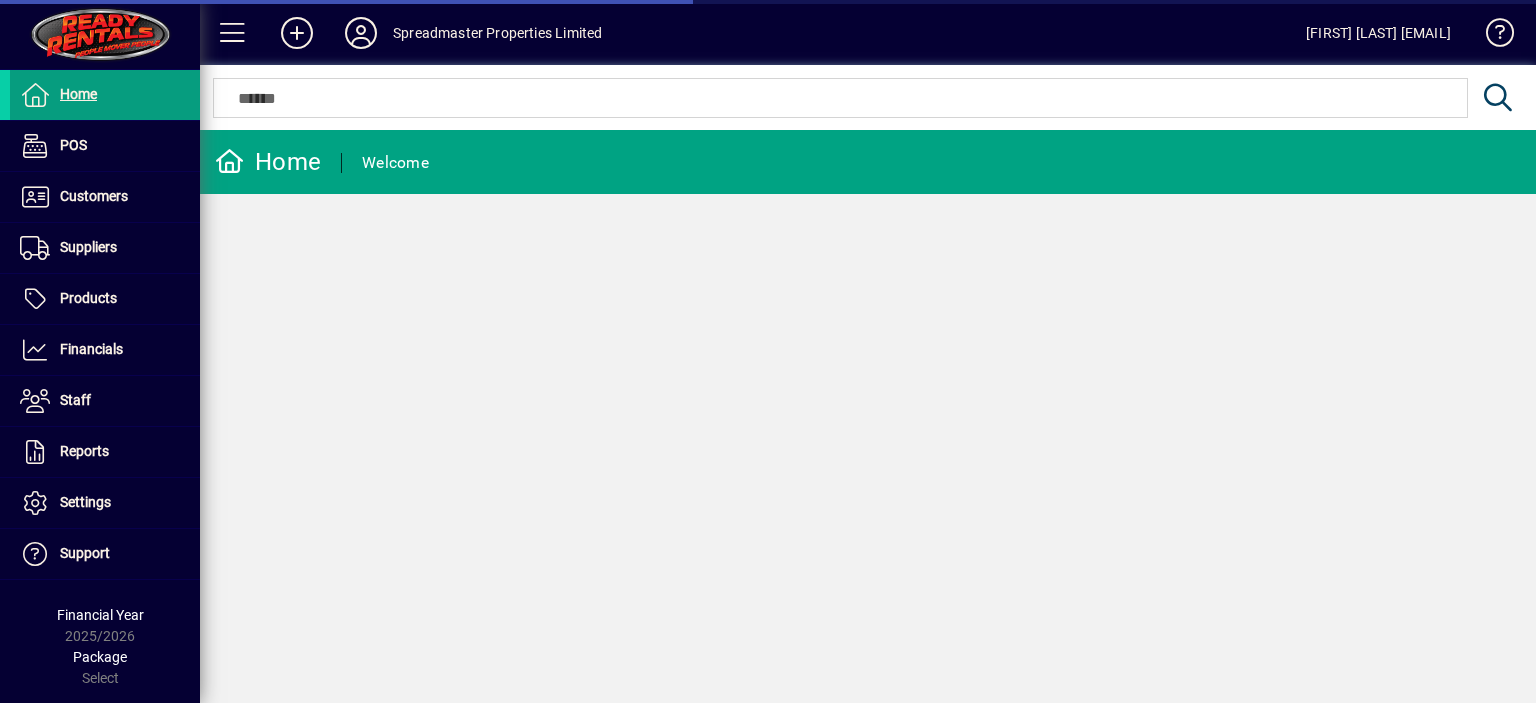 scroll, scrollTop: 0, scrollLeft: 0, axis: both 